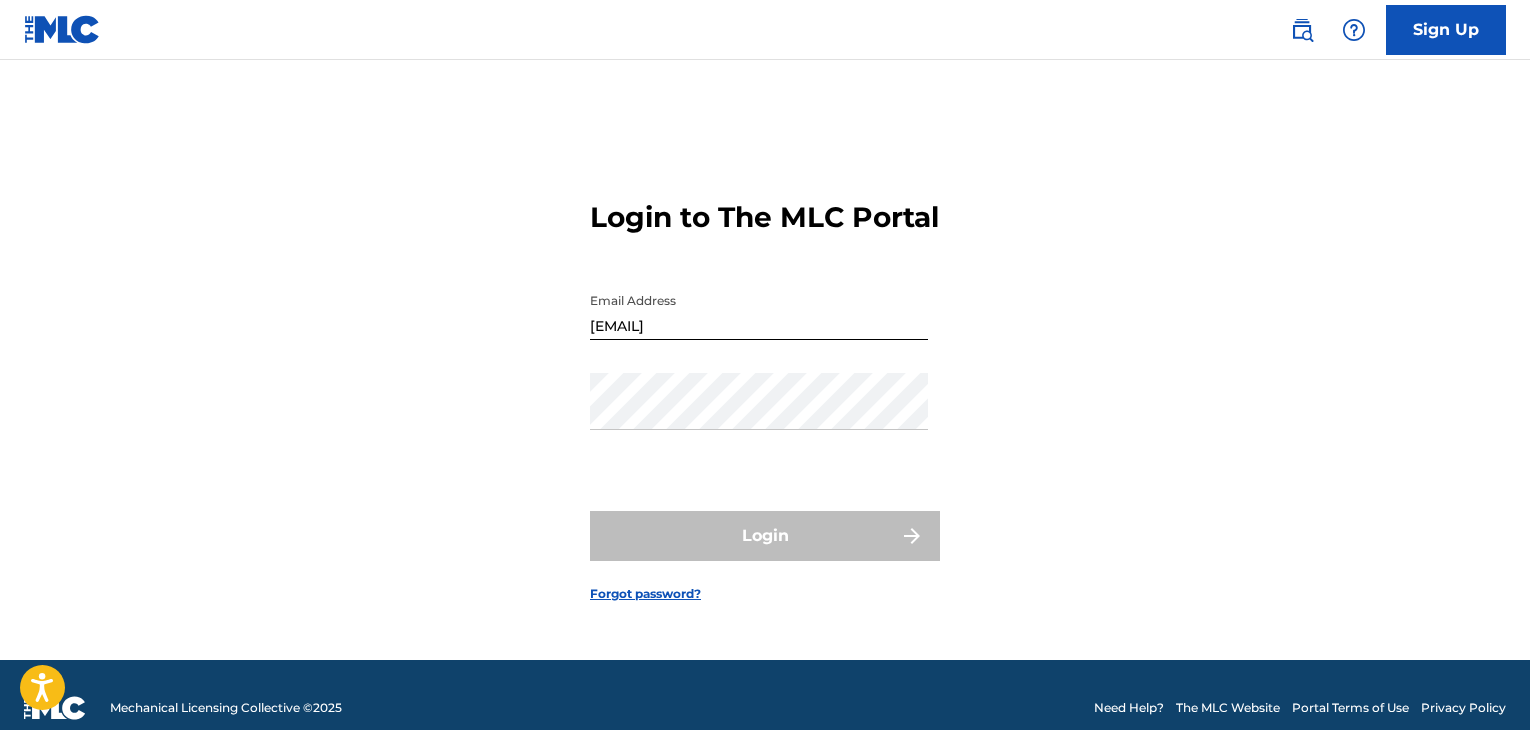 scroll, scrollTop: 0, scrollLeft: 0, axis: both 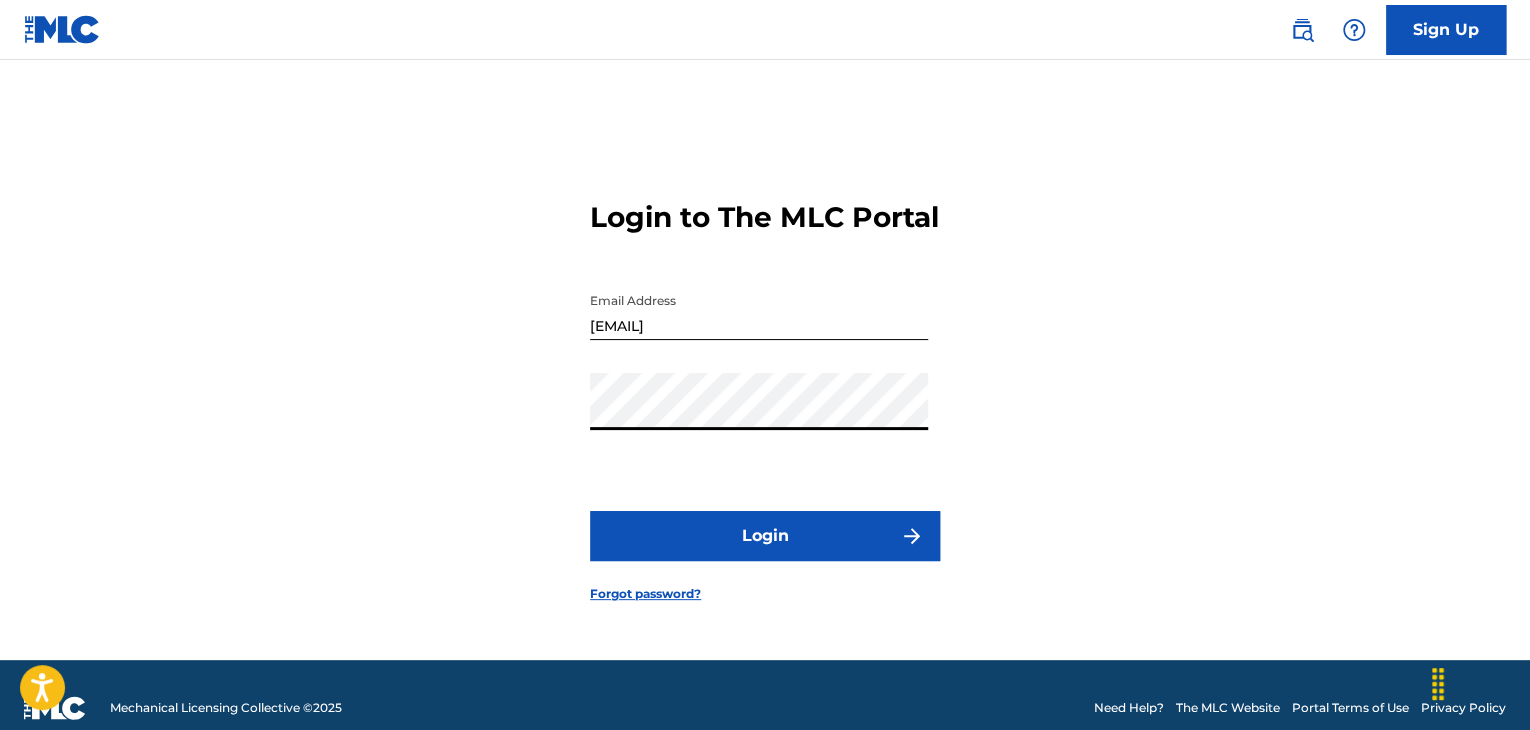 click on "Login" at bounding box center [765, 536] 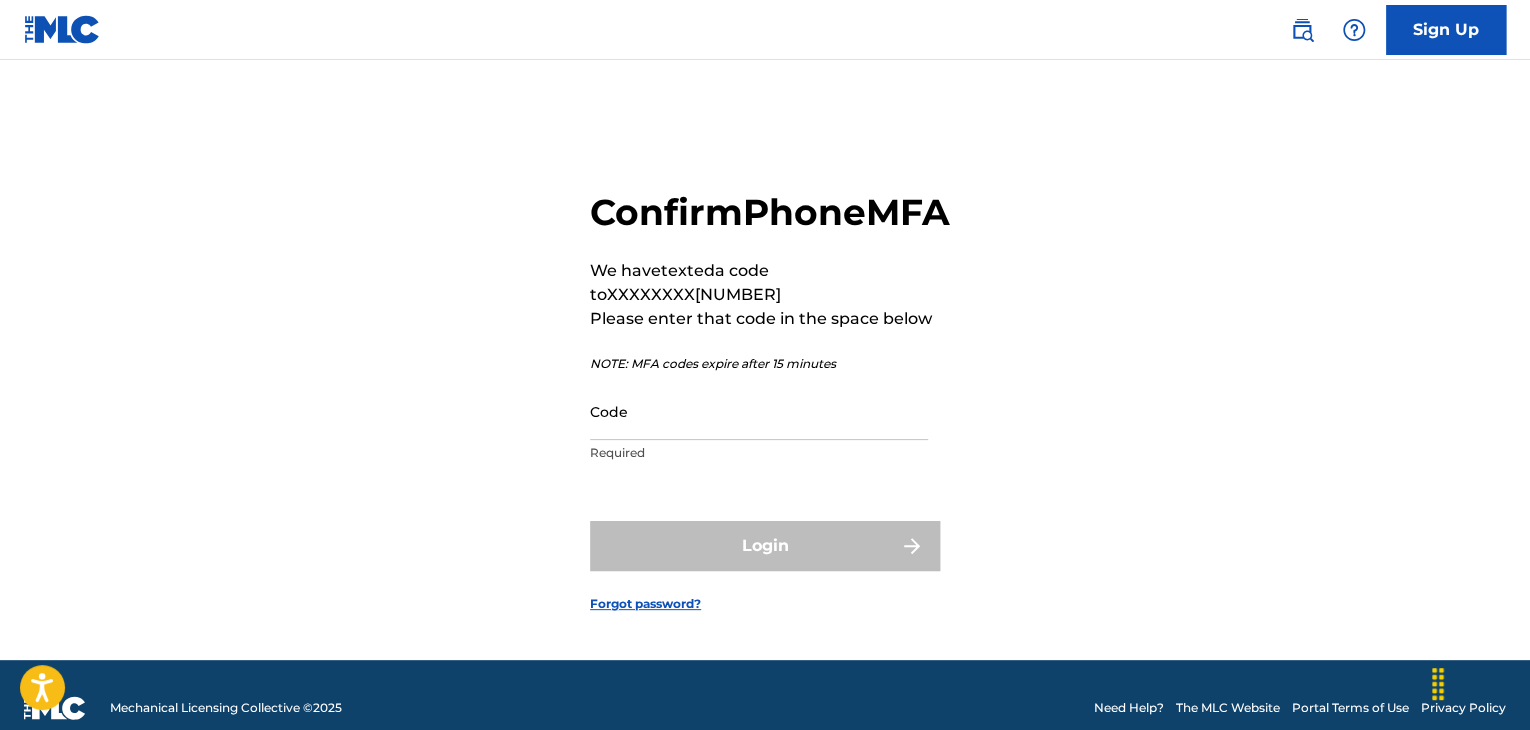 click on "Code" at bounding box center [759, 411] 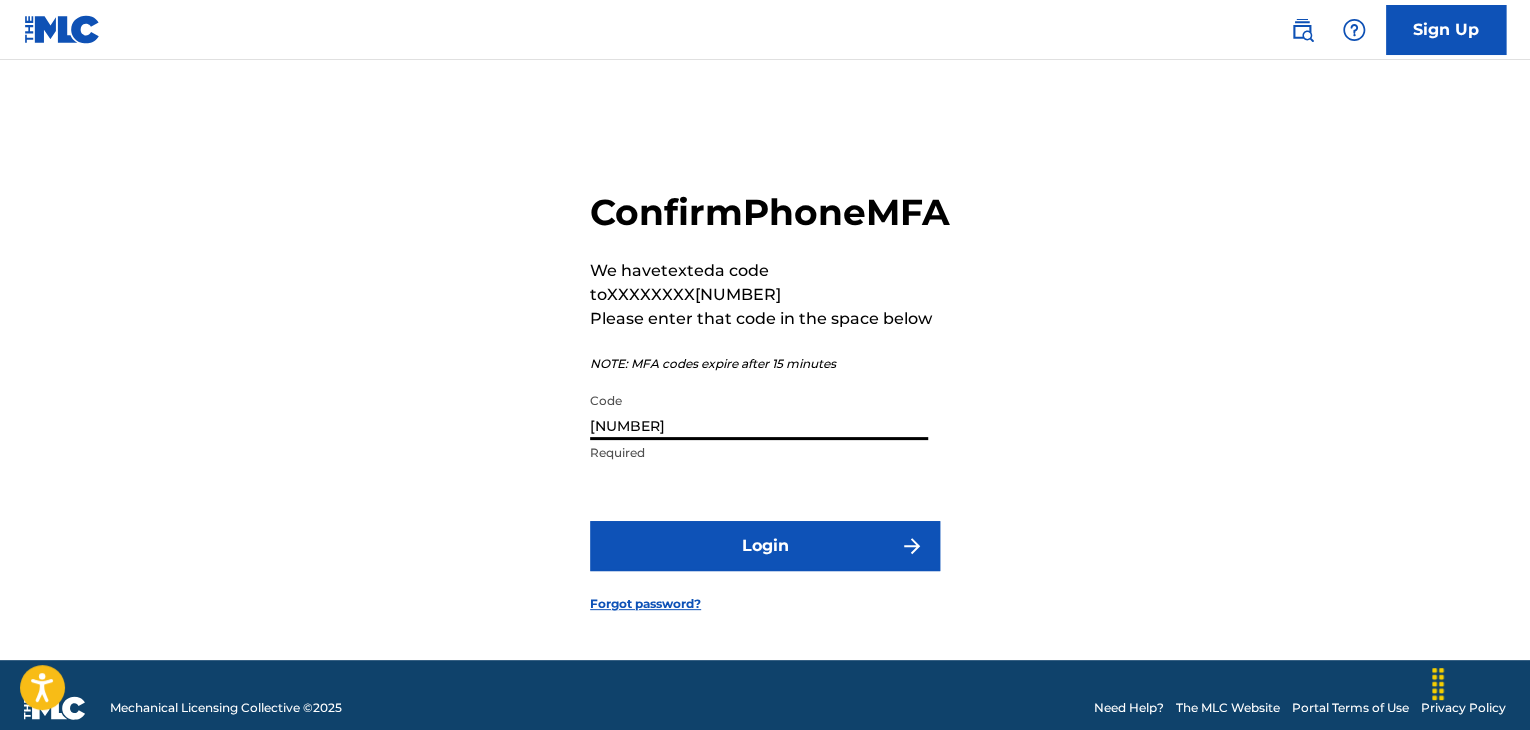 type on "[NUMBER]" 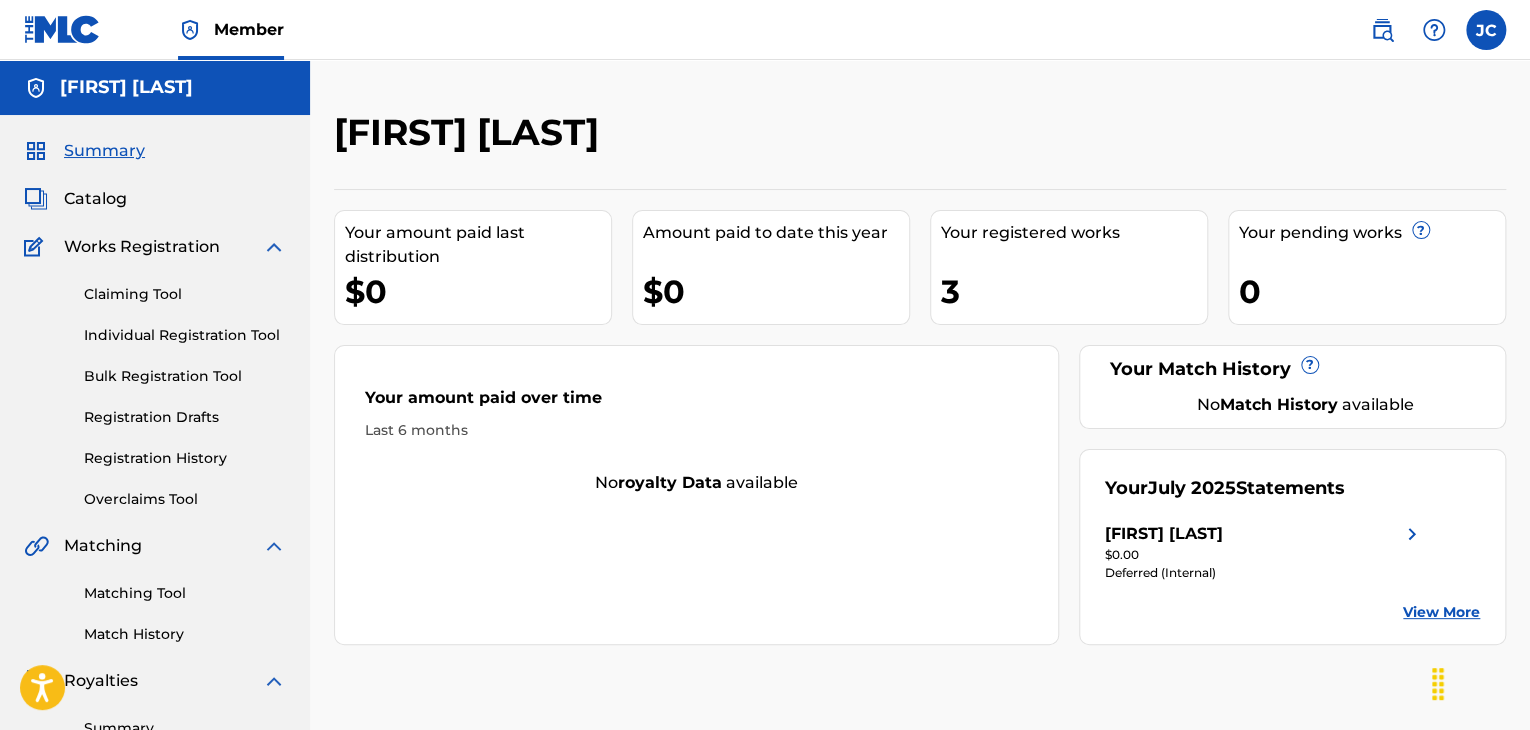 scroll, scrollTop: 0, scrollLeft: 0, axis: both 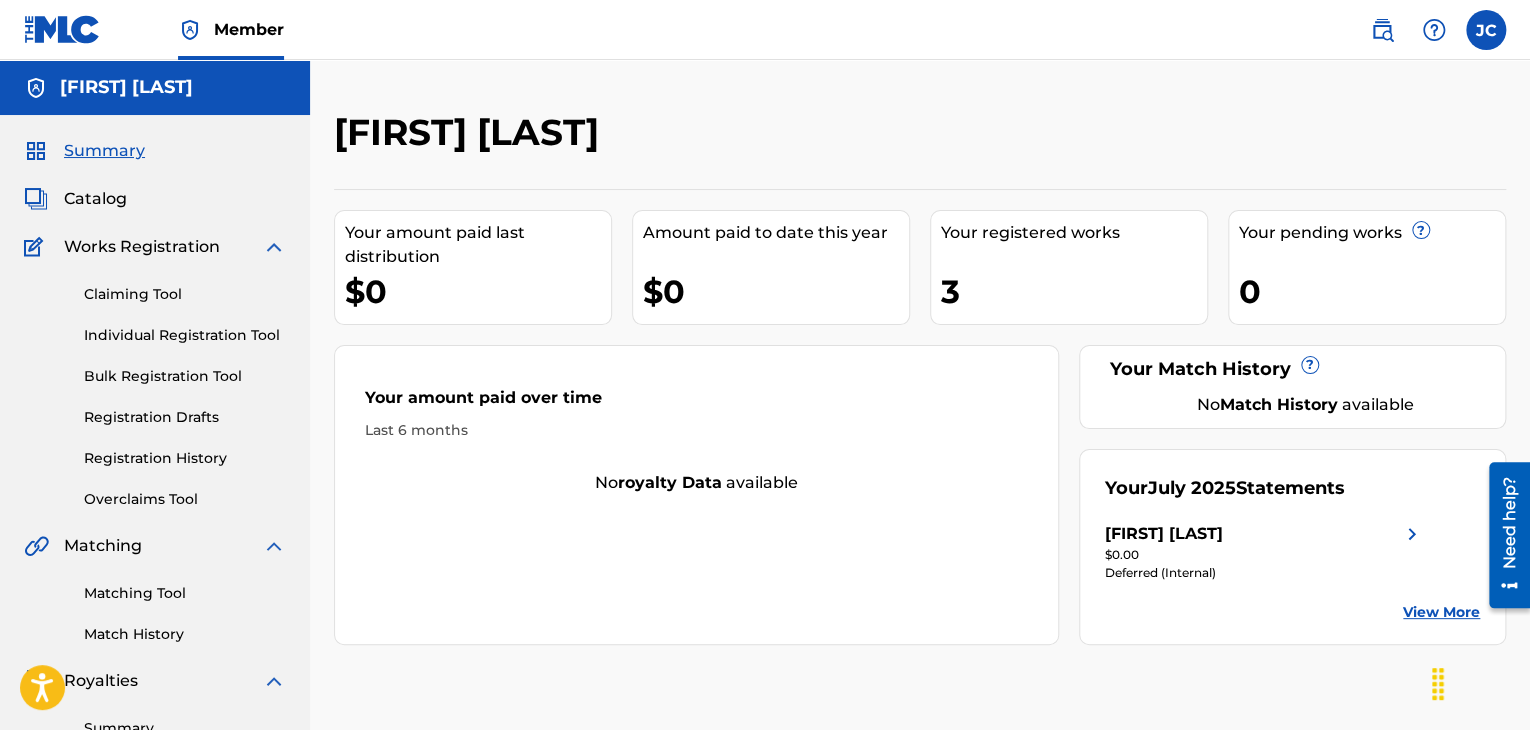 click on "Catalog" at bounding box center [95, 199] 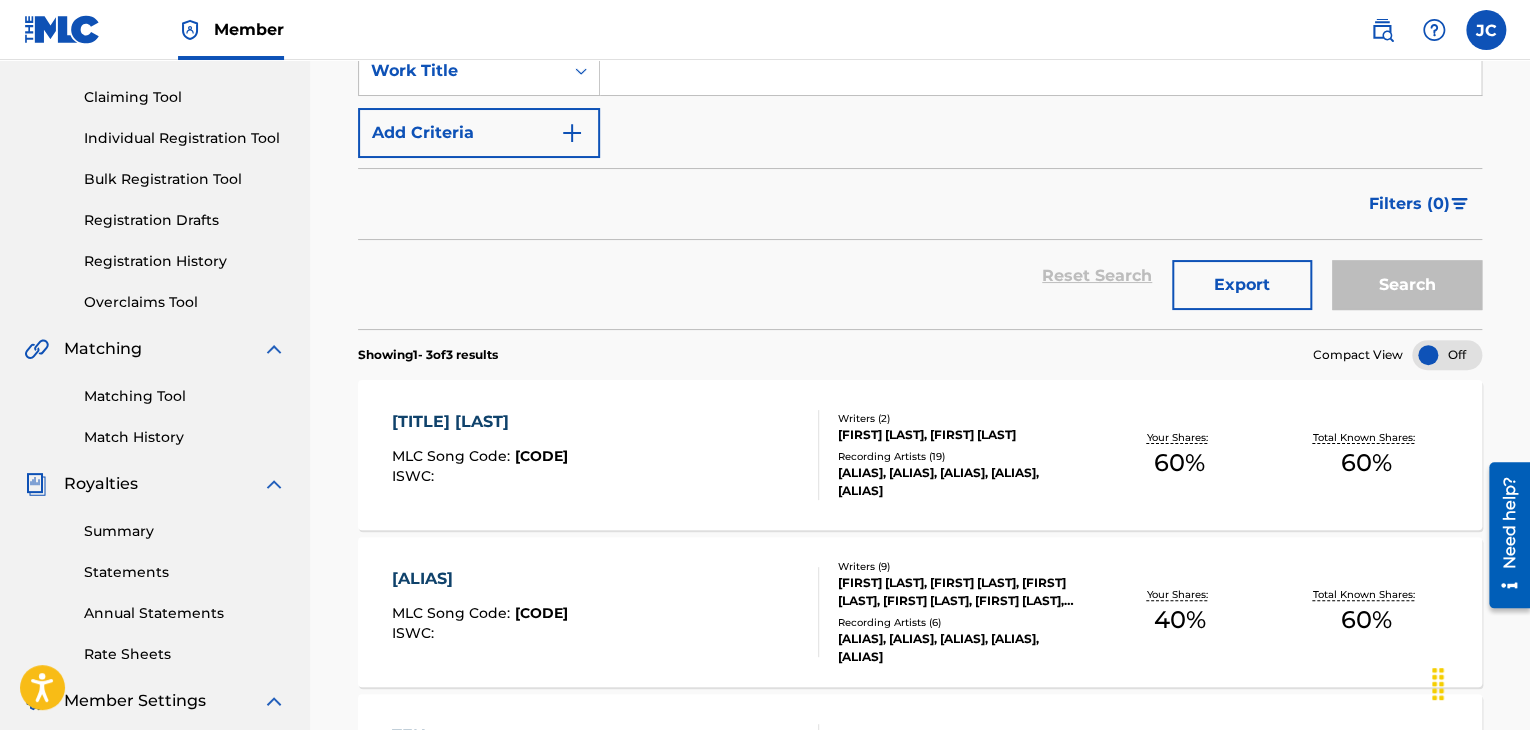 scroll, scrollTop: 200, scrollLeft: 0, axis: vertical 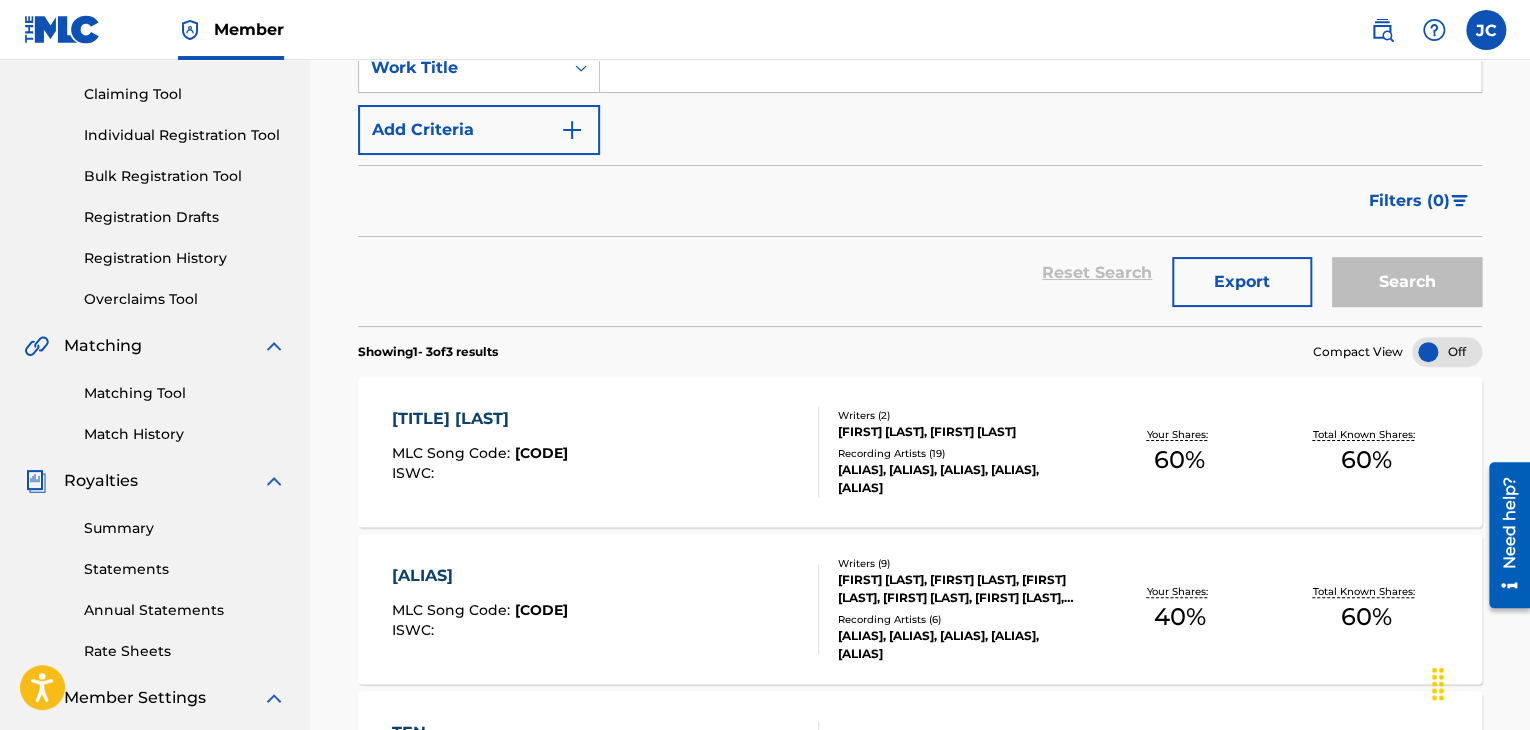 click on "[TITLE] [LAST] MLC Song Code : [CODE] ISWC : Writers ( 2 ) [FIRST] [LAST], [FIRST] [LAST] Recording Artists ( 19 ) [ALIAS], [ALIAS], [ALIAS], [ALIAS], [ALIAS] Your Shares: 60 % Total Known Shares: 60 %" at bounding box center [920, 452] 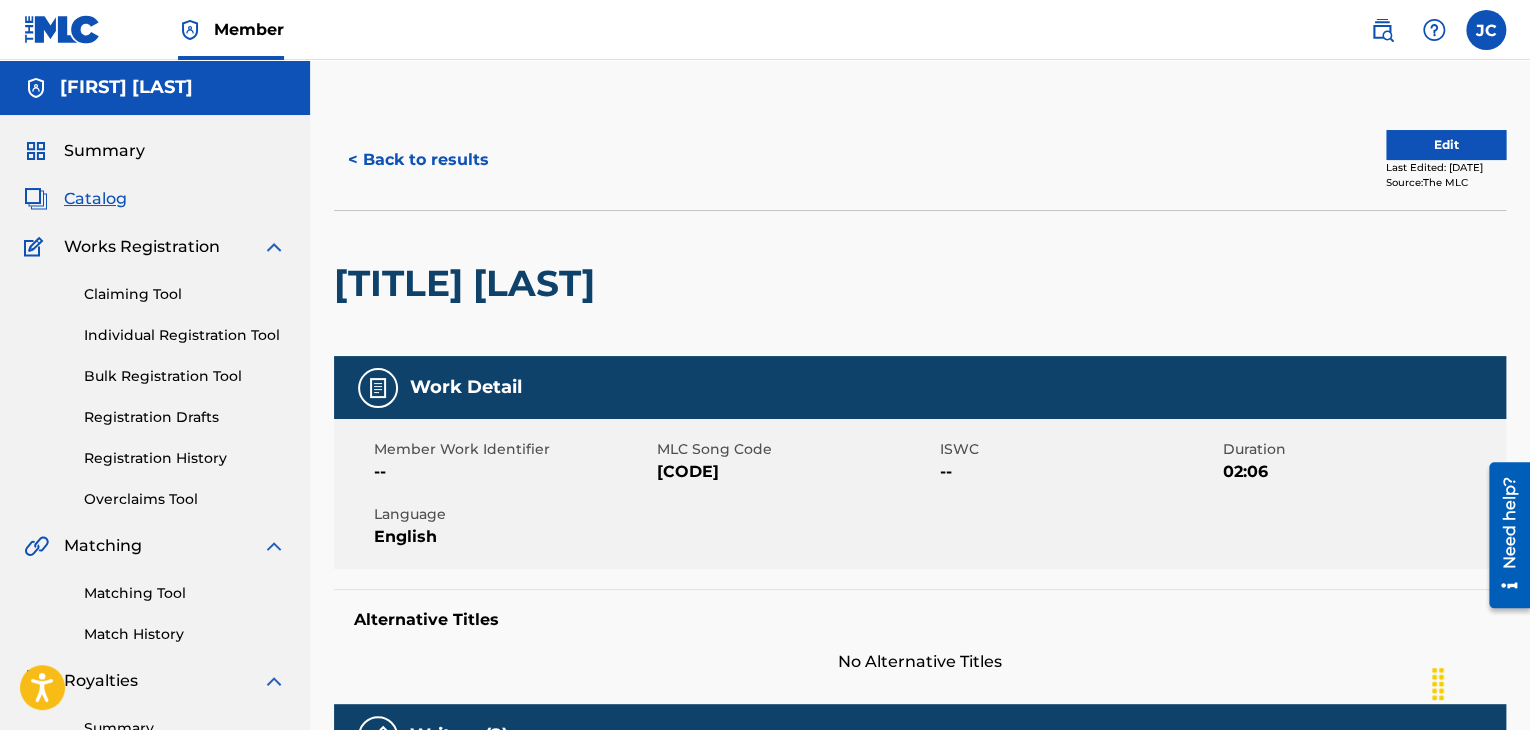 scroll, scrollTop: 0, scrollLeft: 0, axis: both 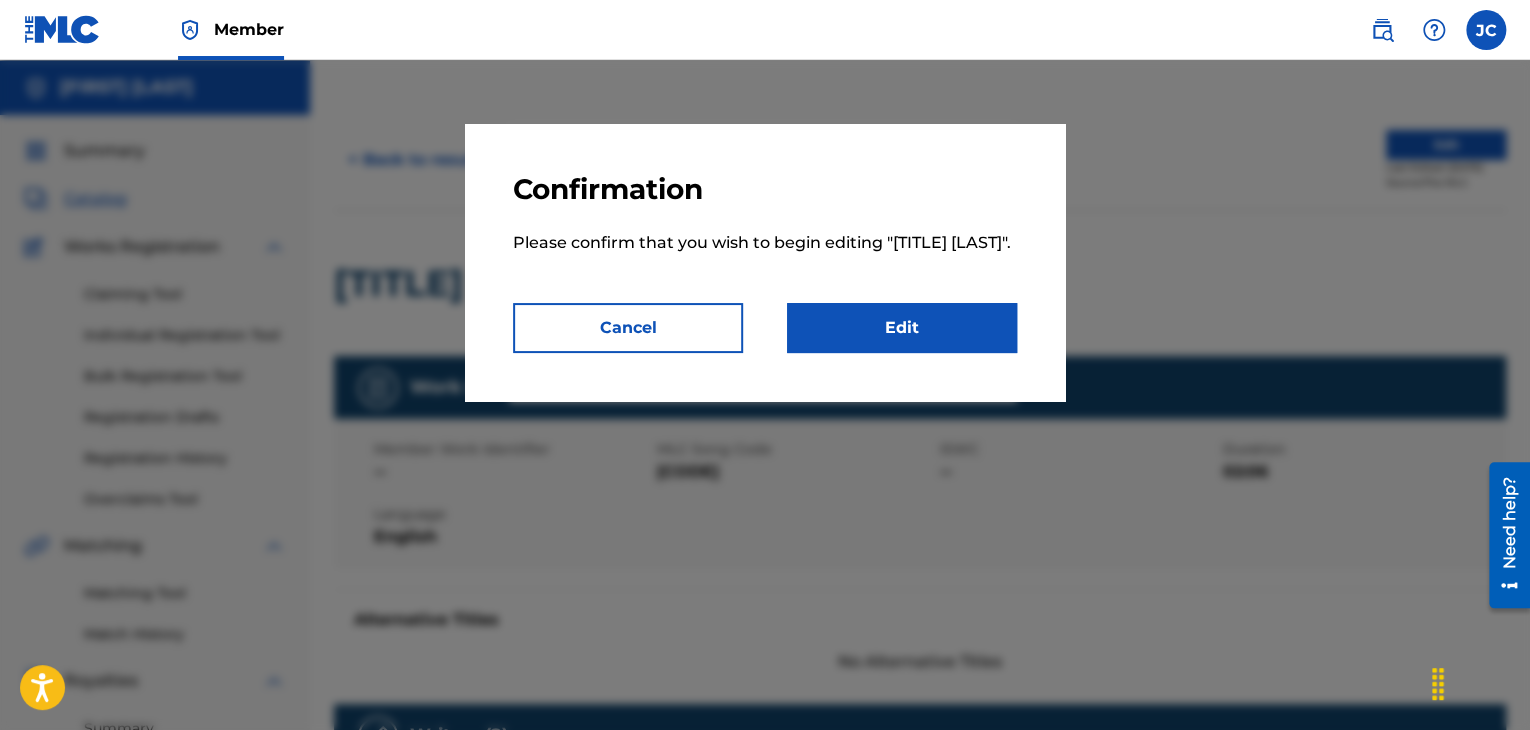 click on "Edit" at bounding box center (902, 328) 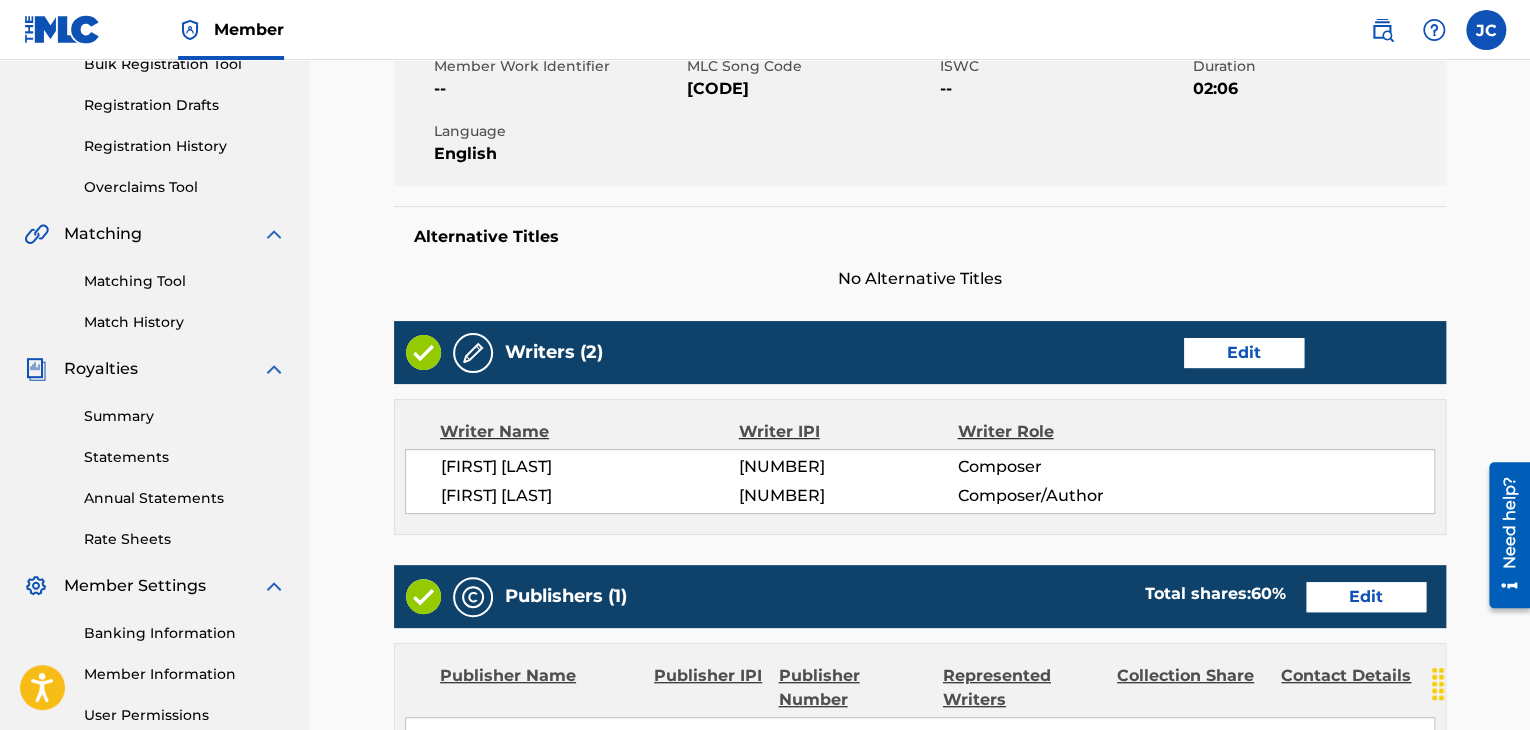 scroll, scrollTop: 300, scrollLeft: 0, axis: vertical 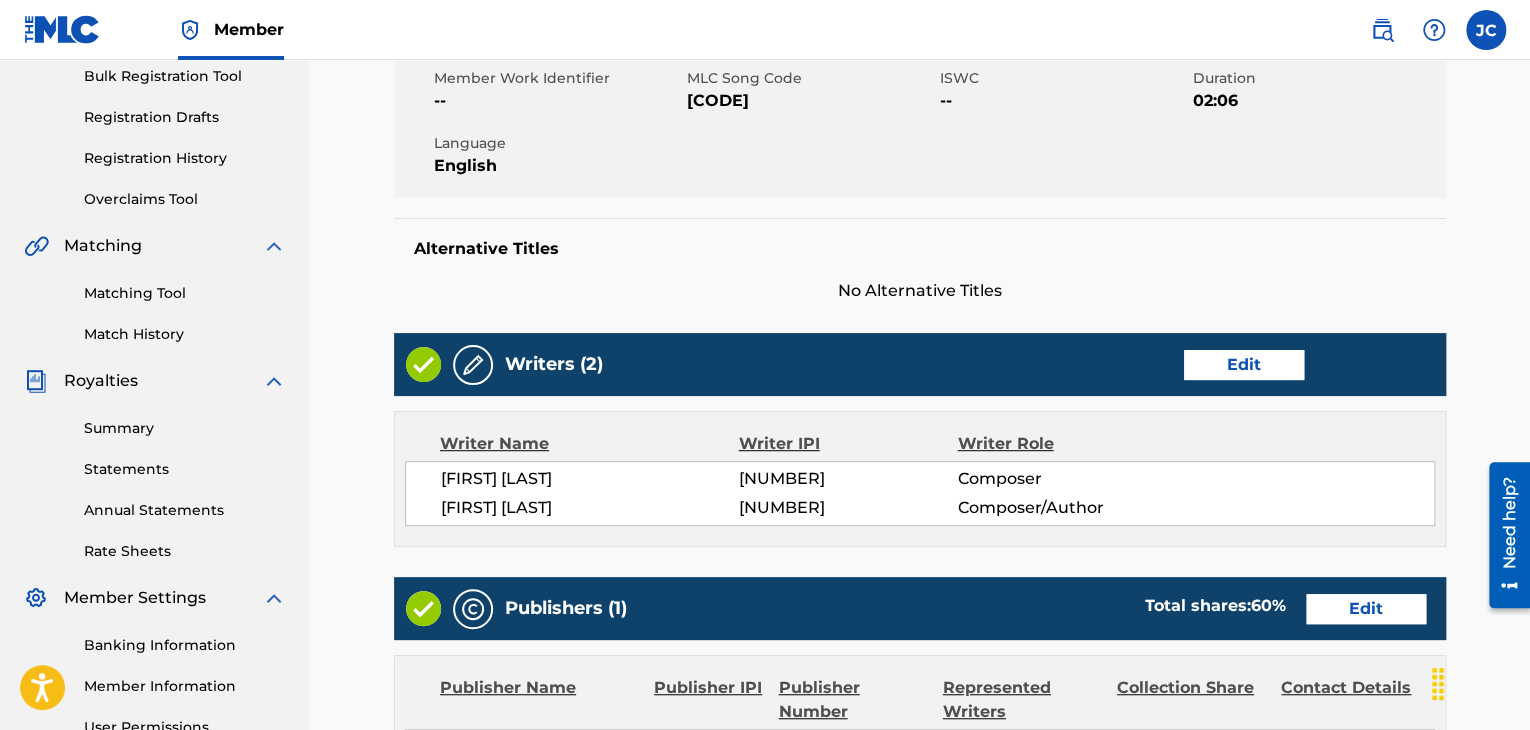 click on "Edit" at bounding box center [1244, 365] 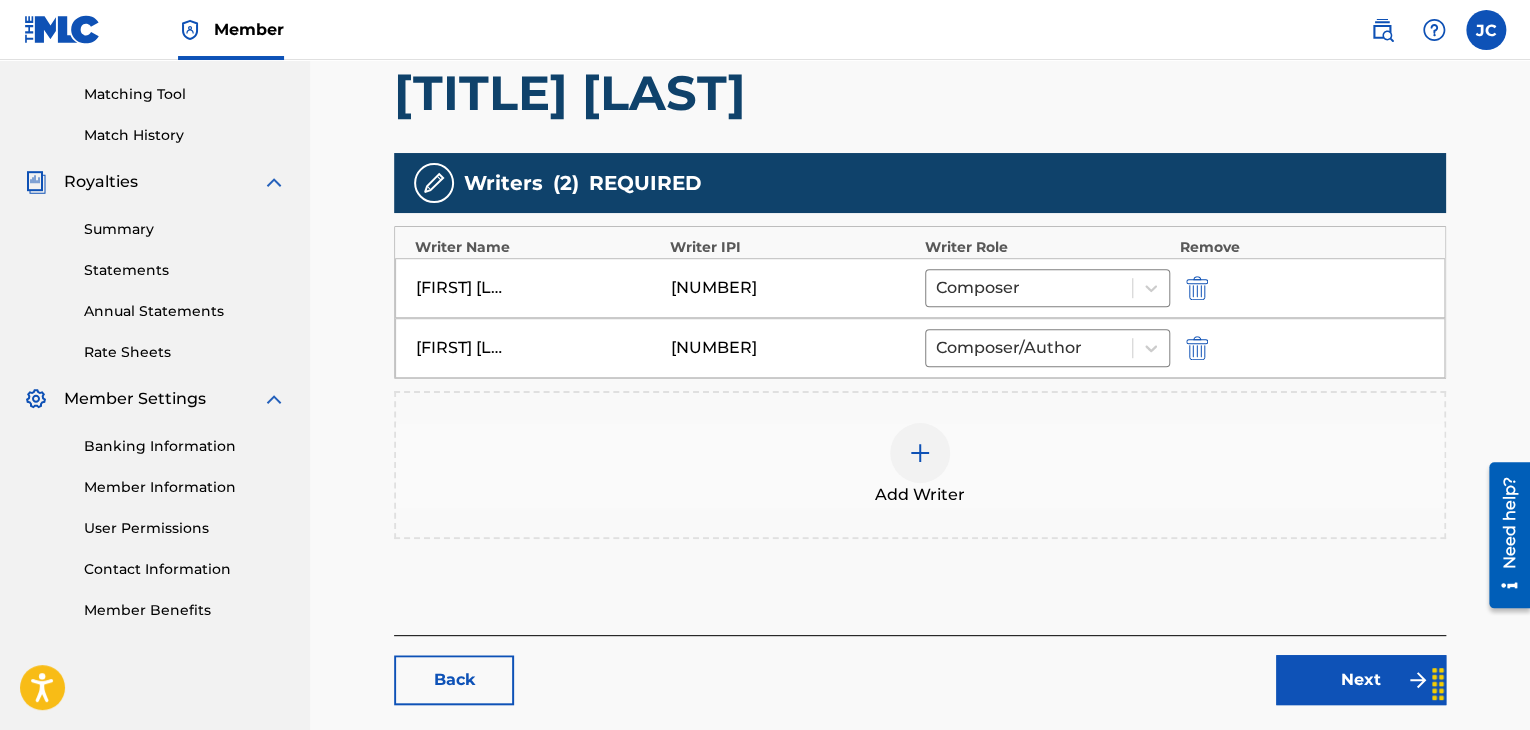 scroll, scrollTop: 500, scrollLeft: 0, axis: vertical 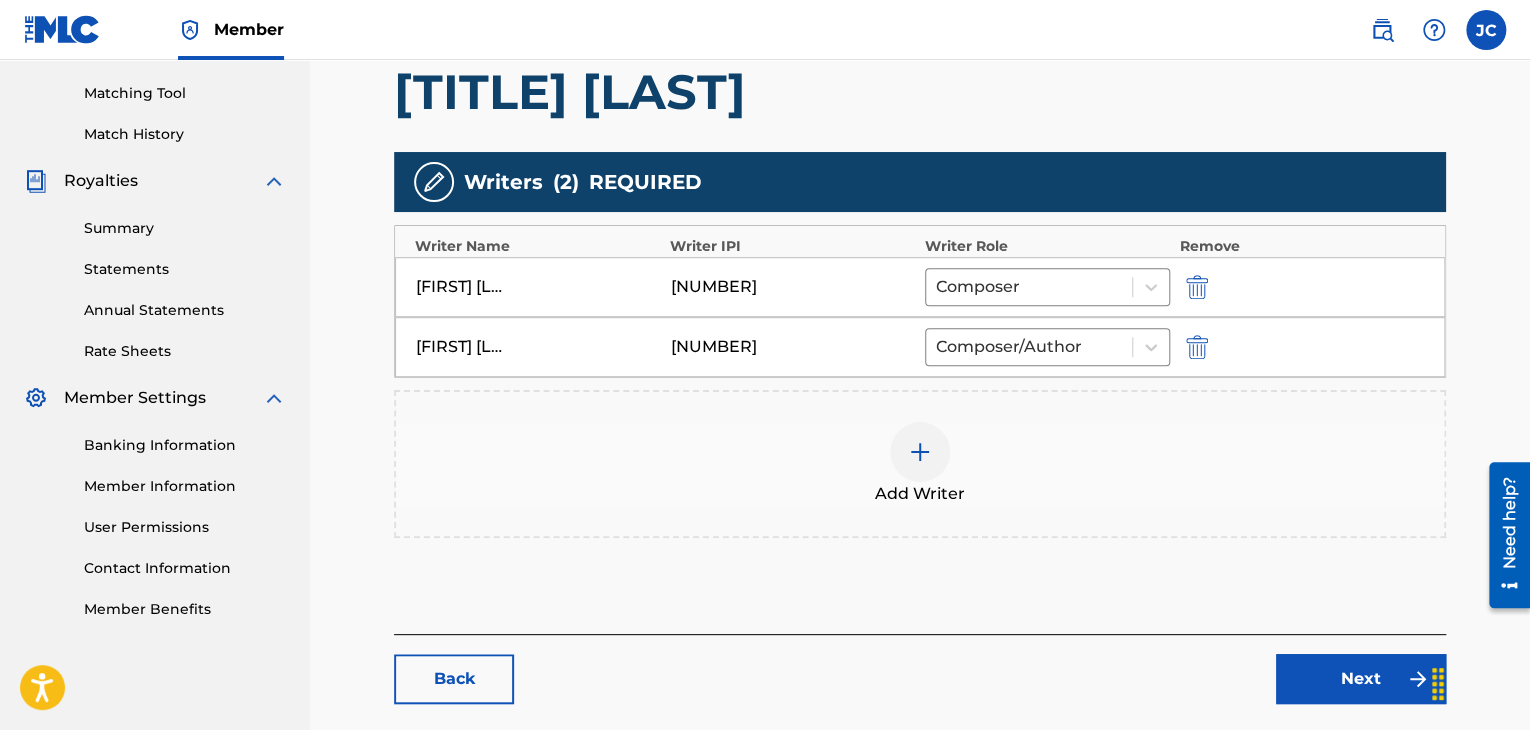 click at bounding box center (920, 452) 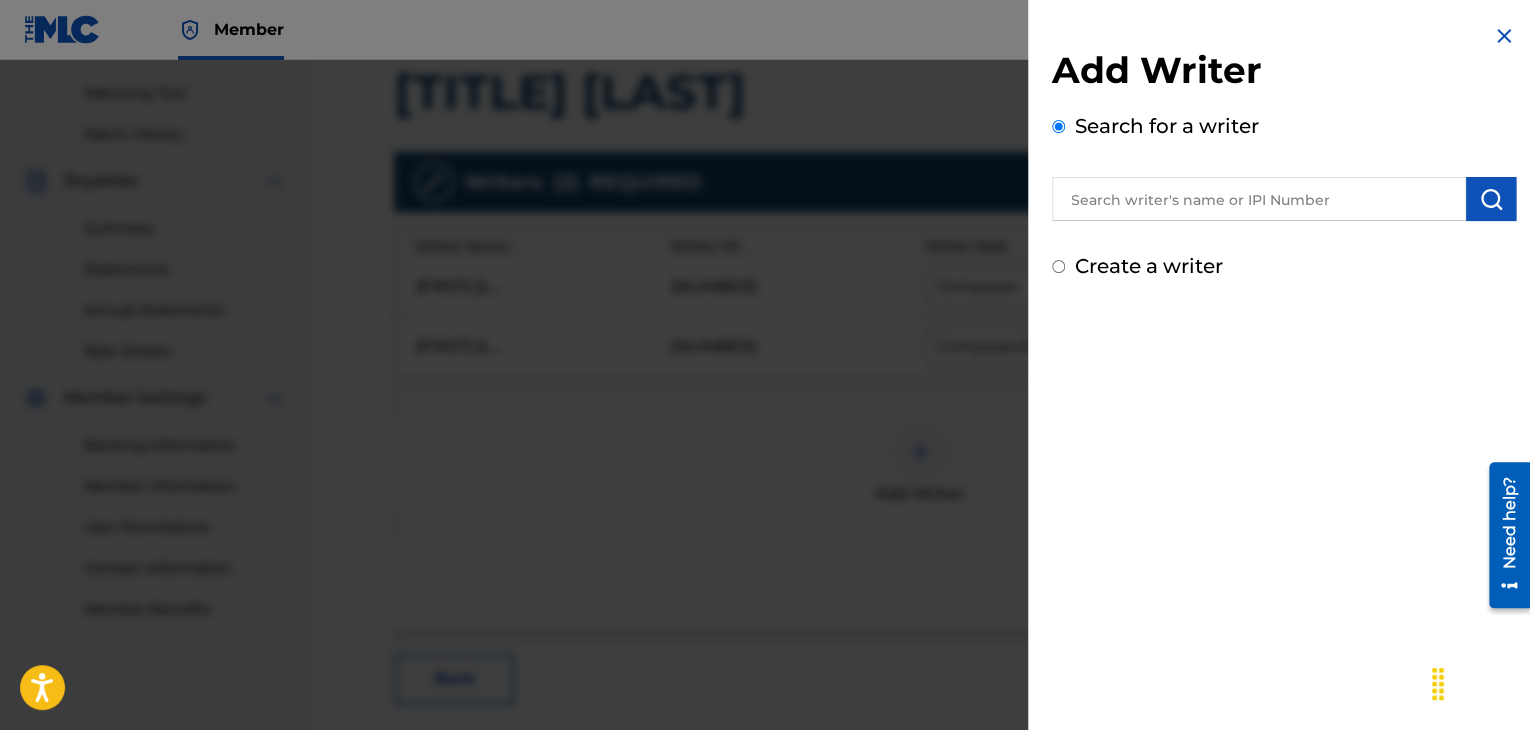 click at bounding box center (1259, 199) 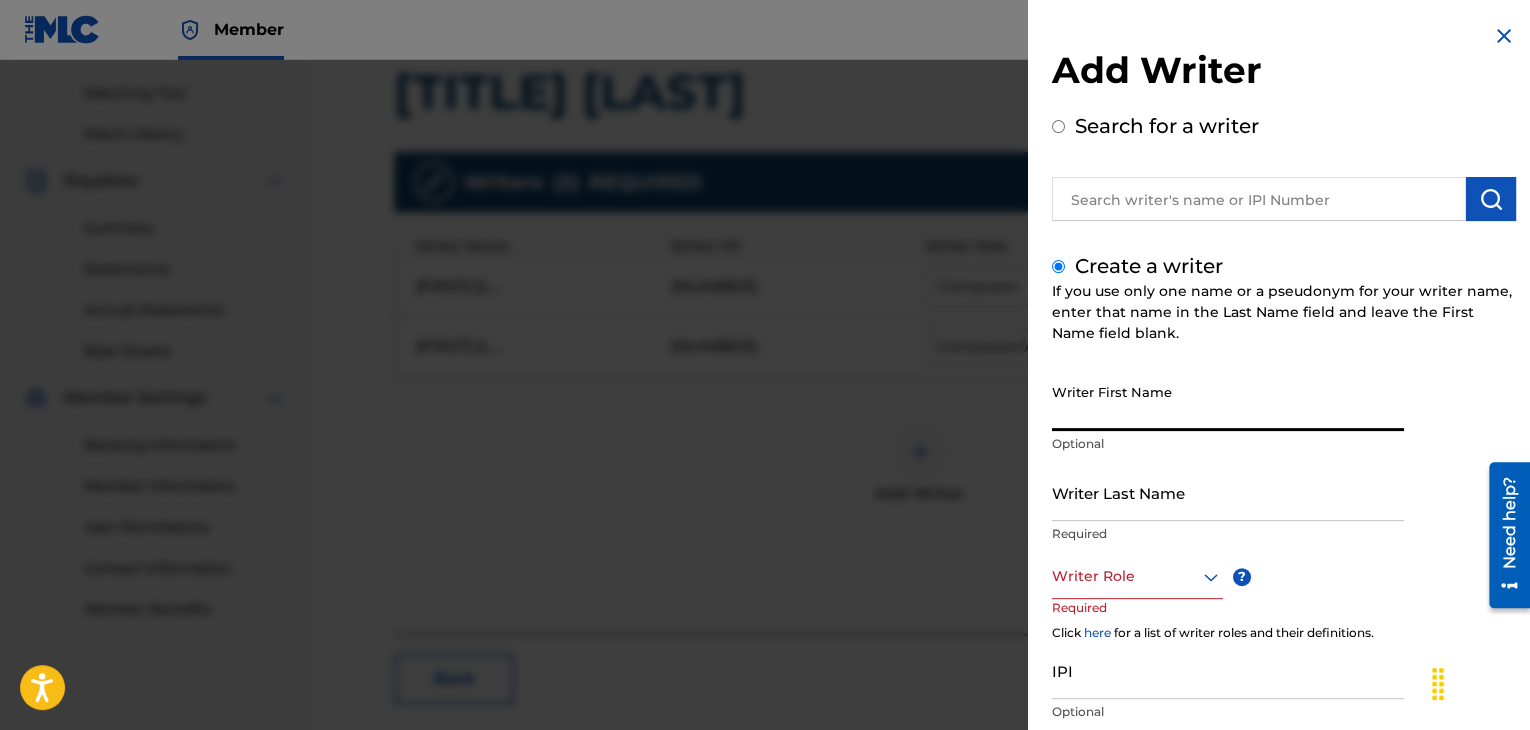 click on "Writer First Name" at bounding box center [1228, 402] 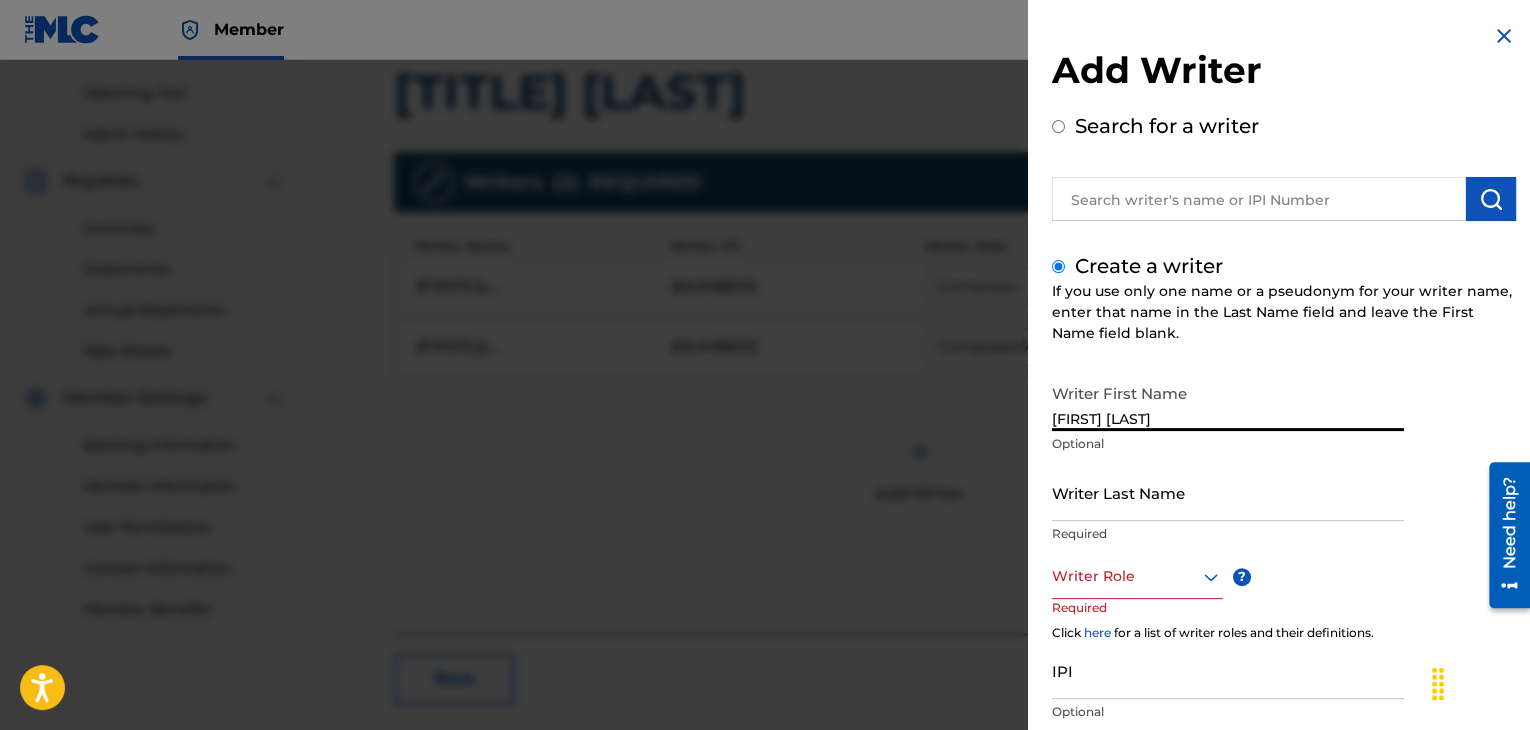 type on "[FIRST] [LAST]" 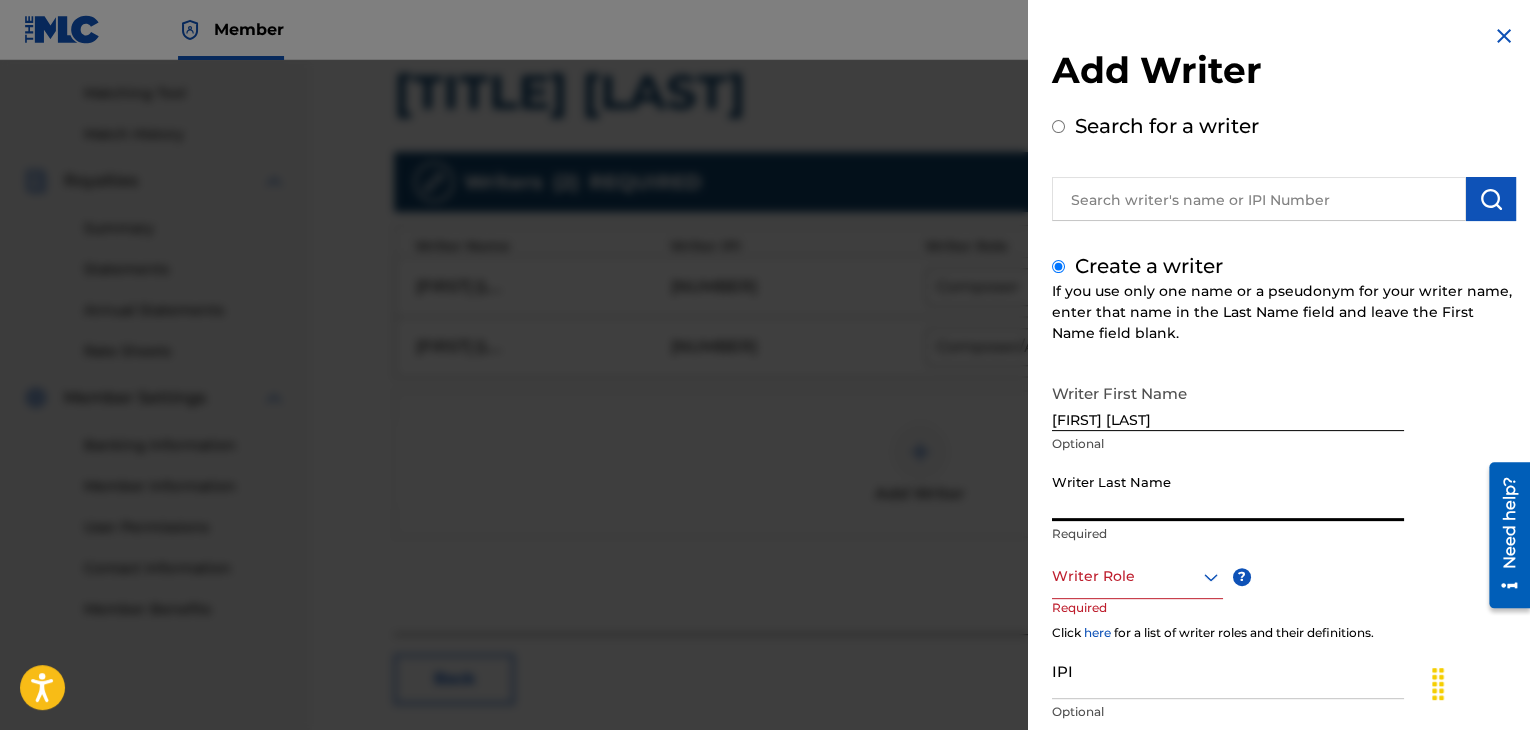 click on "Writer Last Name" at bounding box center [1228, 492] 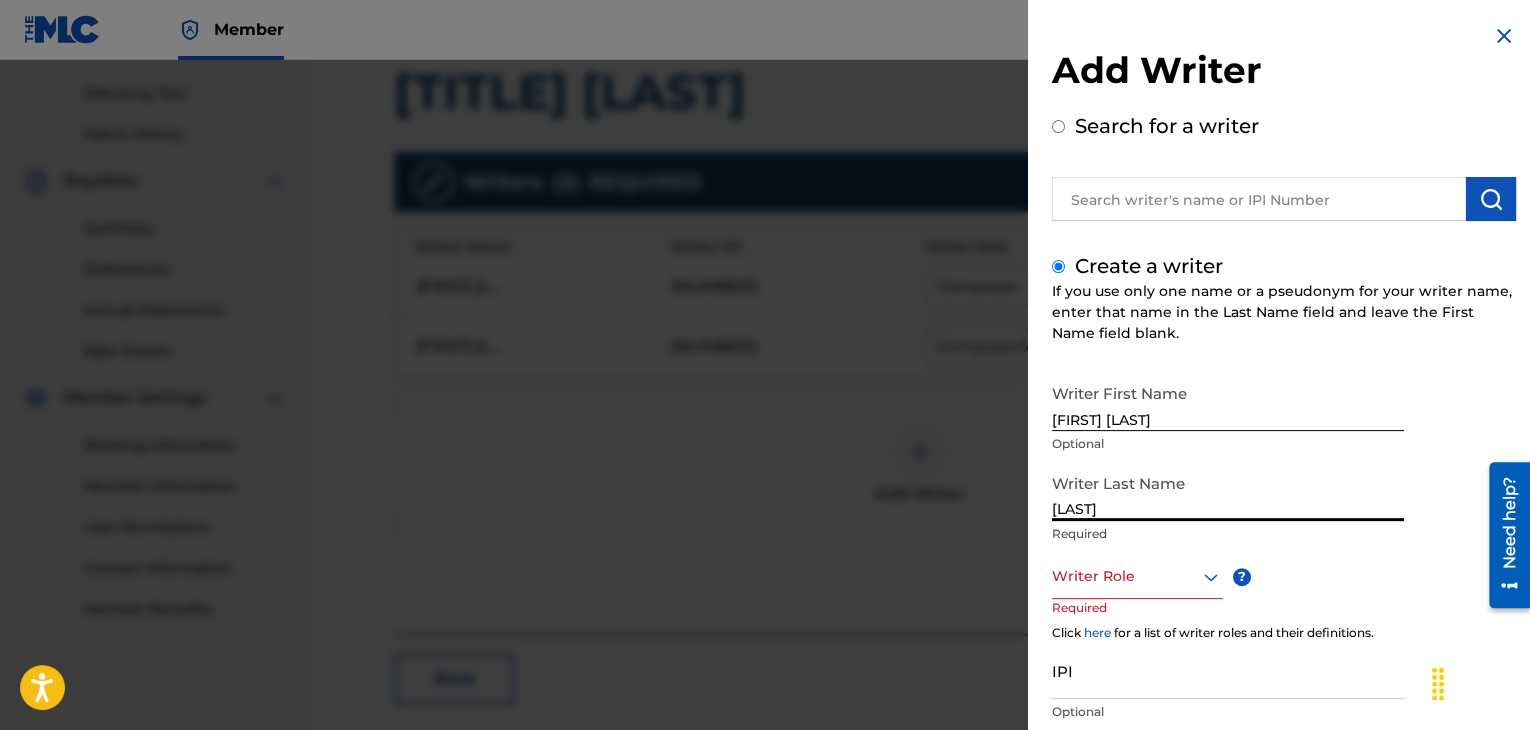 type on "[LAST]" 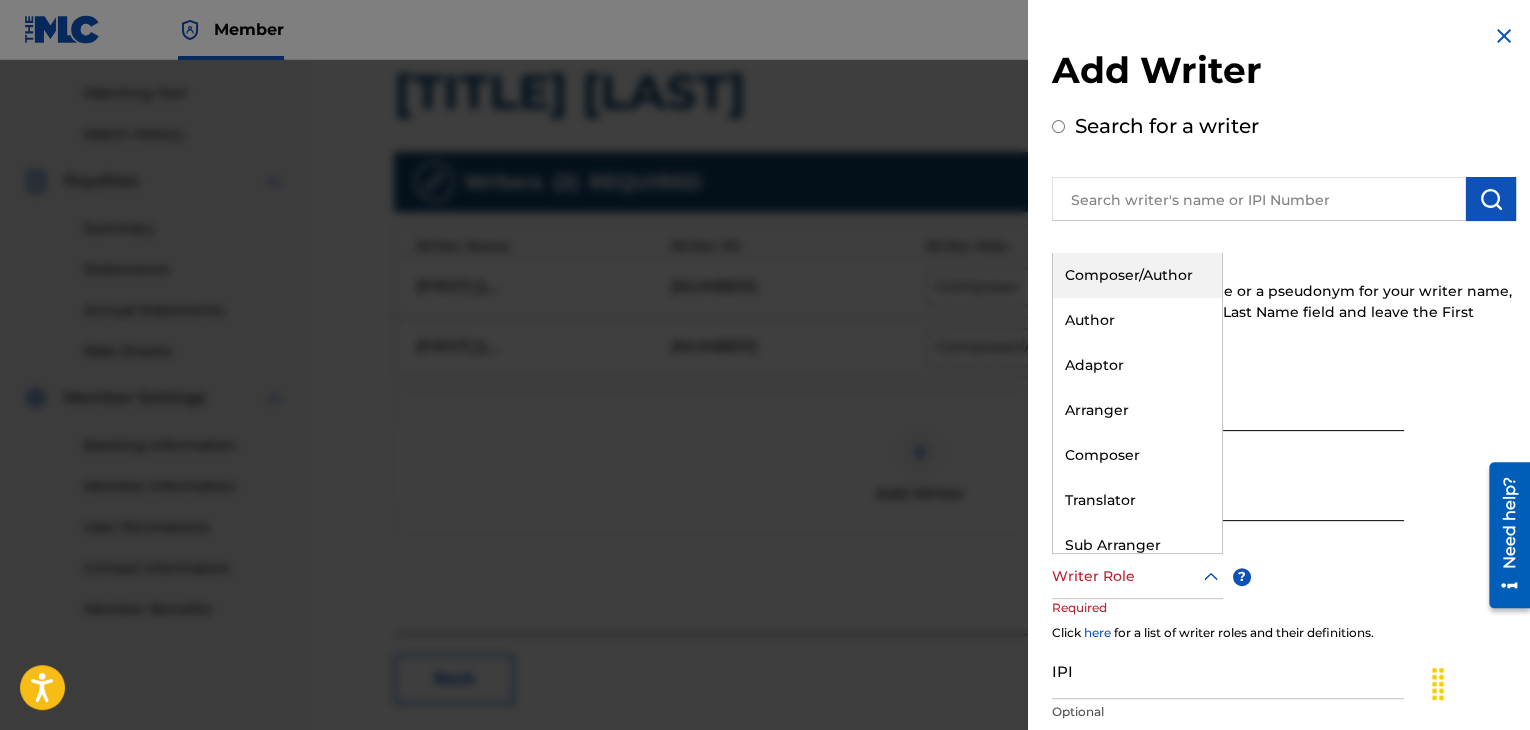 click 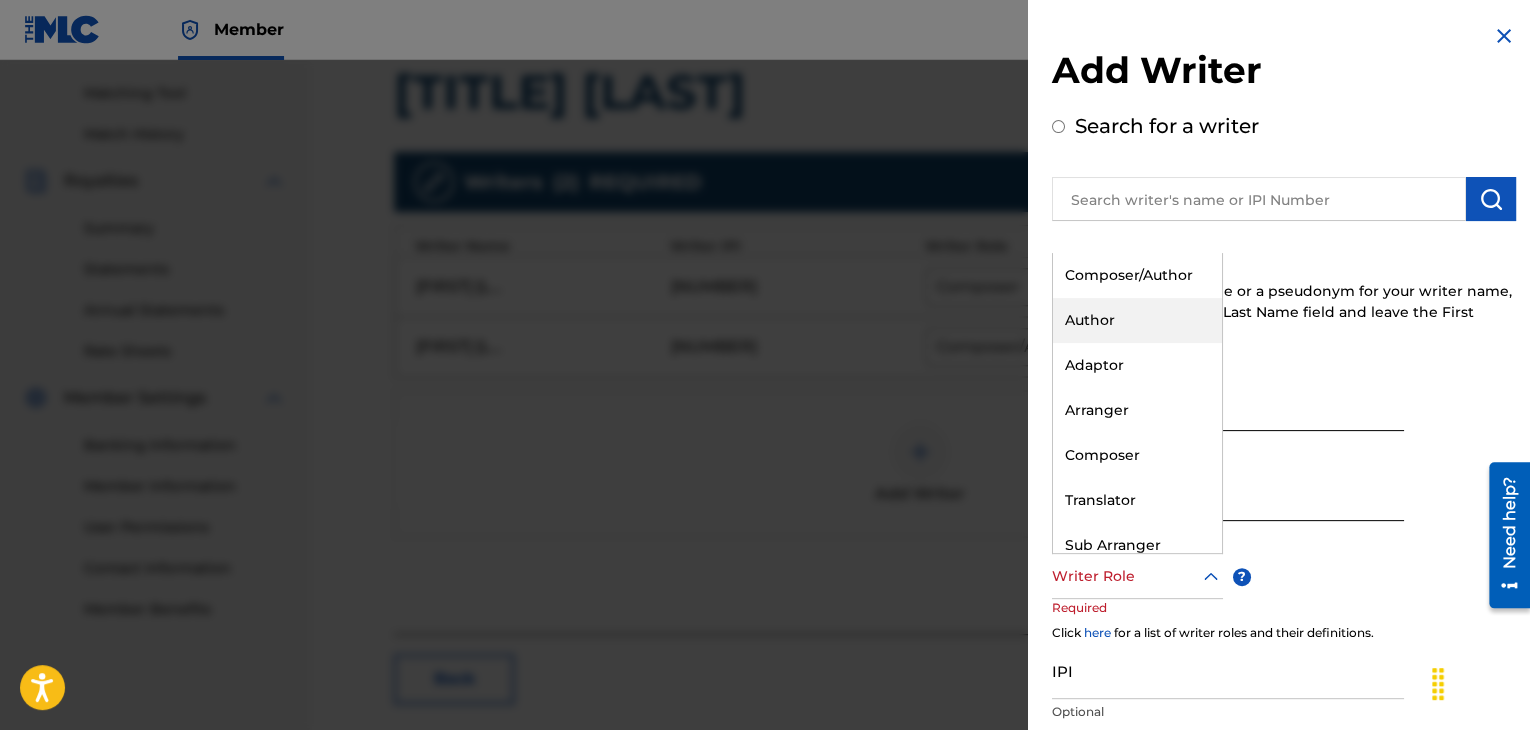 scroll, scrollTop: 24, scrollLeft: 0, axis: vertical 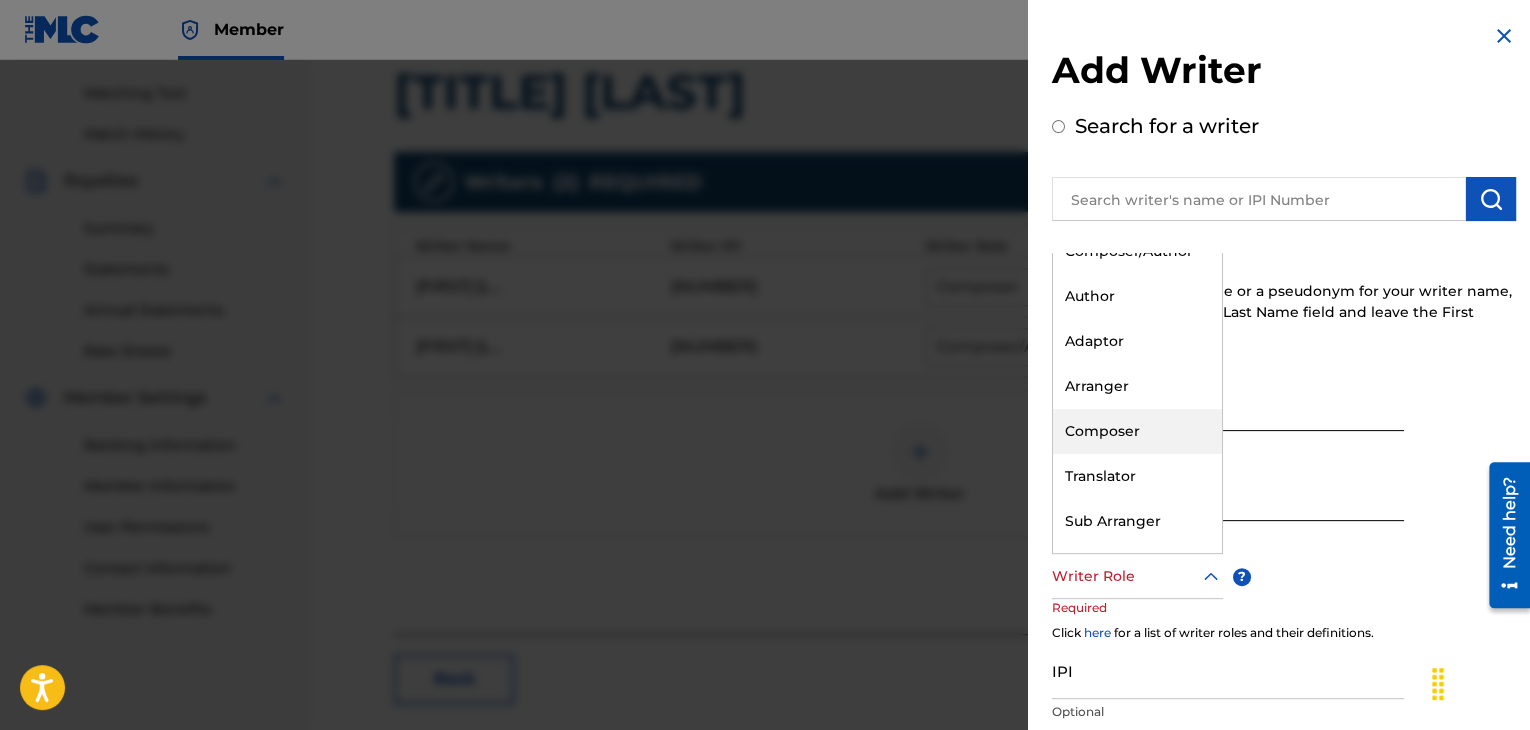 click on "Composer" at bounding box center (1137, 431) 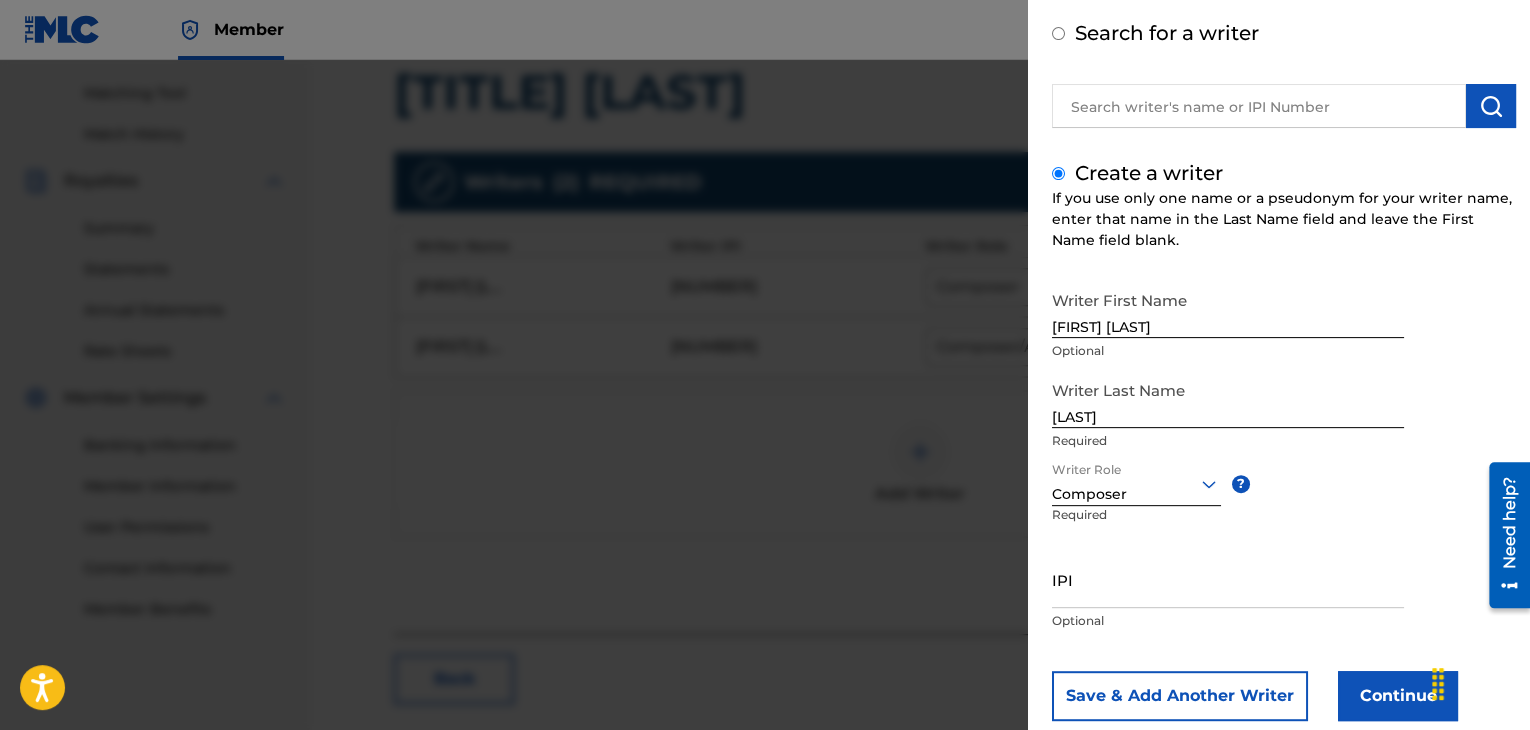 scroll, scrollTop: 138, scrollLeft: 0, axis: vertical 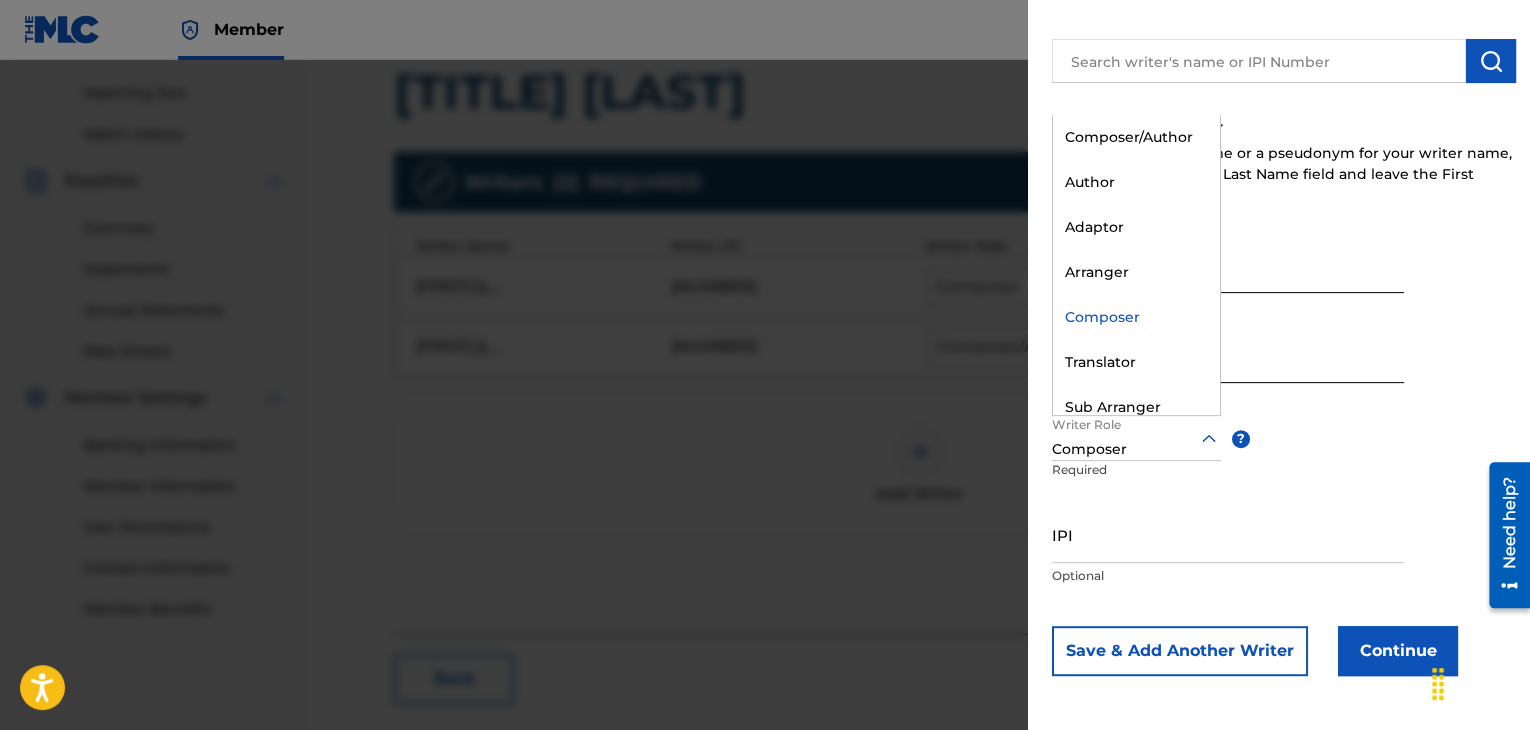 click at bounding box center (1136, 438) 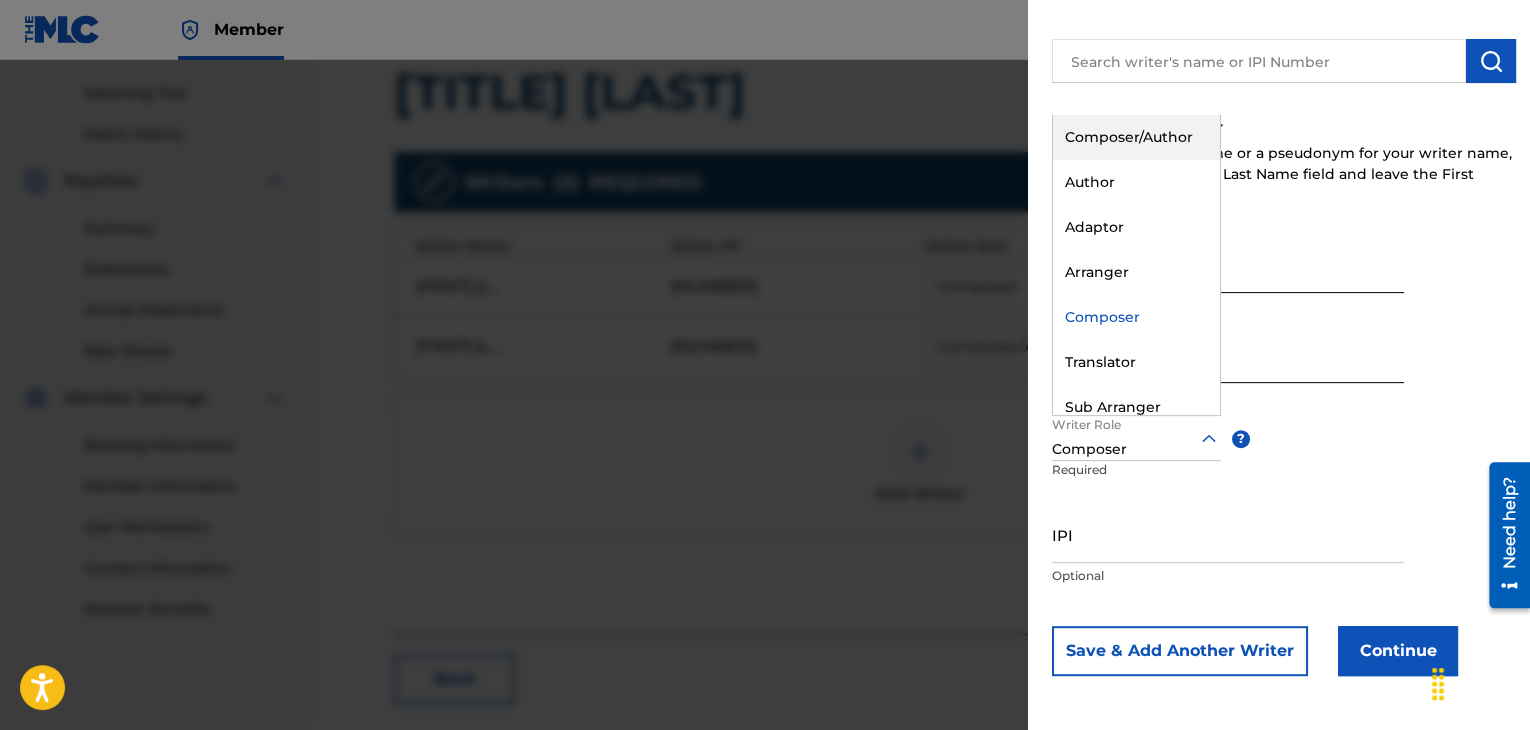 click on "Composer/Author" at bounding box center [1136, 137] 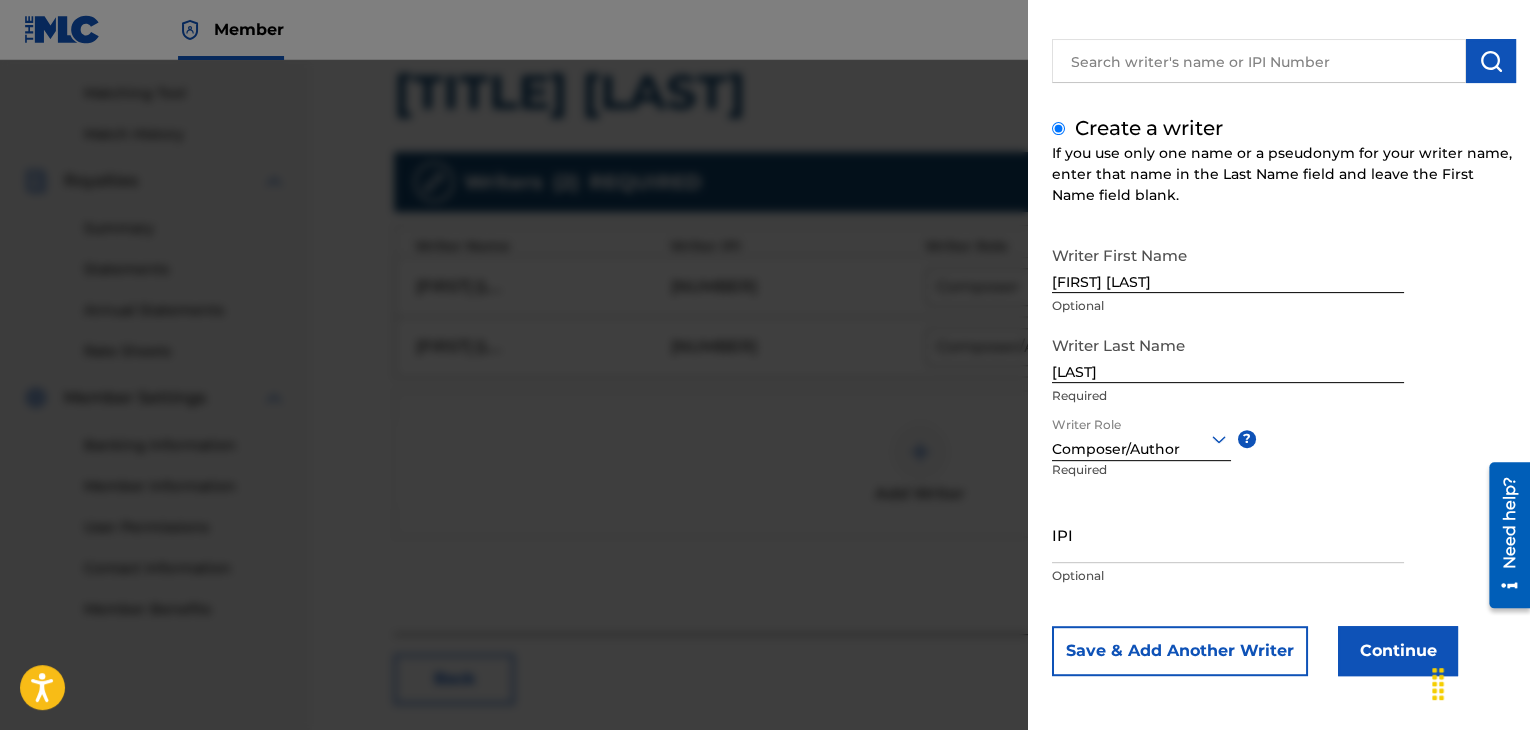click on "IPI" at bounding box center [1228, 534] 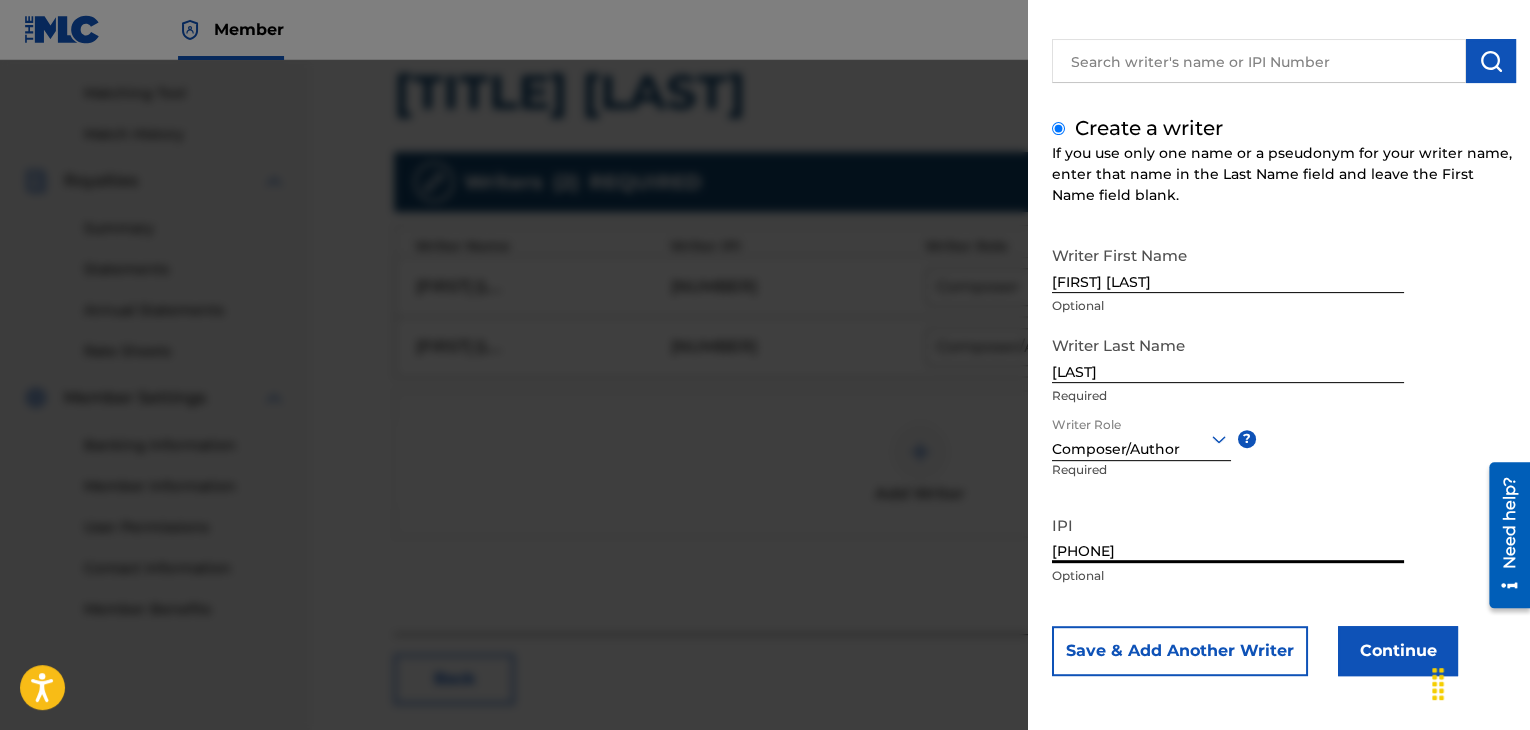 type on "[PHONE]" 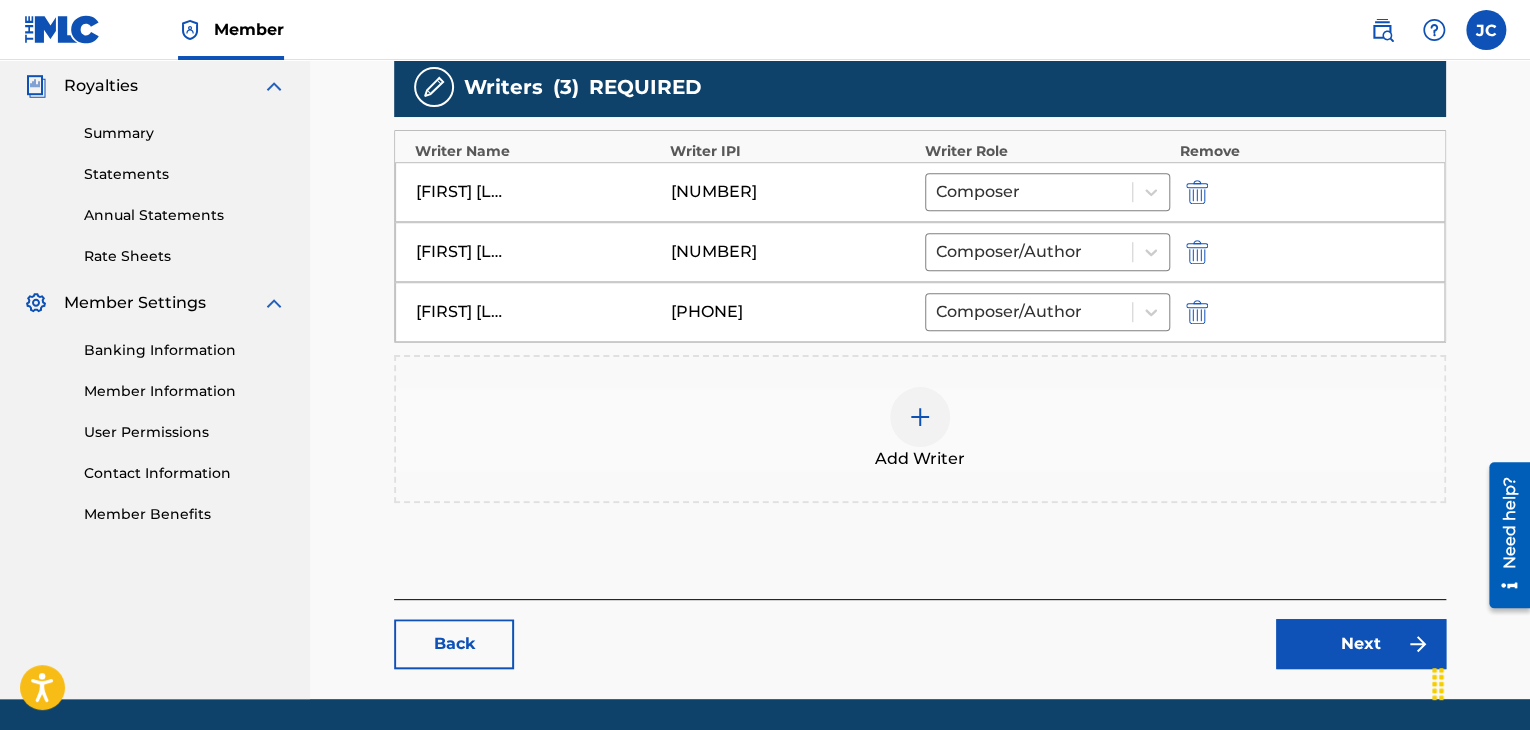 scroll, scrollTop: 658, scrollLeft: 0, axis: vertical 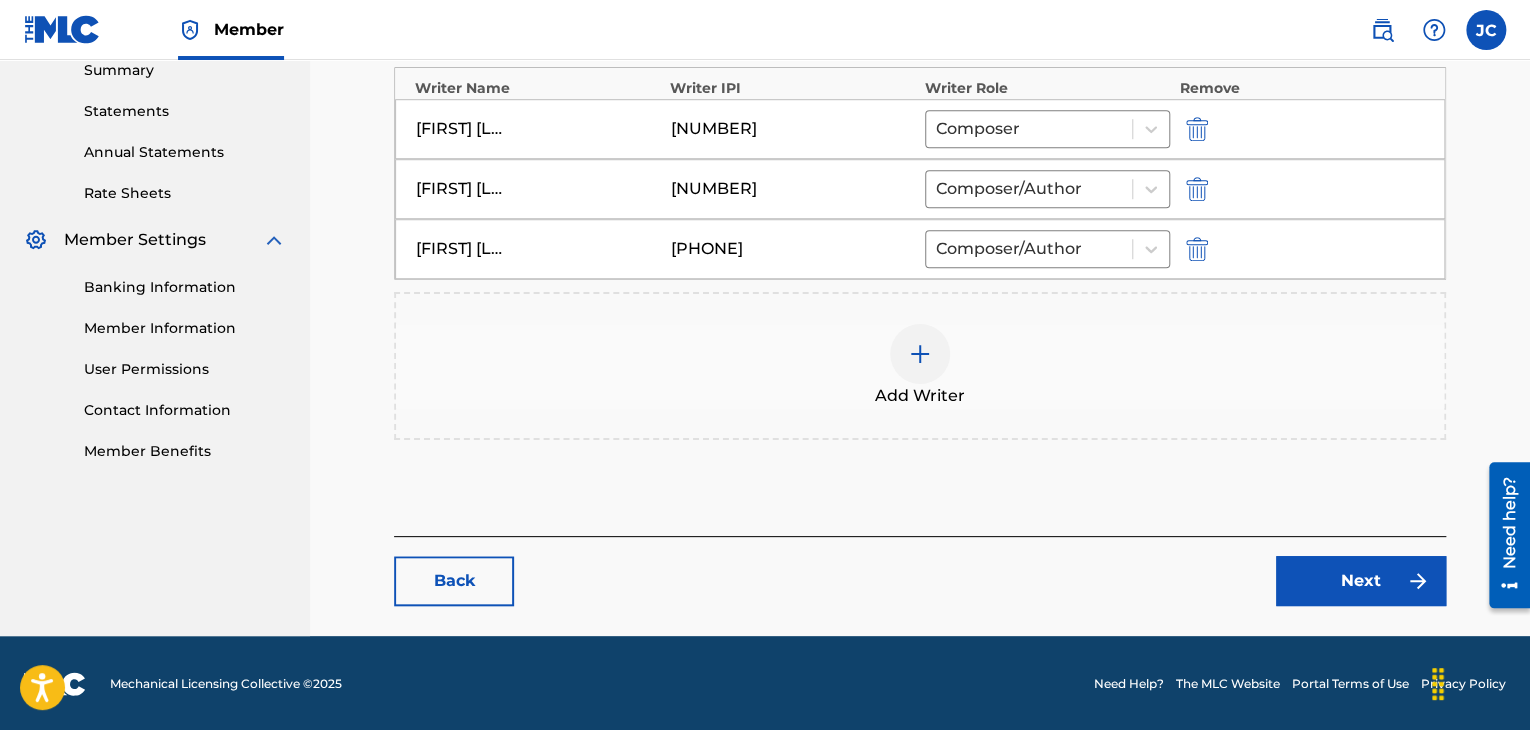 click on "Next" at bounding box center [1361, 581] 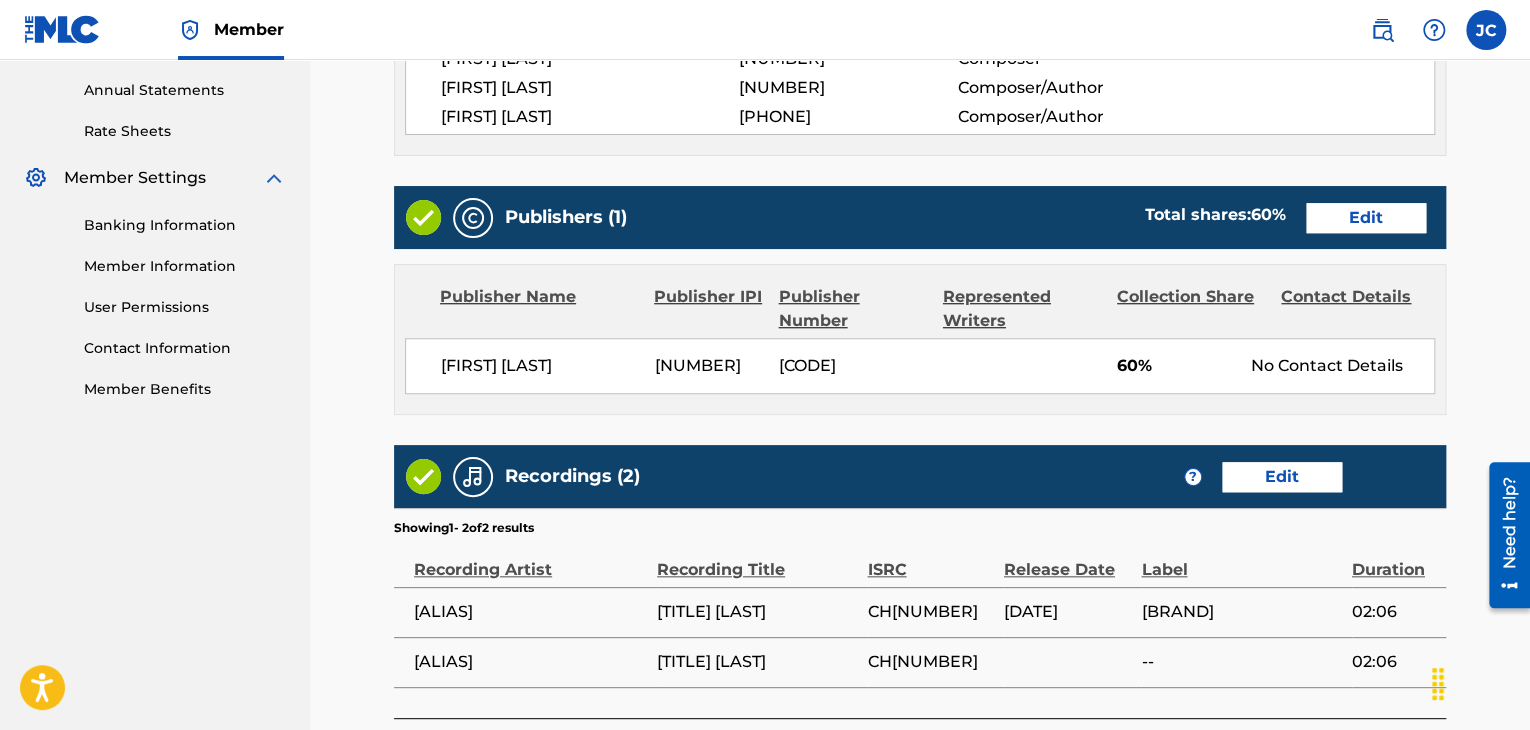 scroll, scrollTop: 600, scrollLeft: 0, axis: vertical 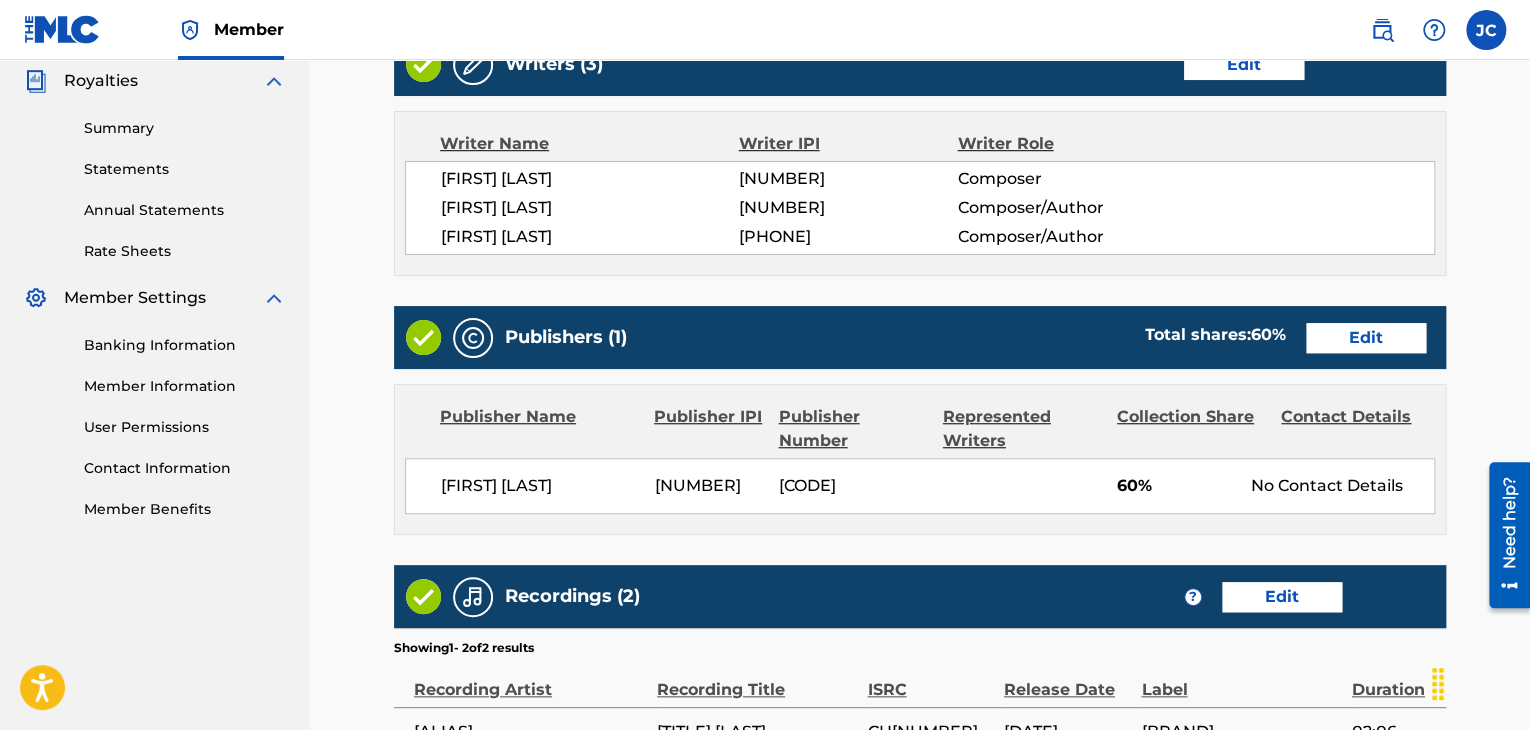 click on "Edit" at bounding box center [1366, 338] 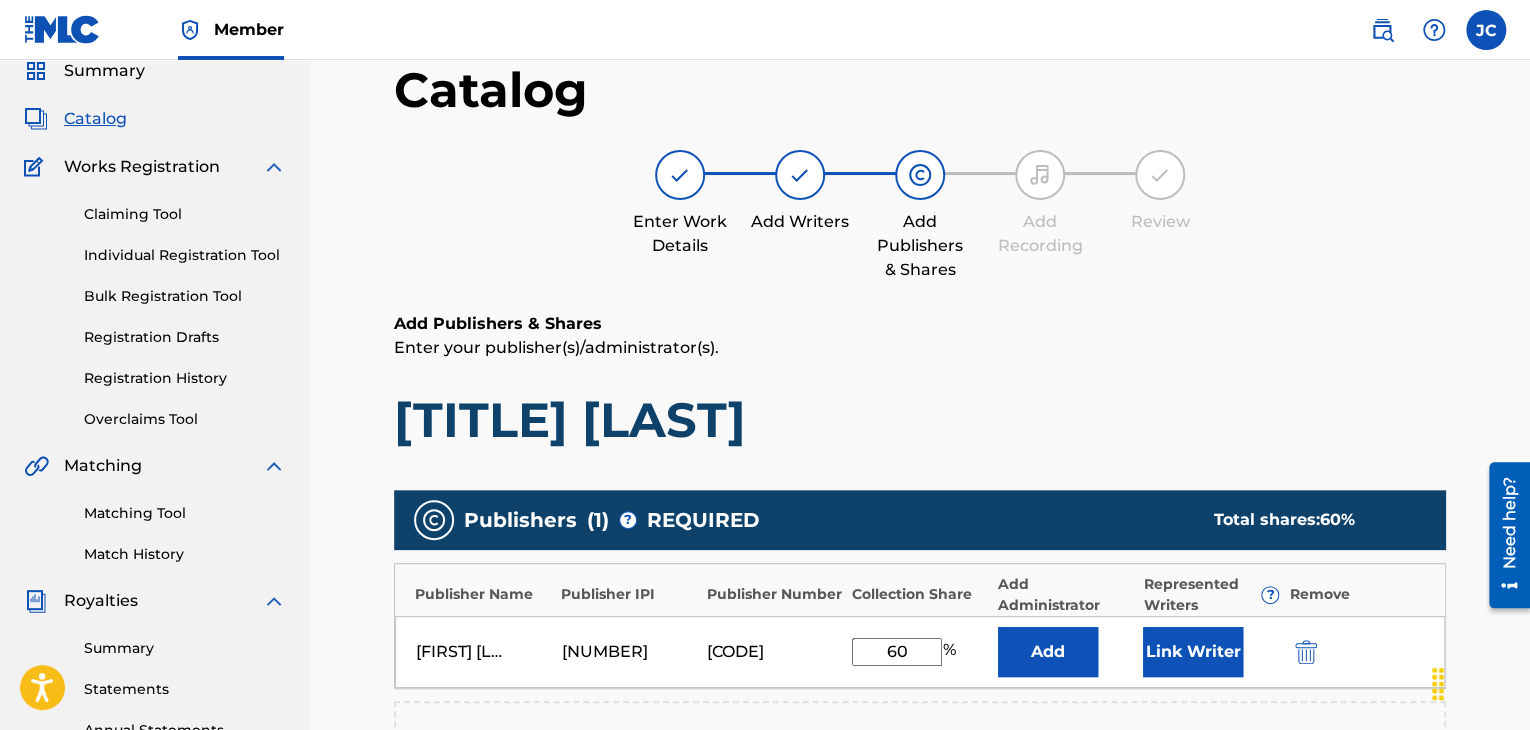 scroll, scrollTop: 500, scrollLeft: 0, axis: vertical 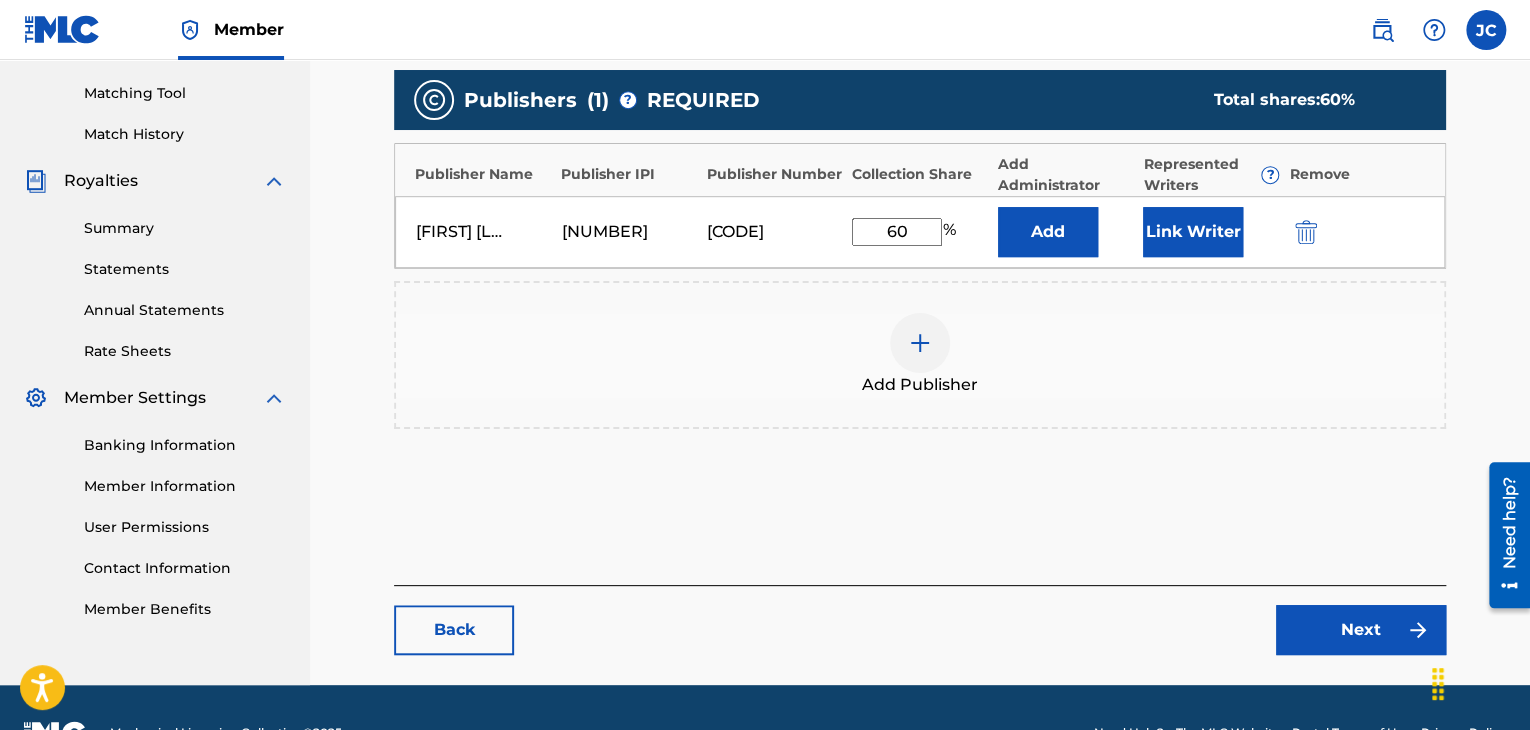 click on "60" at bounding box center [897, 232] 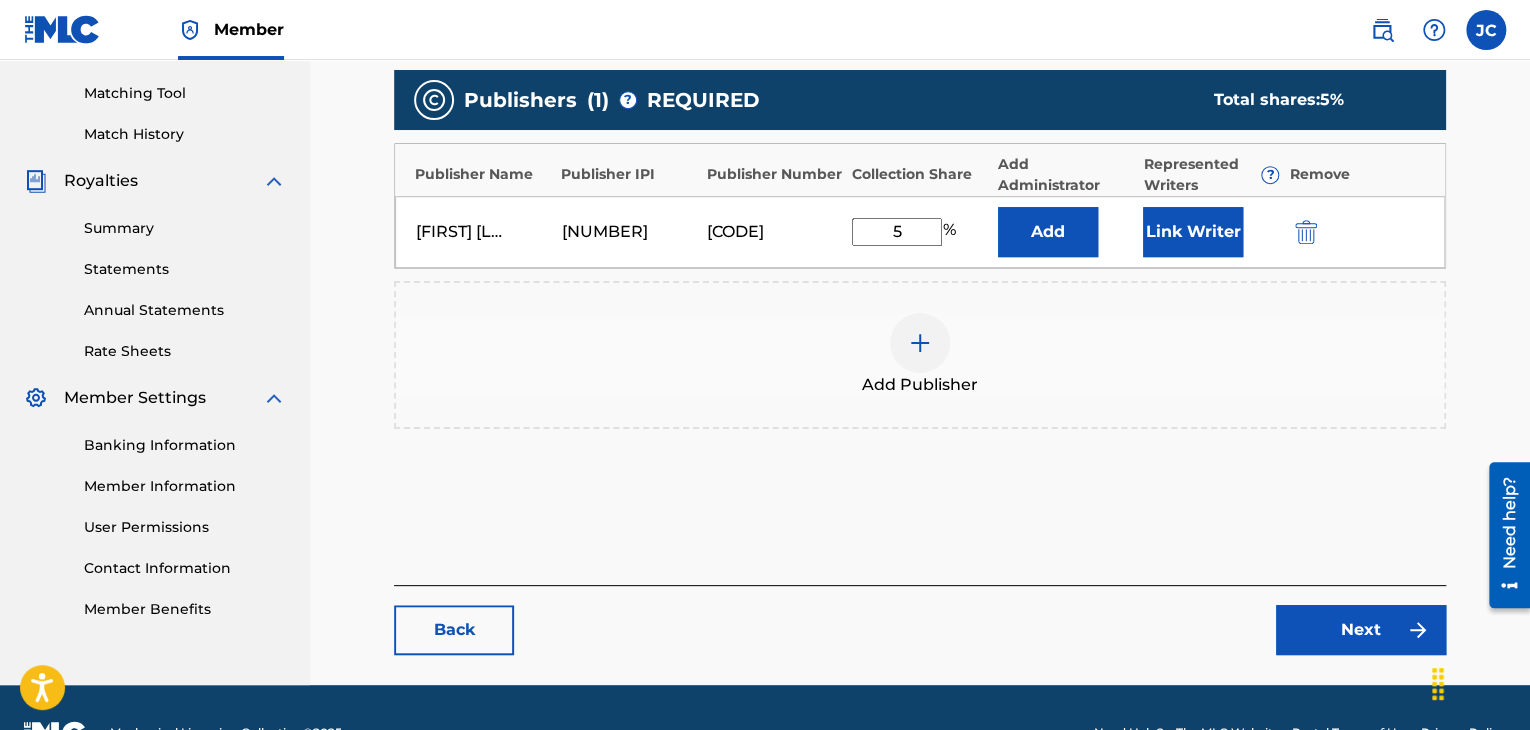 type on "5" 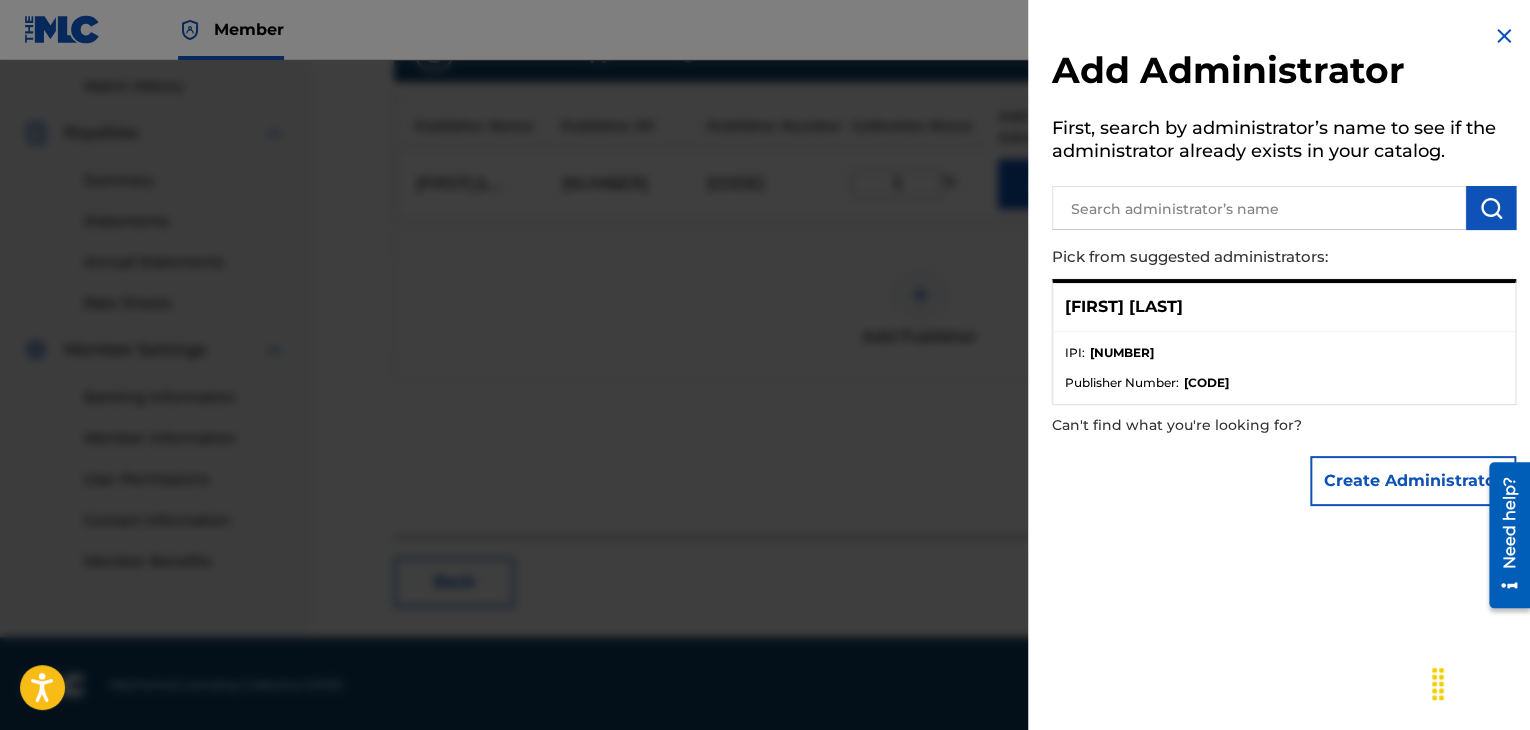scroll, scrollTop: 549, scrollLeft: 0, axis: vertical 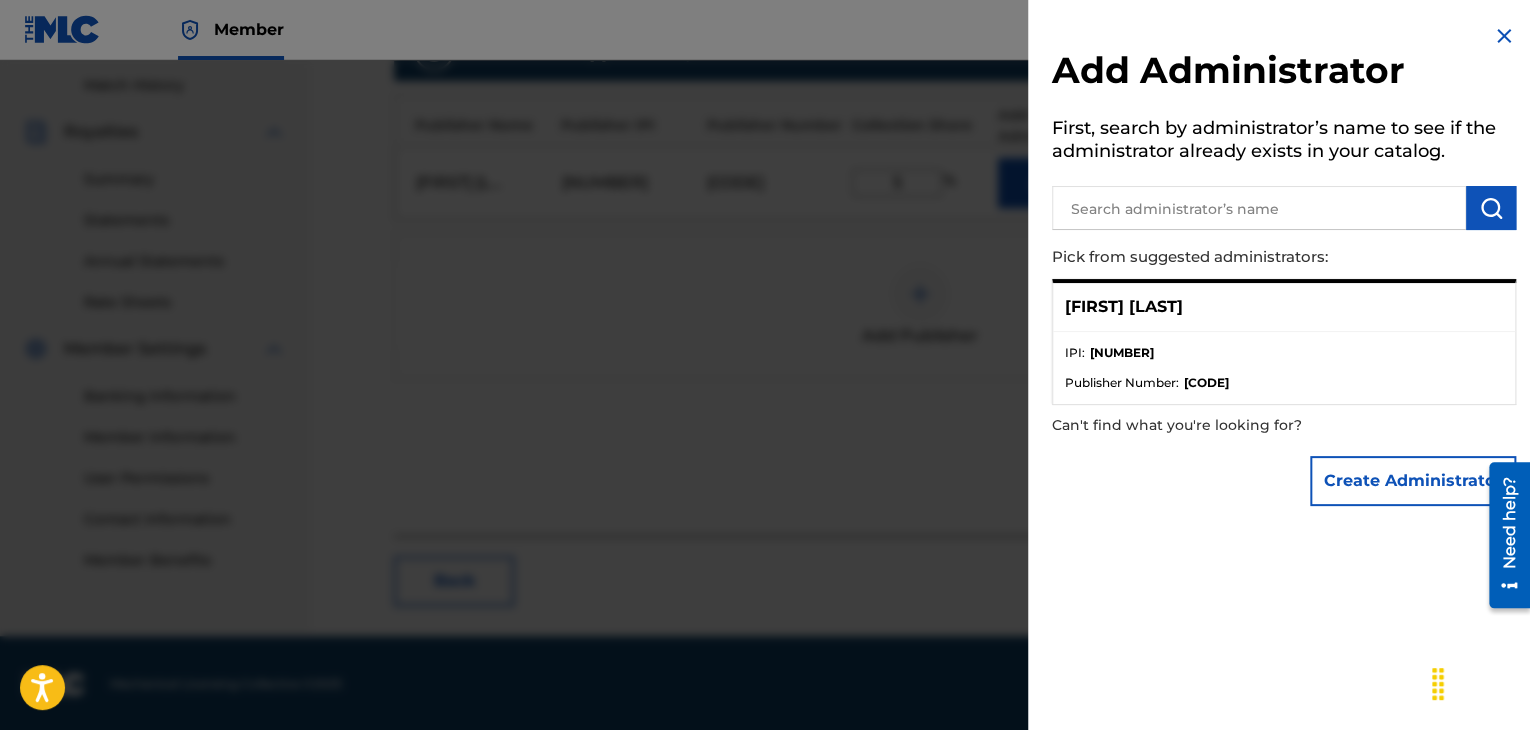 click at bounding box center [765, 425] 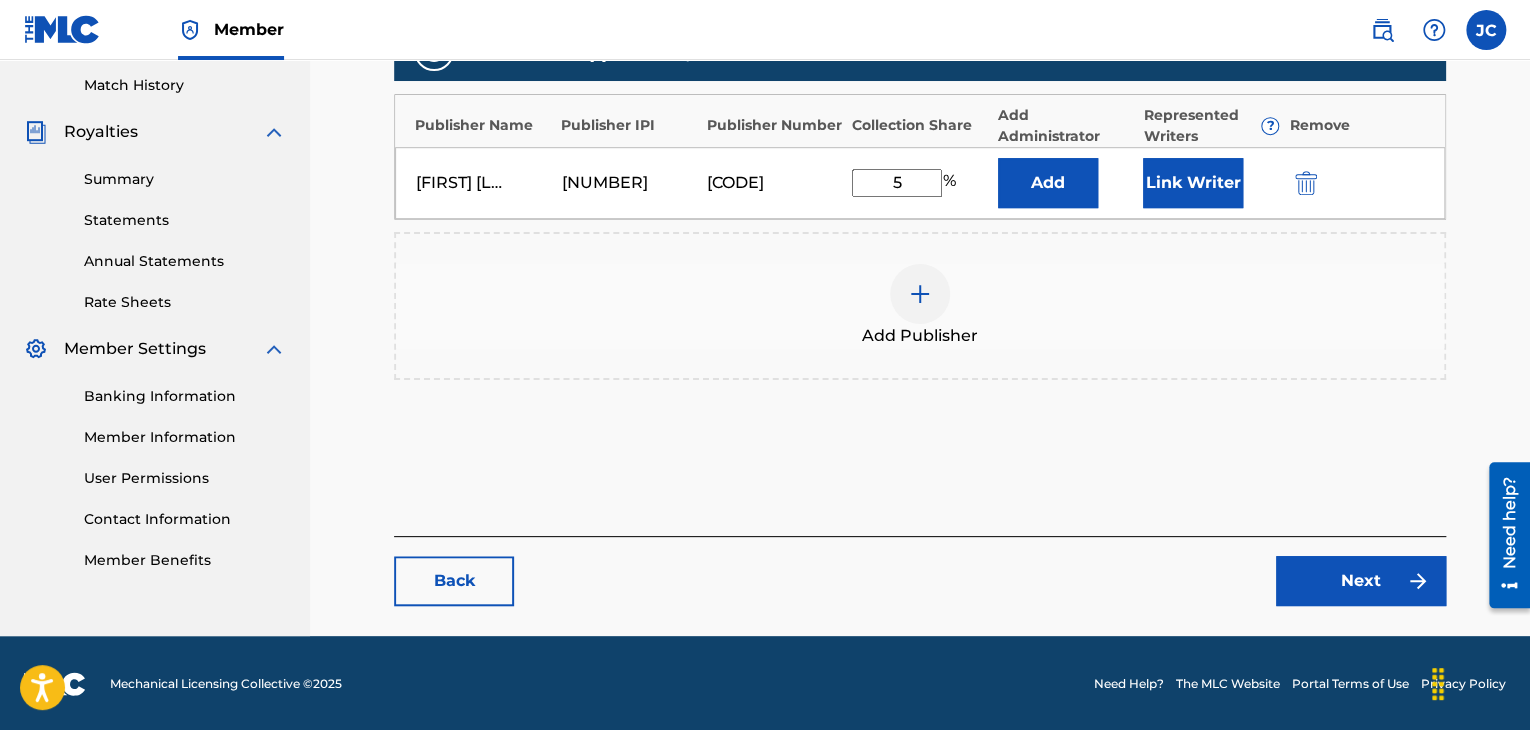 click on "Next" at bounding box center (1361, 581) 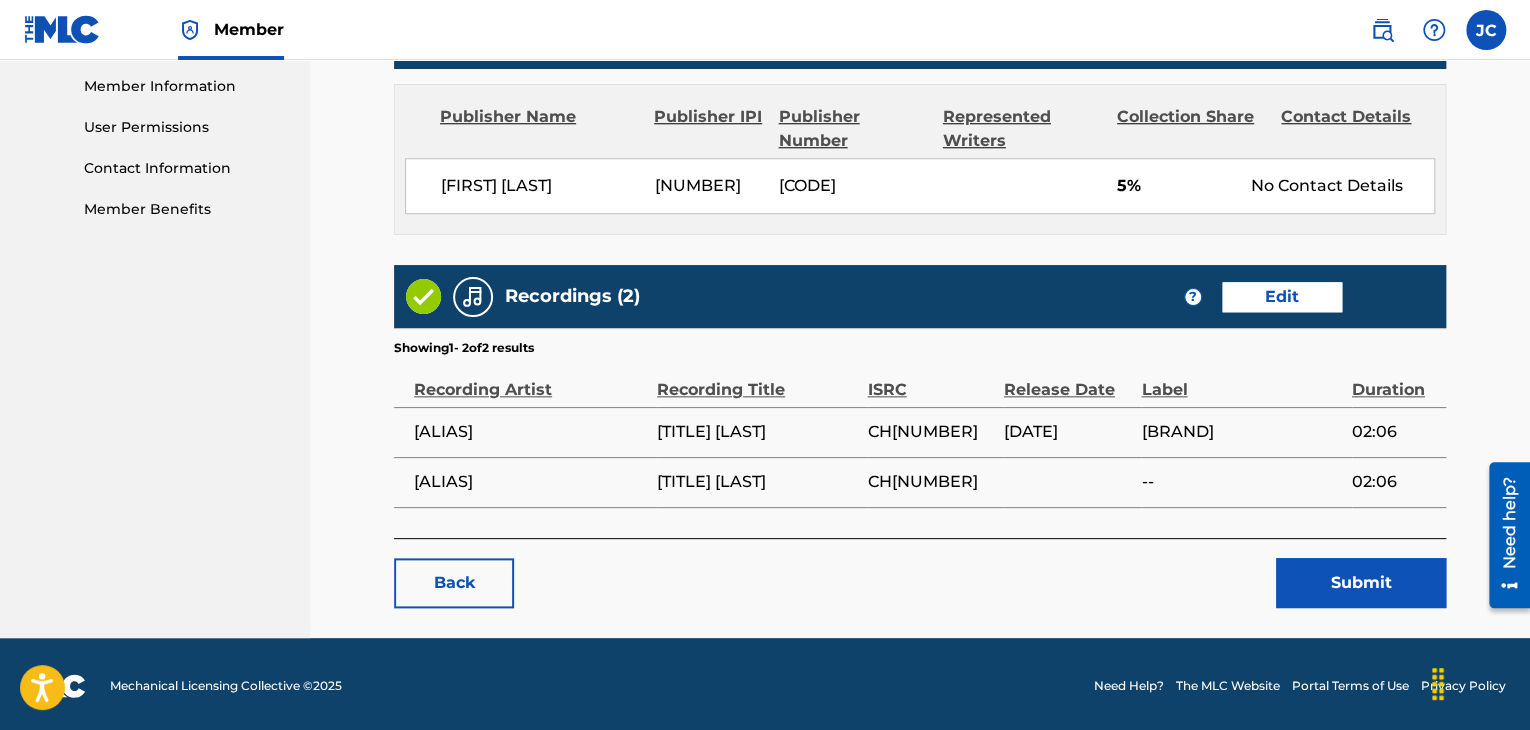 scroll, scrollTop: 901, scrollLeft: 0, axis: vertical 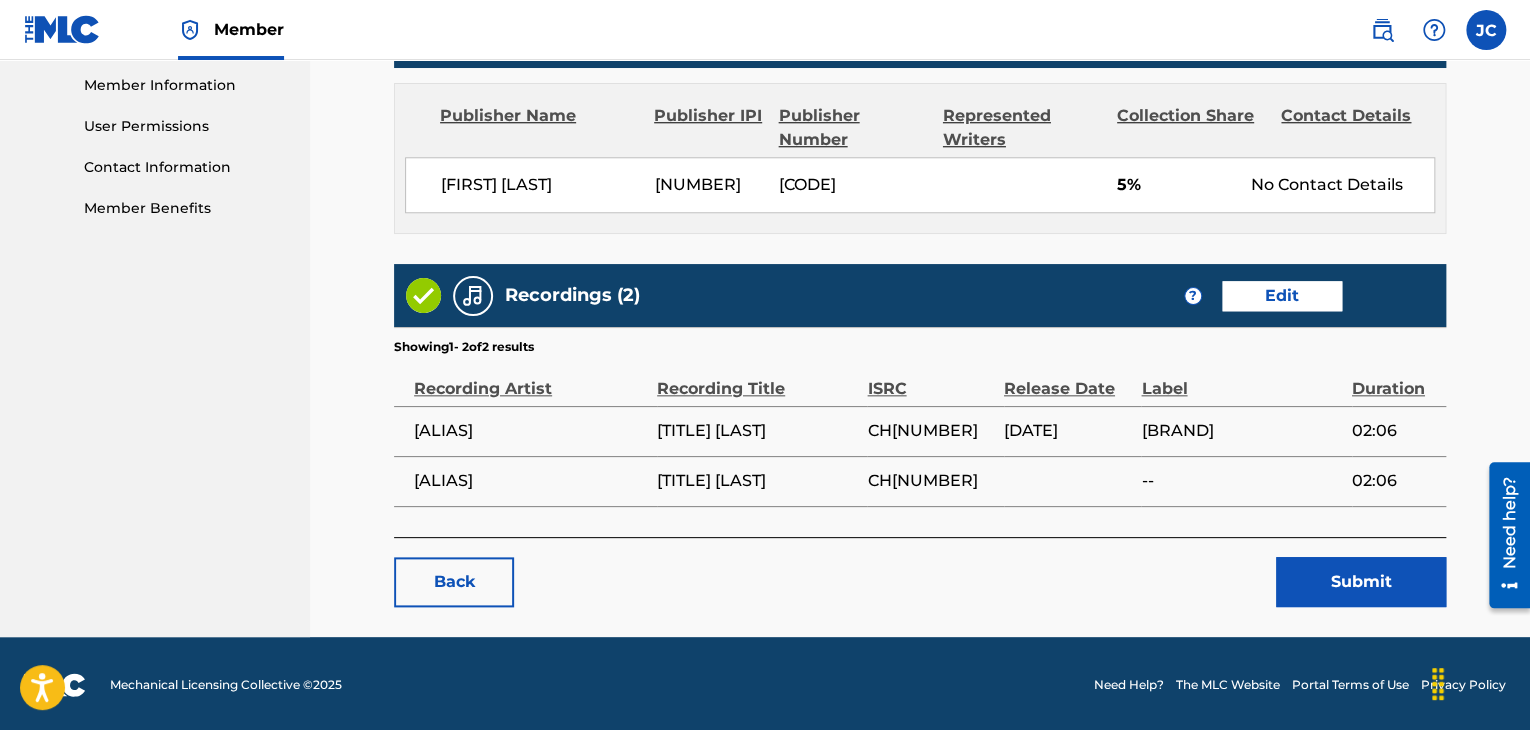 click on "Submit" at bounding box center [1361, 582] 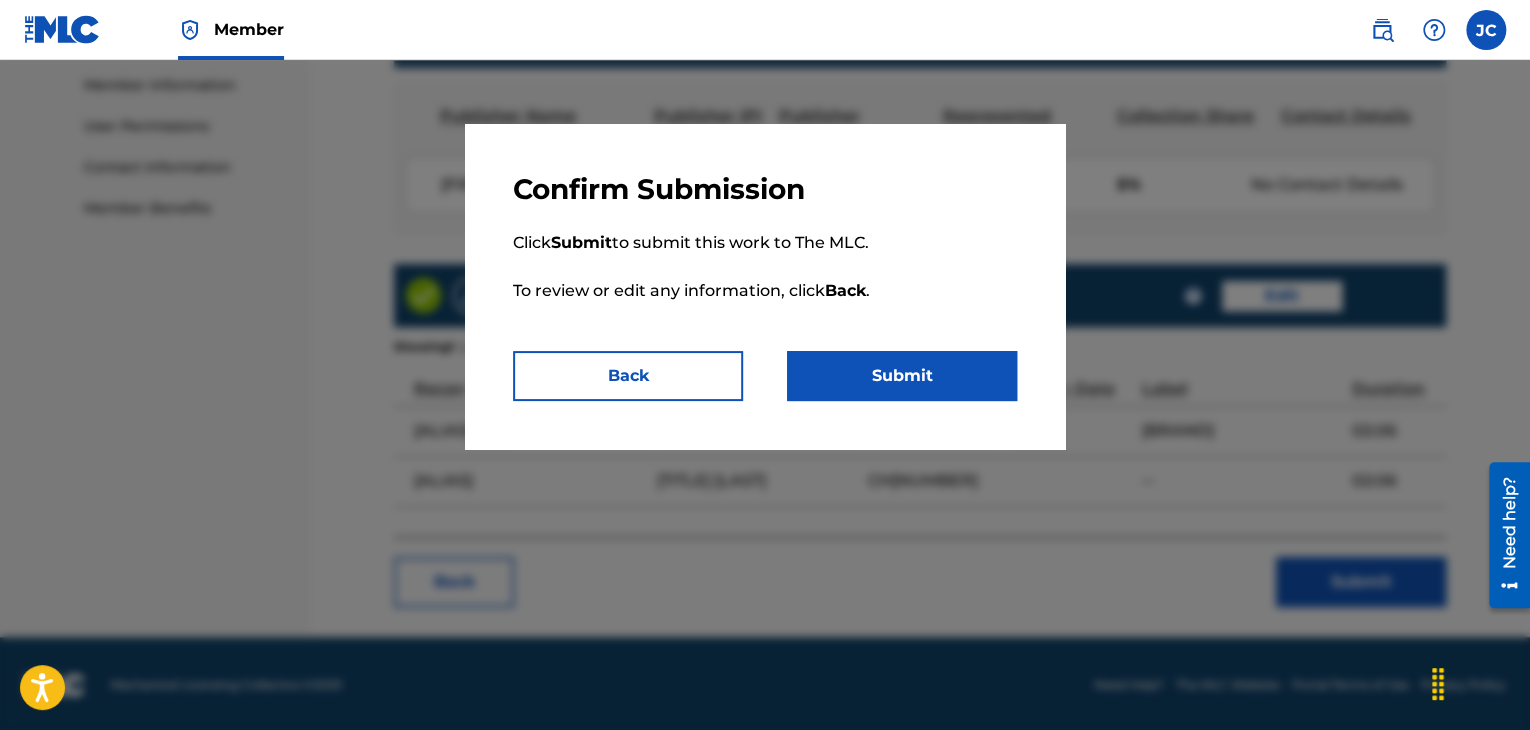click on "Confirm Submission Click  Submit  to submit this work to The MLC. To review or edit any information, click  Back . Back Submit" at bounding box center [765, 286] 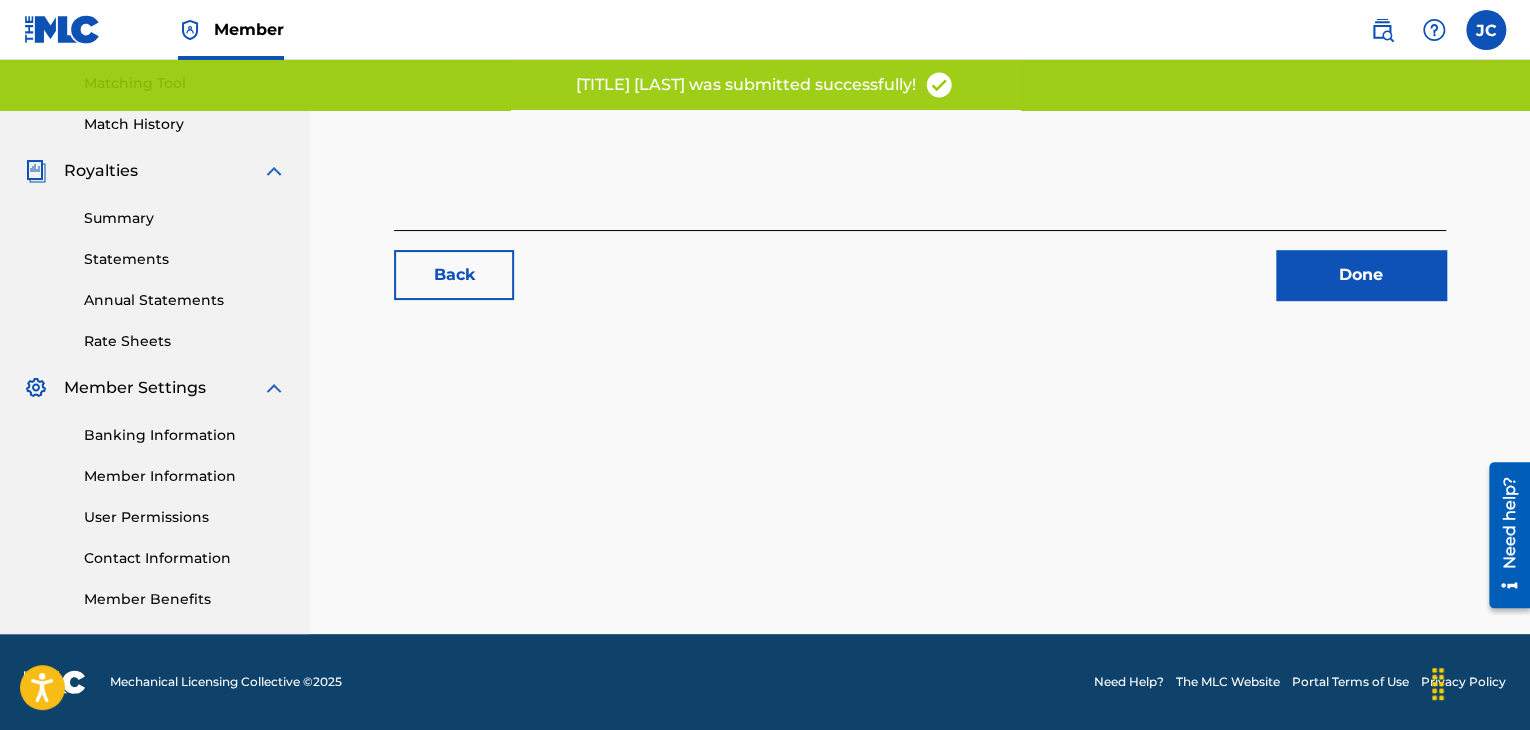 scroll, scrollTop: 0, scrollLeft: 0, axis: both 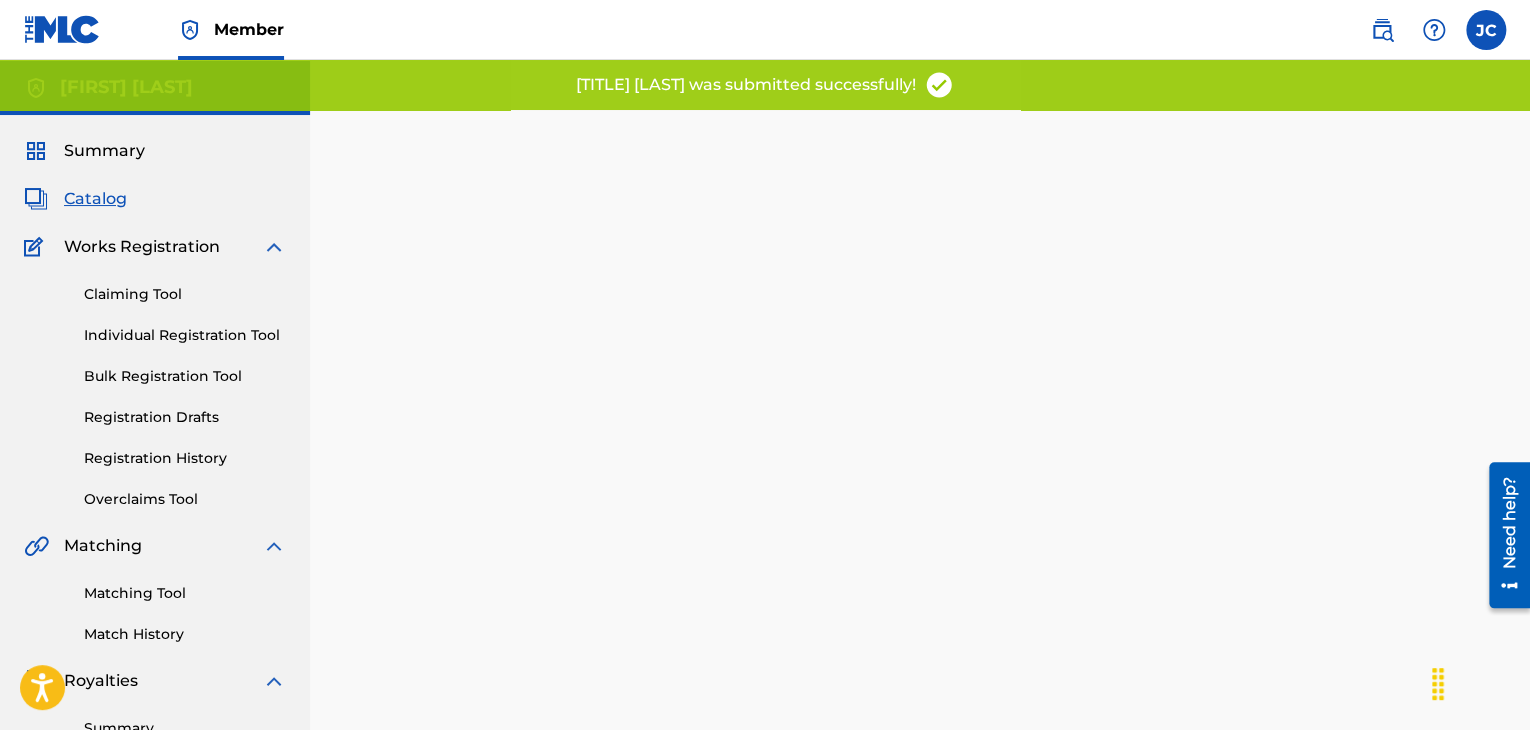 click on "Summary" at bounding box center [104, 151] 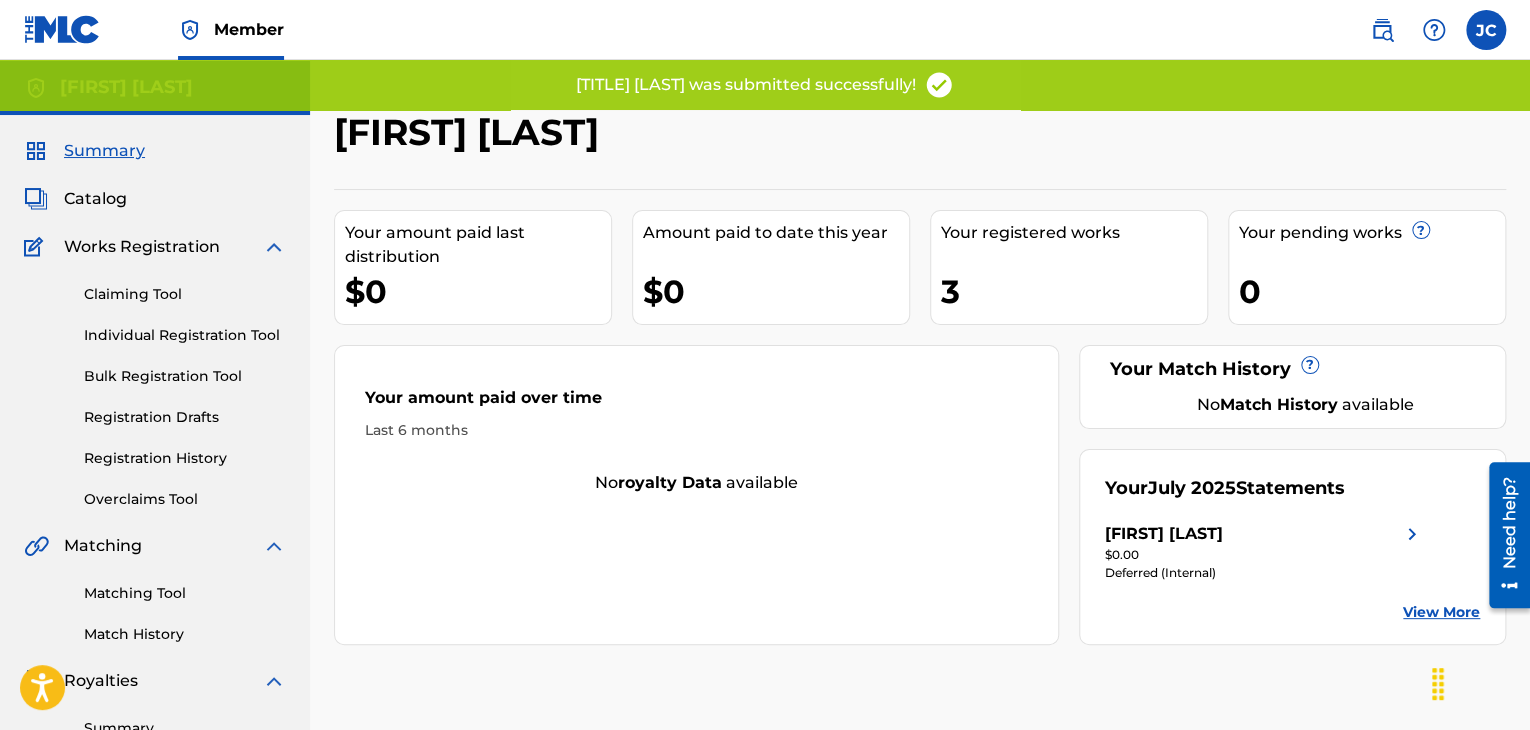 click on "Catalog" at bounding box center (95, 199) 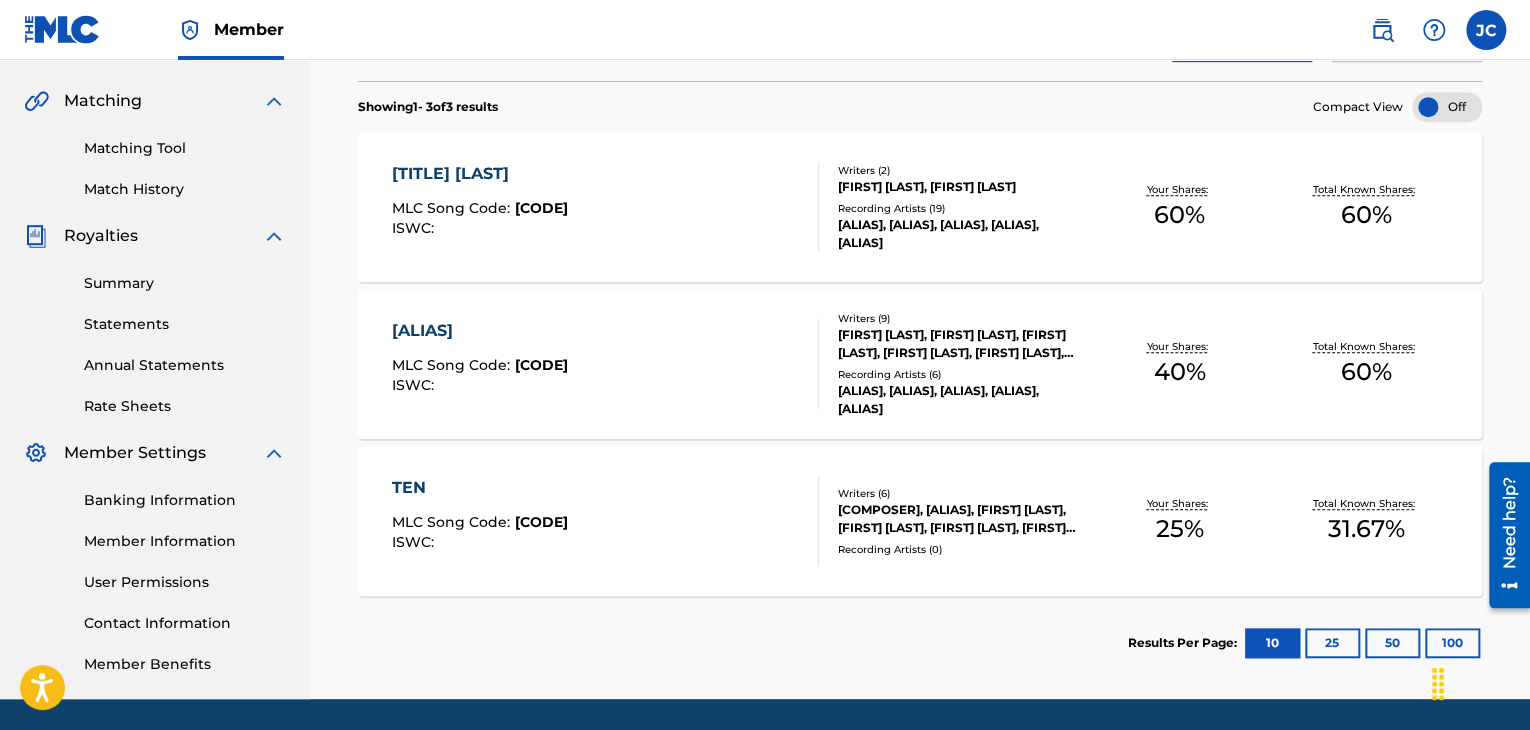 scroll, scrollTop: 500, scrollLeft: 0, axis: vertical 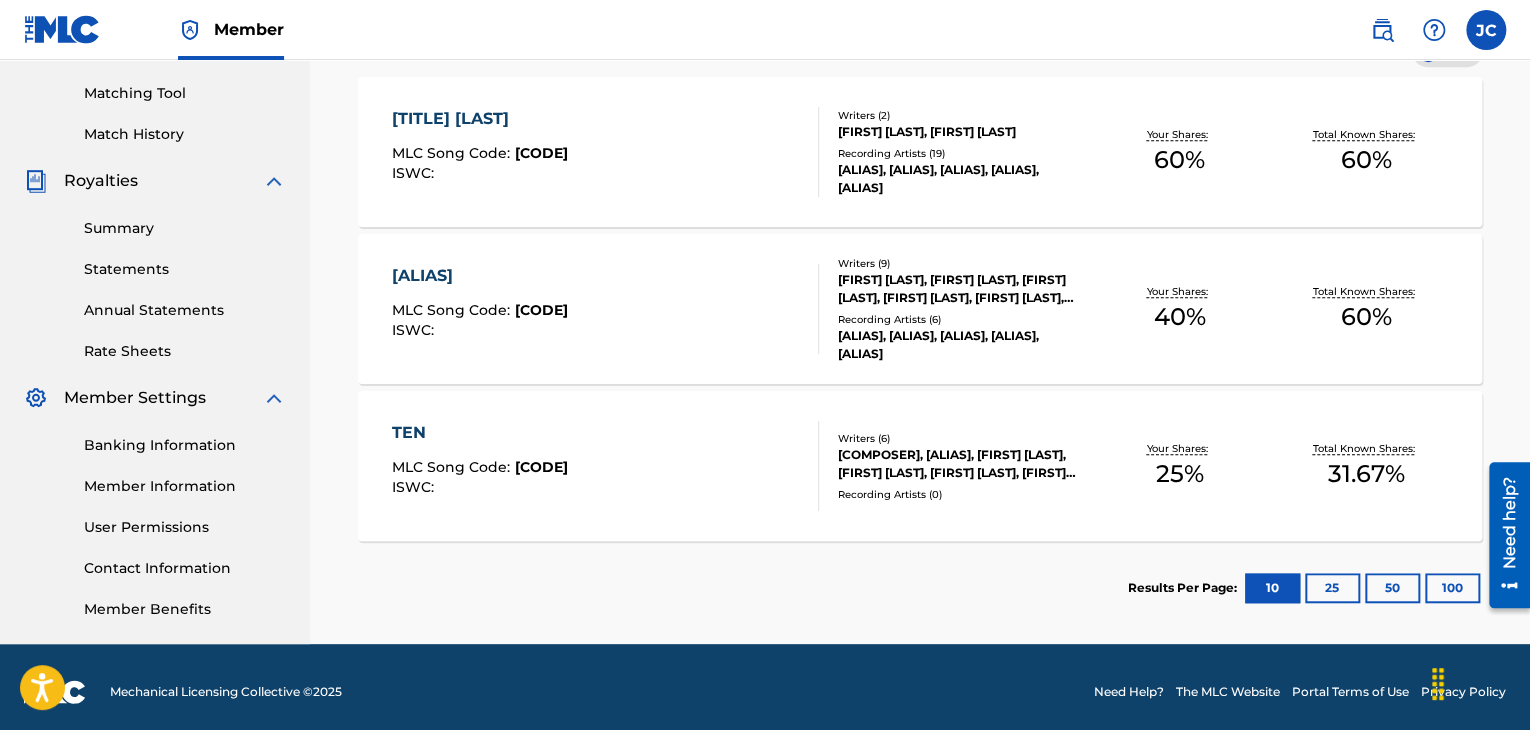 click on "TEN" at bounding box center (480, 433) 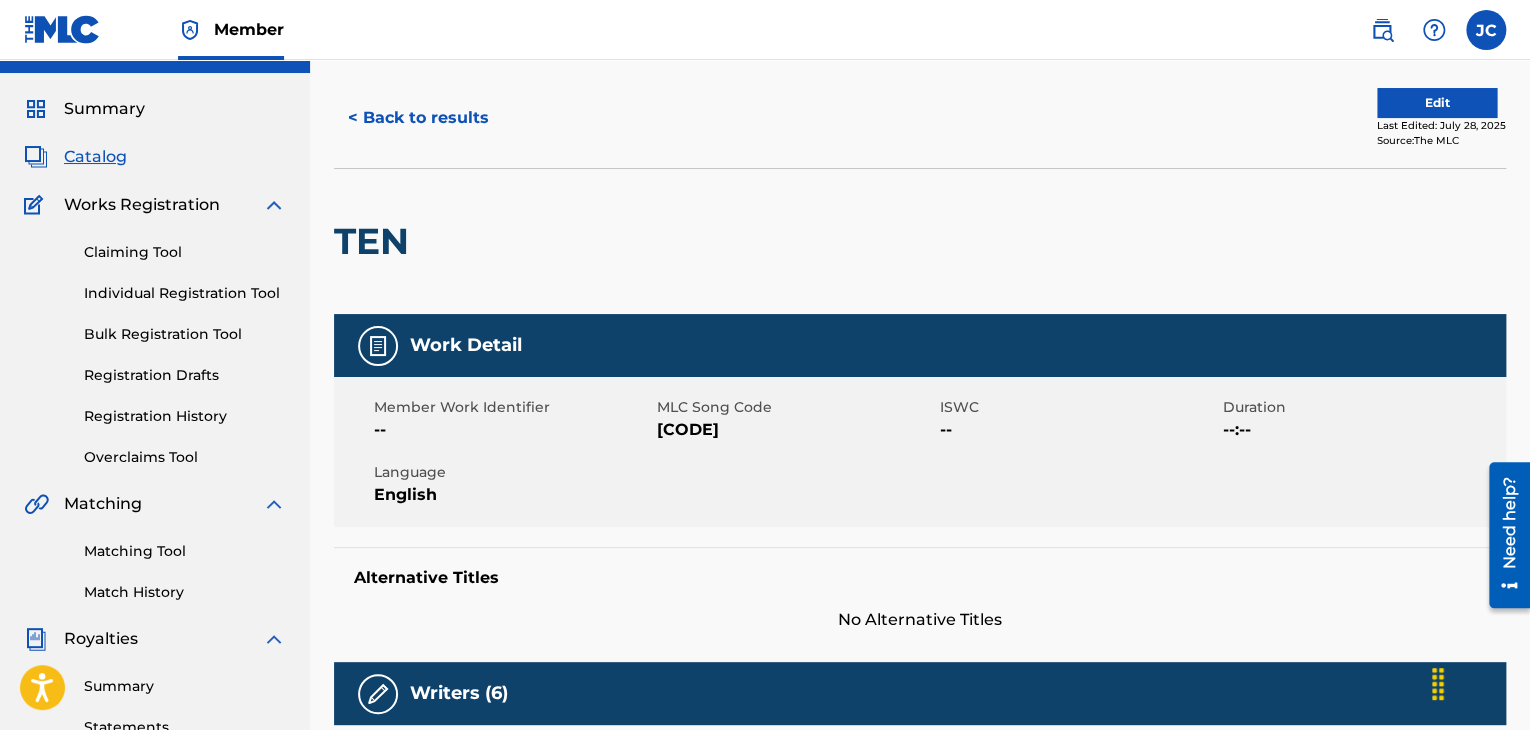 scroll, scrollTop: 0, scrollLeft: 0, axis: both 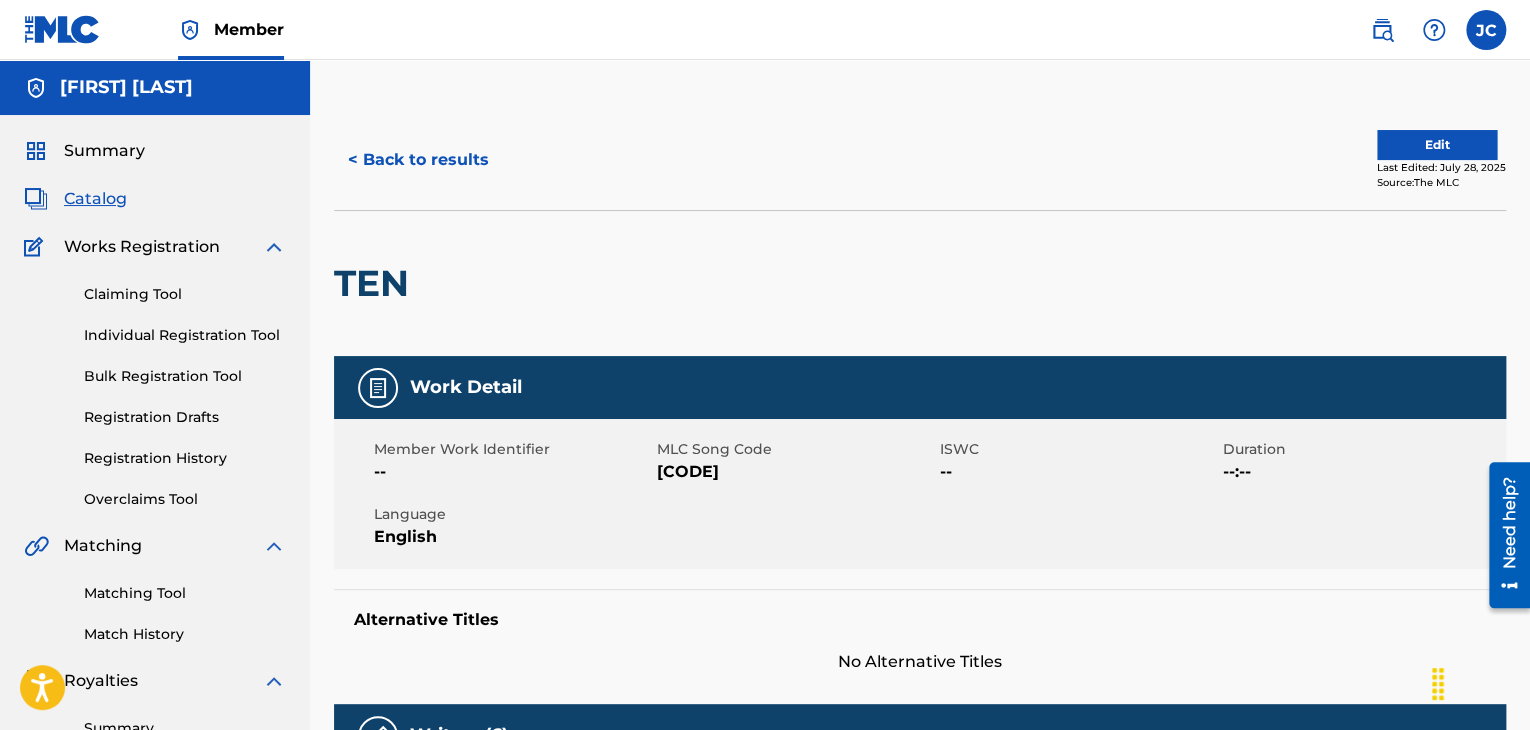 click on "Edit" at bounding box center (1437, 145) 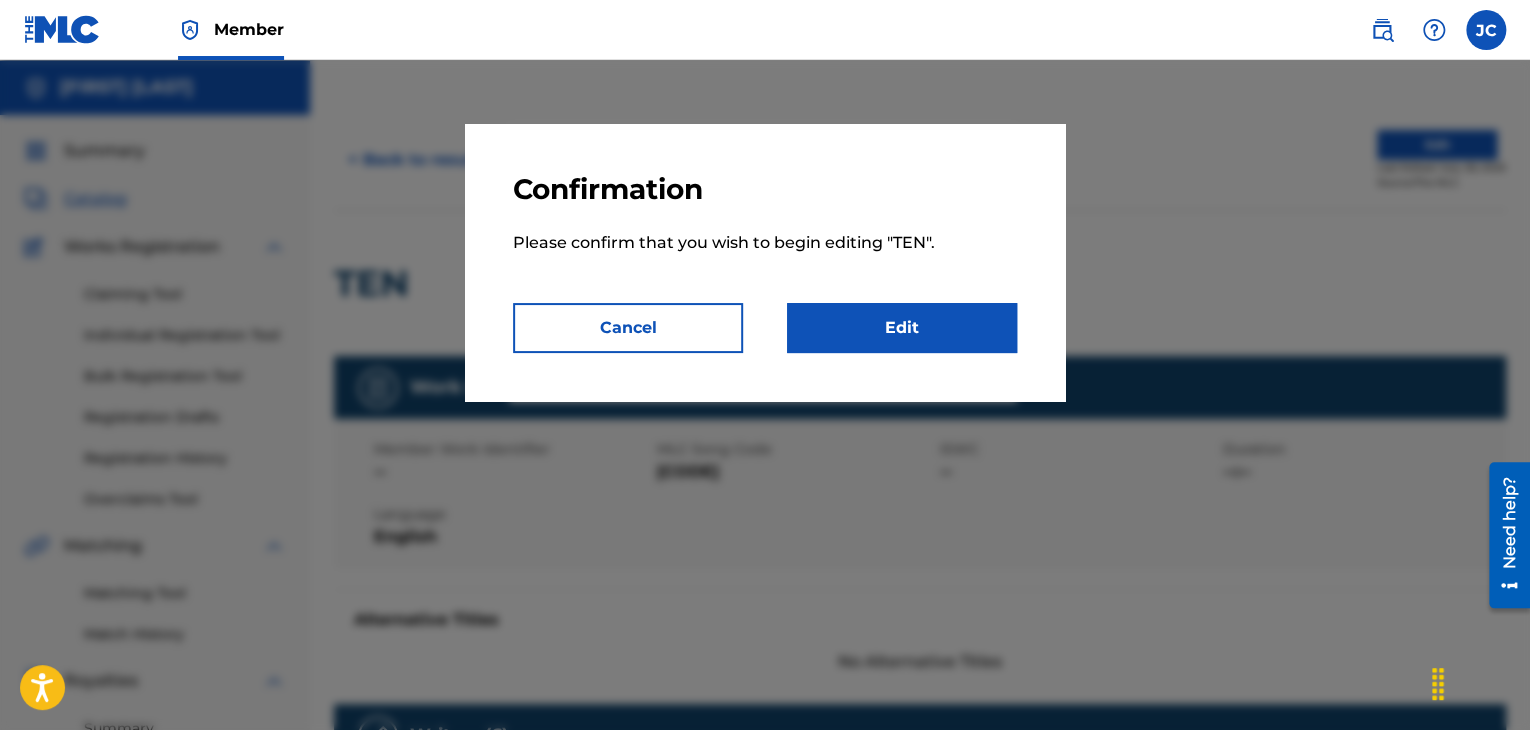 click on "Edit" at bounding box center [902, 328] 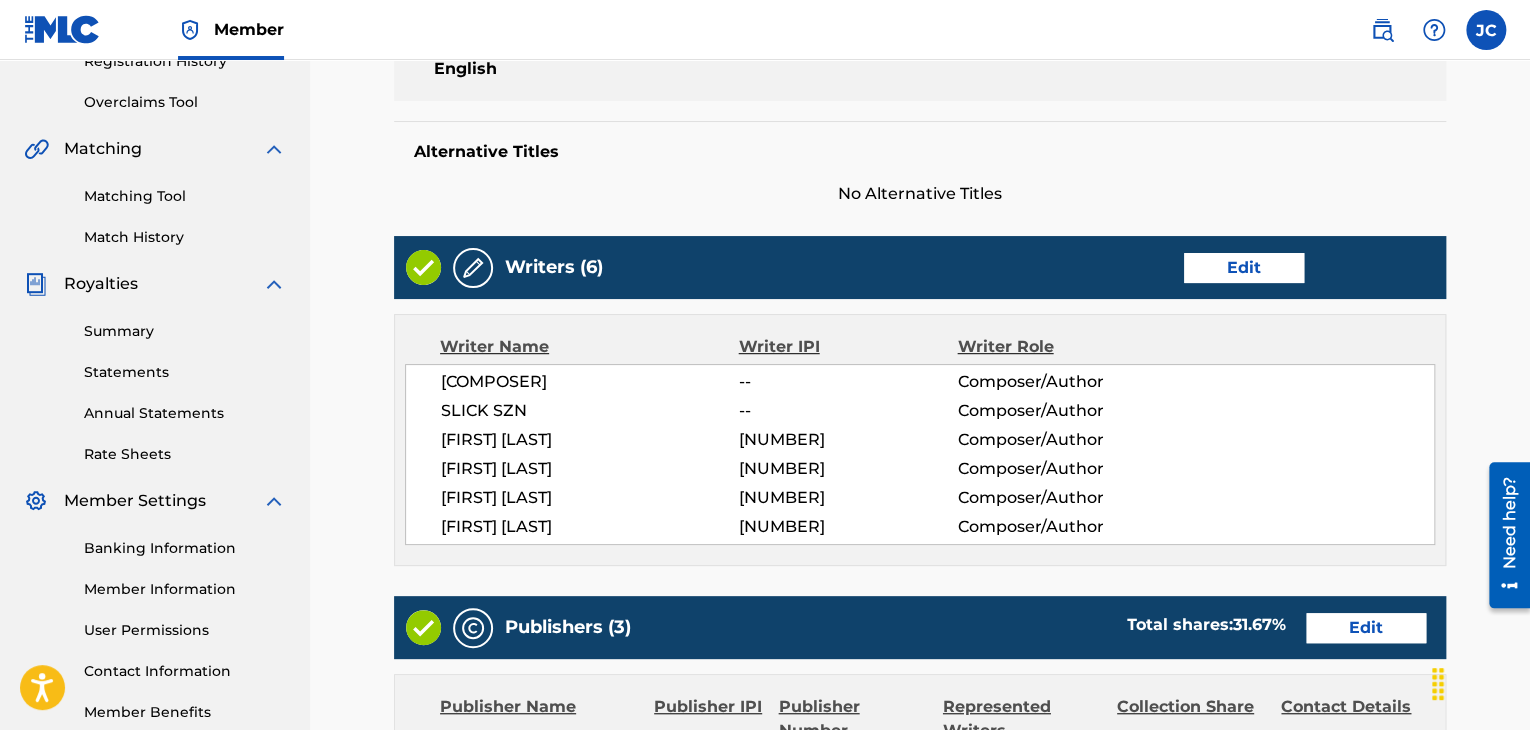 scroll, scrollTop: 400, scrollLeft: 0, axis: vertical 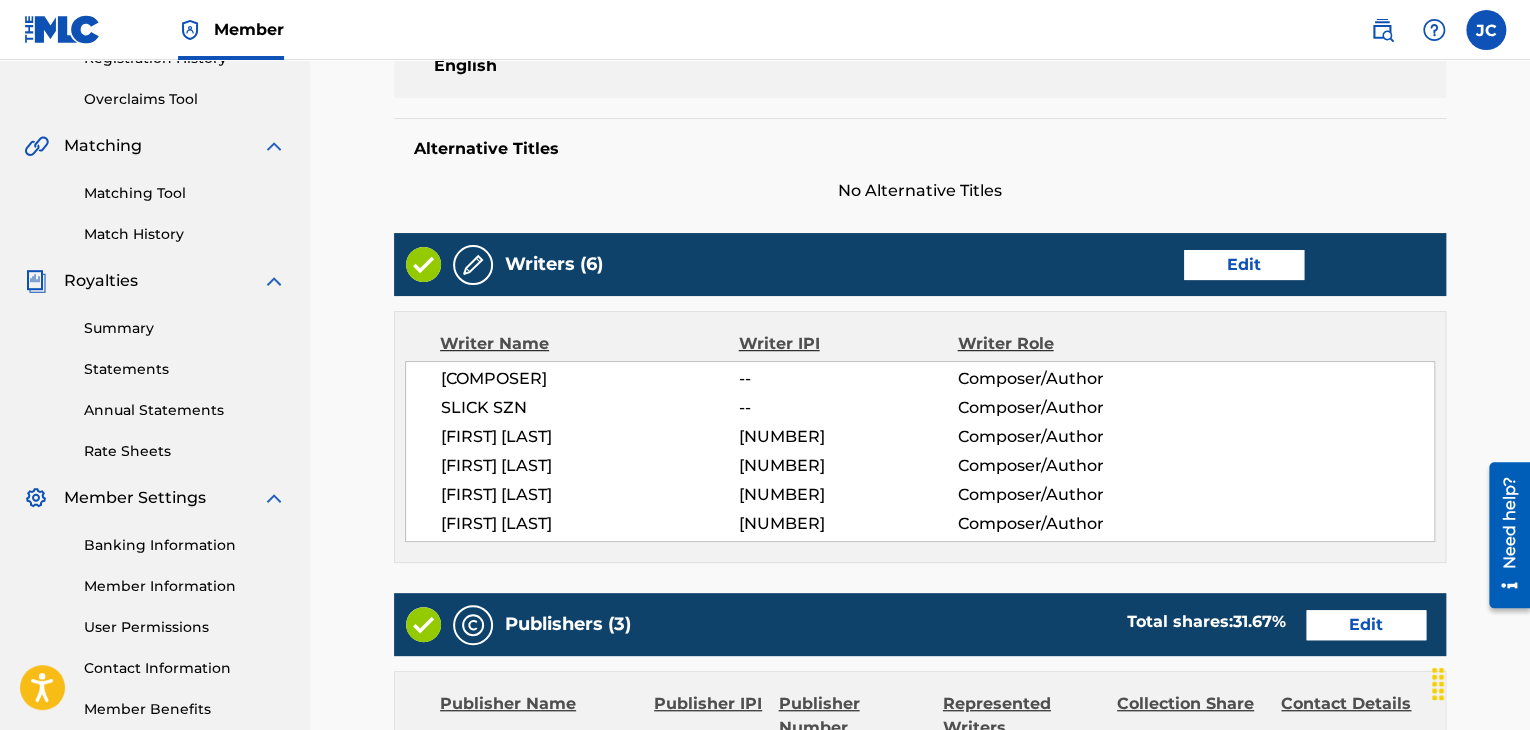 click on "Edit" at bounding box center (1244, 265) 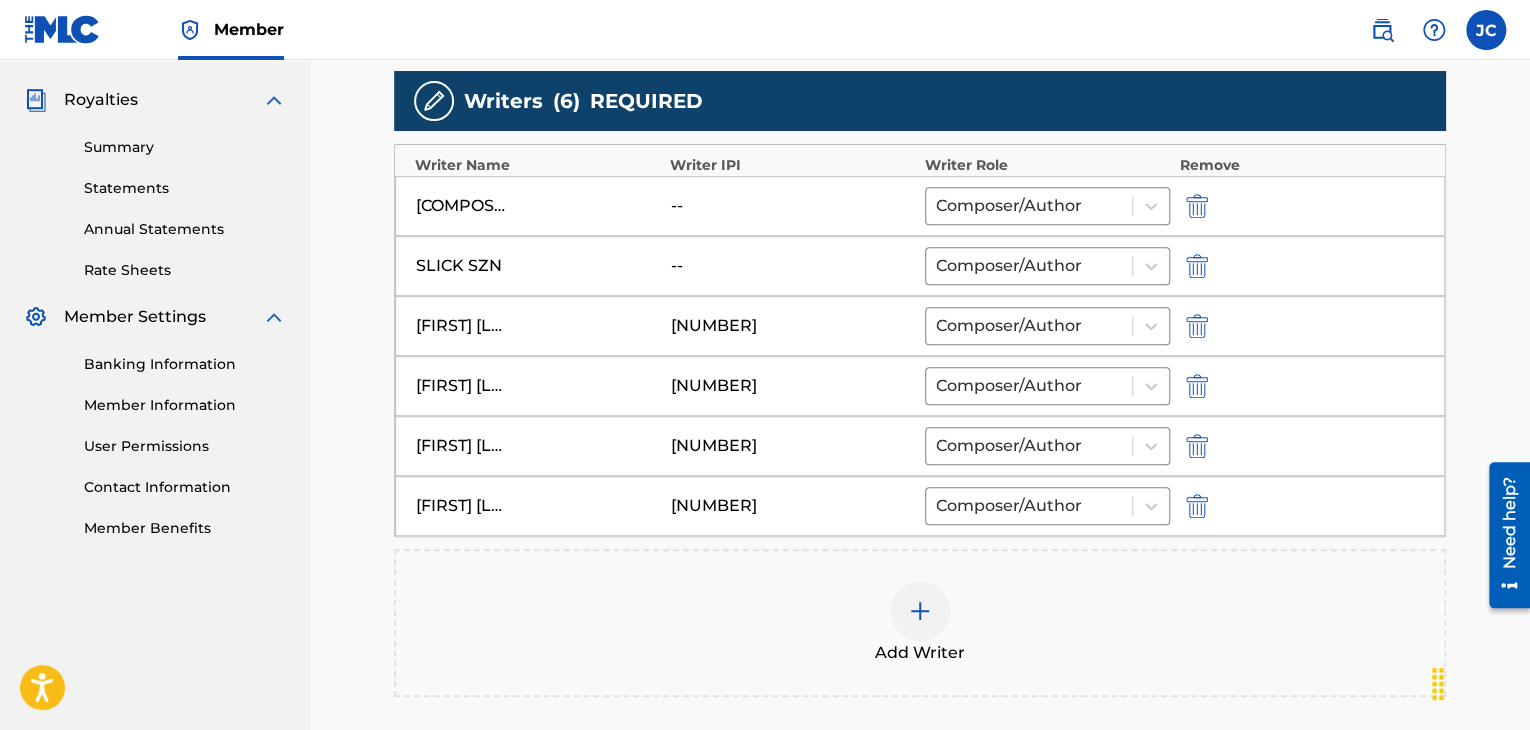 scroll, scrollTop: 600, scrollLeft: 0, axis: vertical 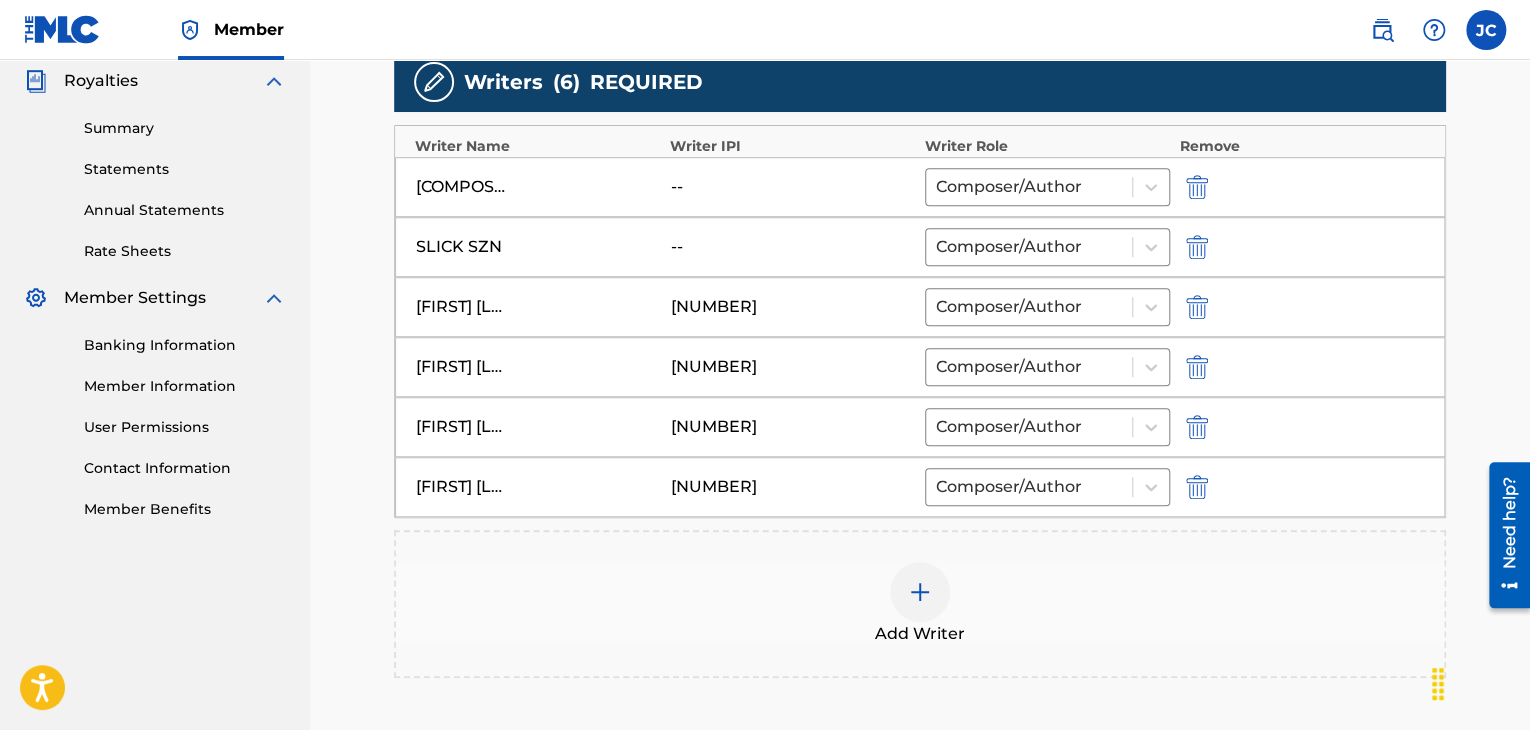 click at bounding box center (1197, 367) 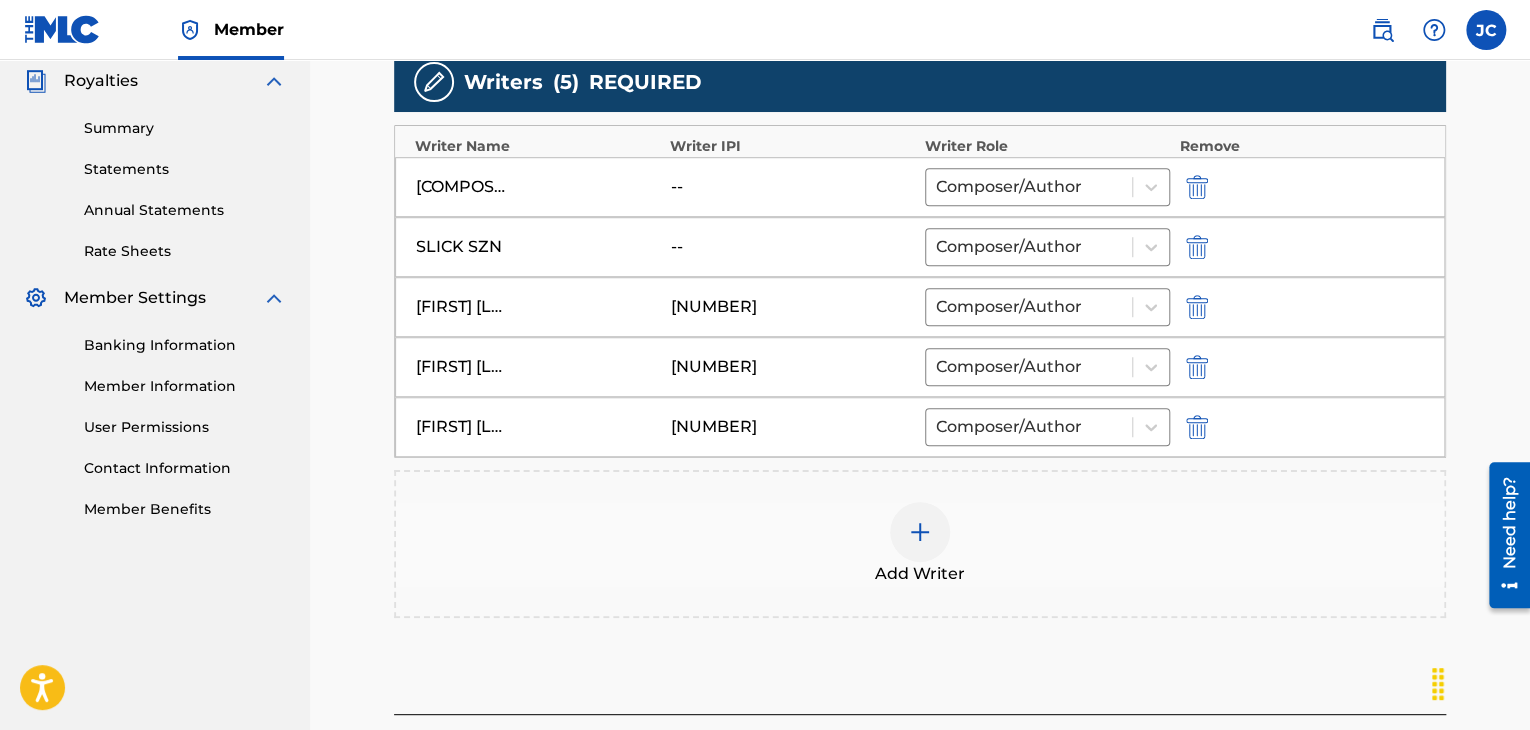 click at bounding box center (920, 532) 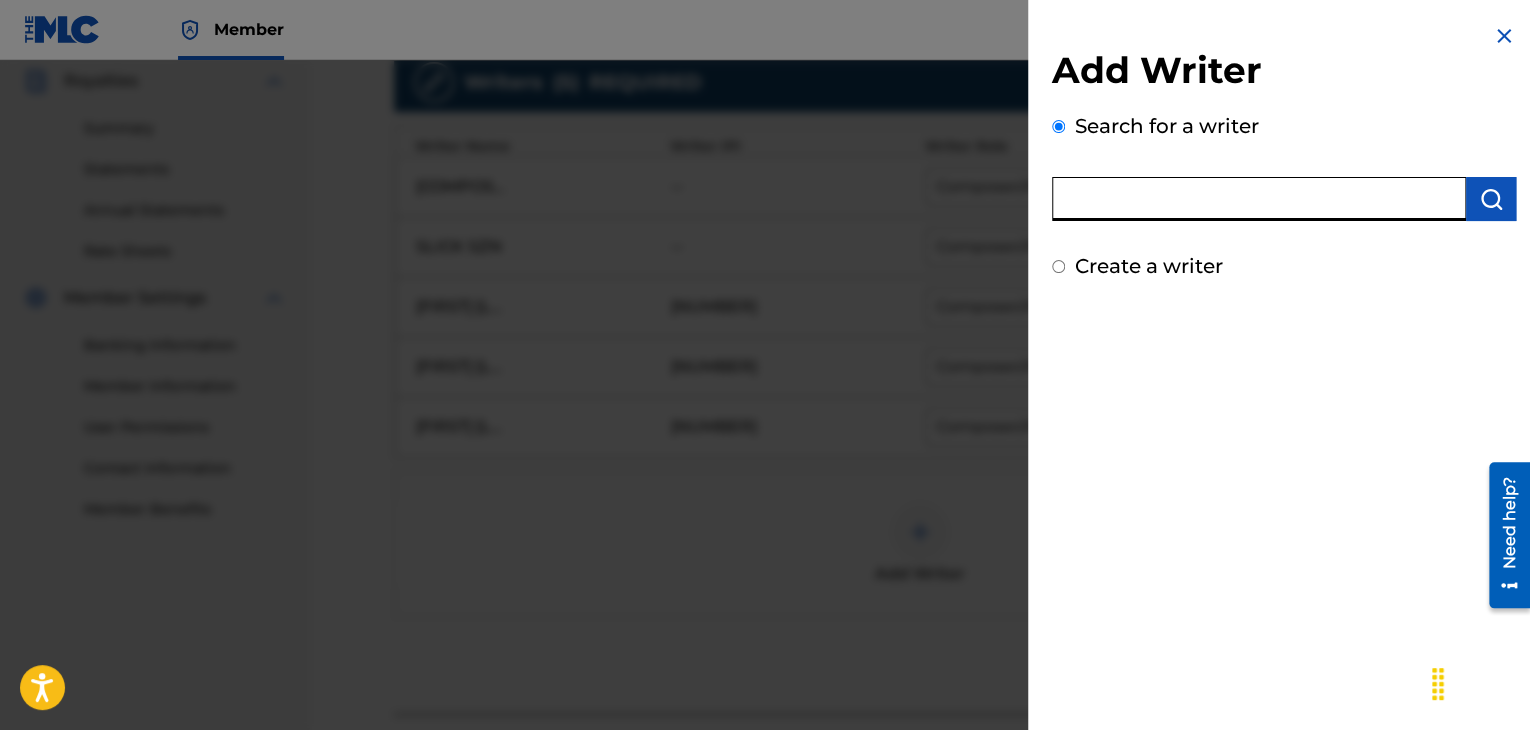 click at bounding box center [1259, 199] 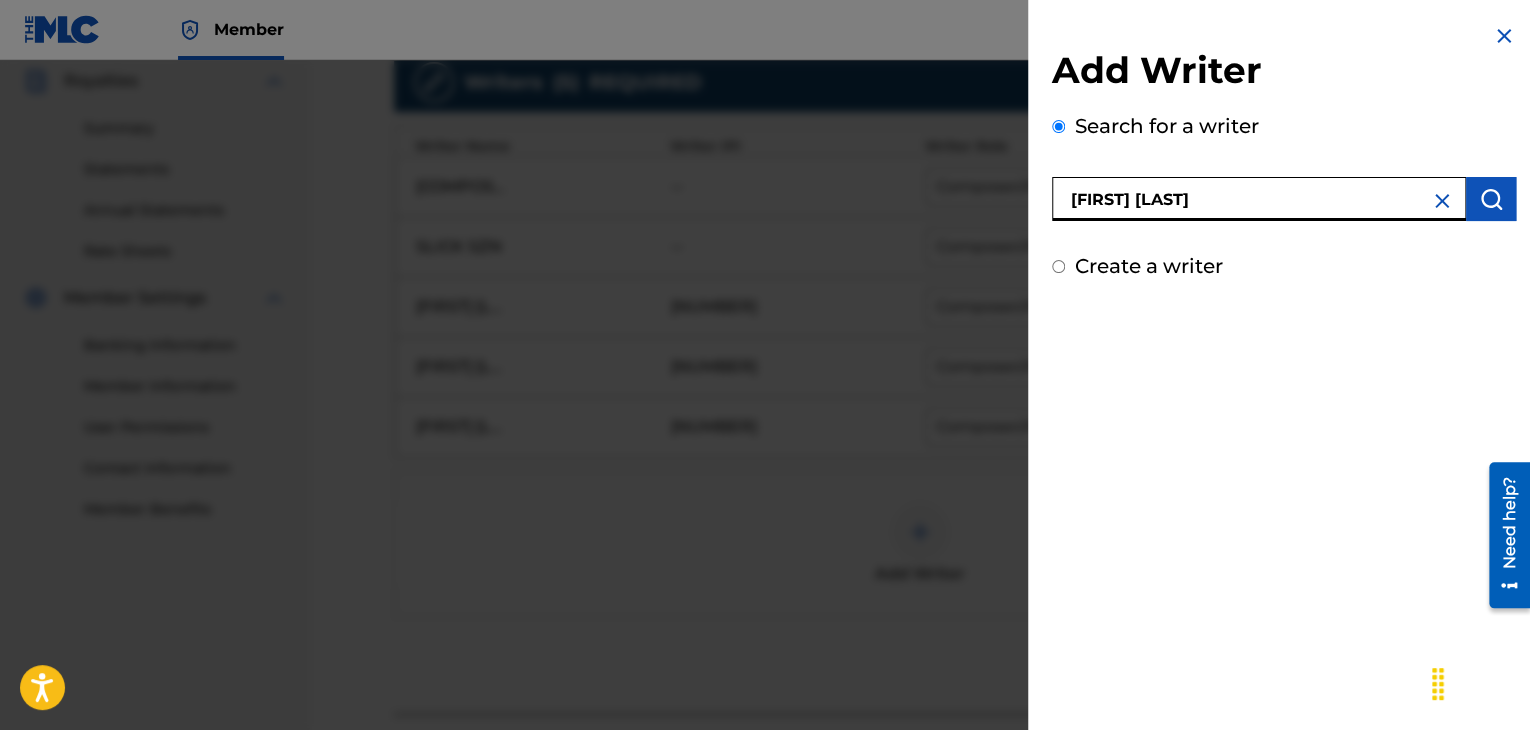 type on "[FIRST] [LAST]" 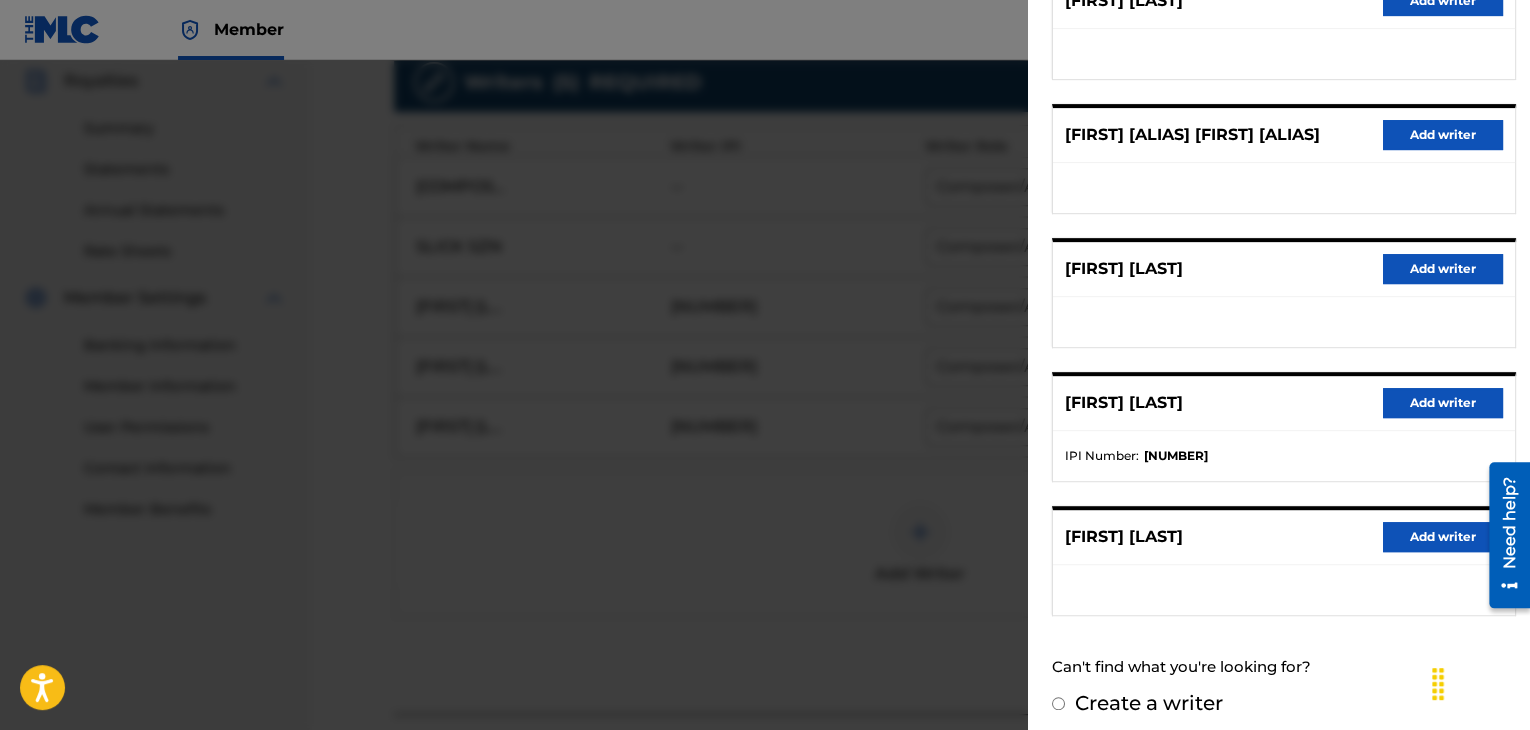scroll, scrollTop: 310, scrollLeft: 0, axis: vertical 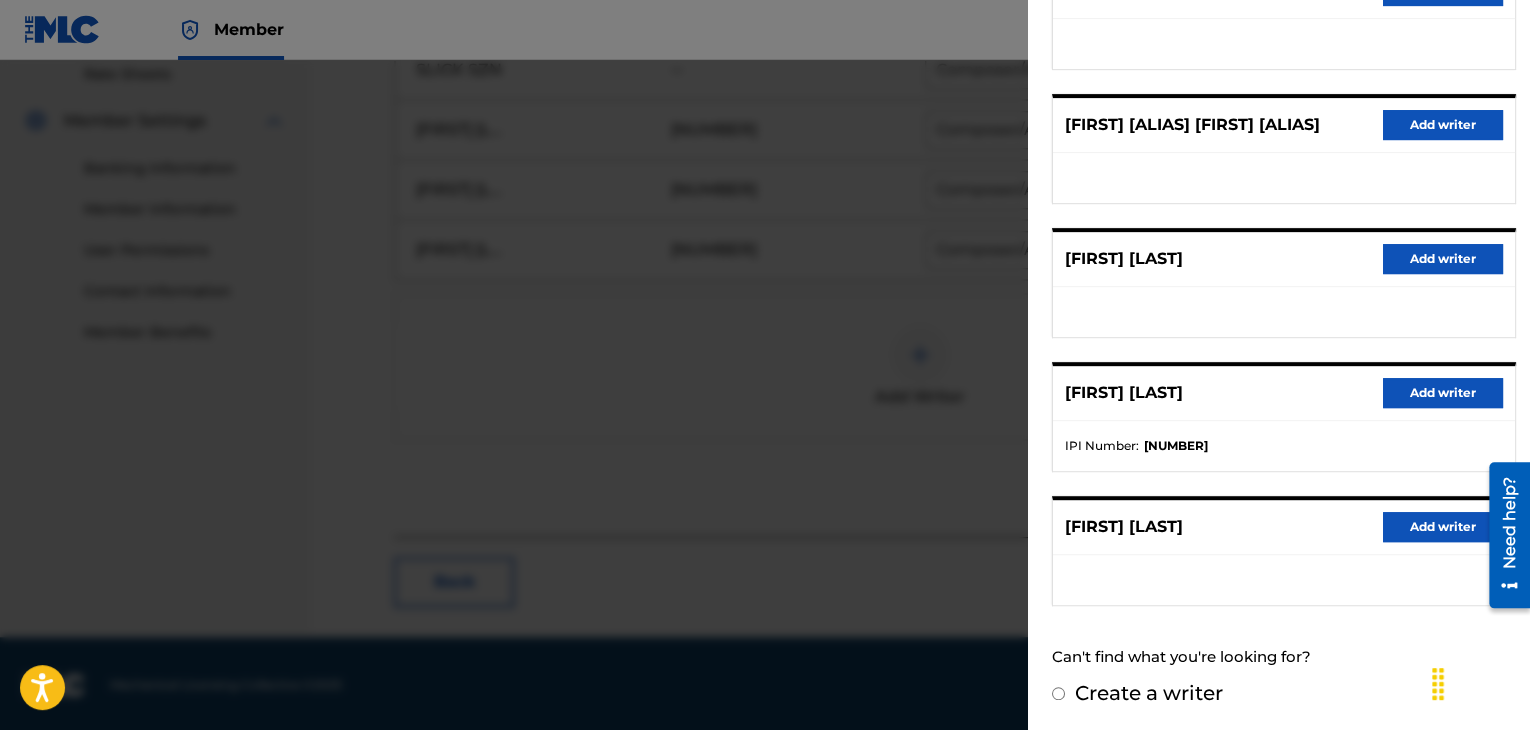 click on "Create a writer" at bounding box center (1149, 693) 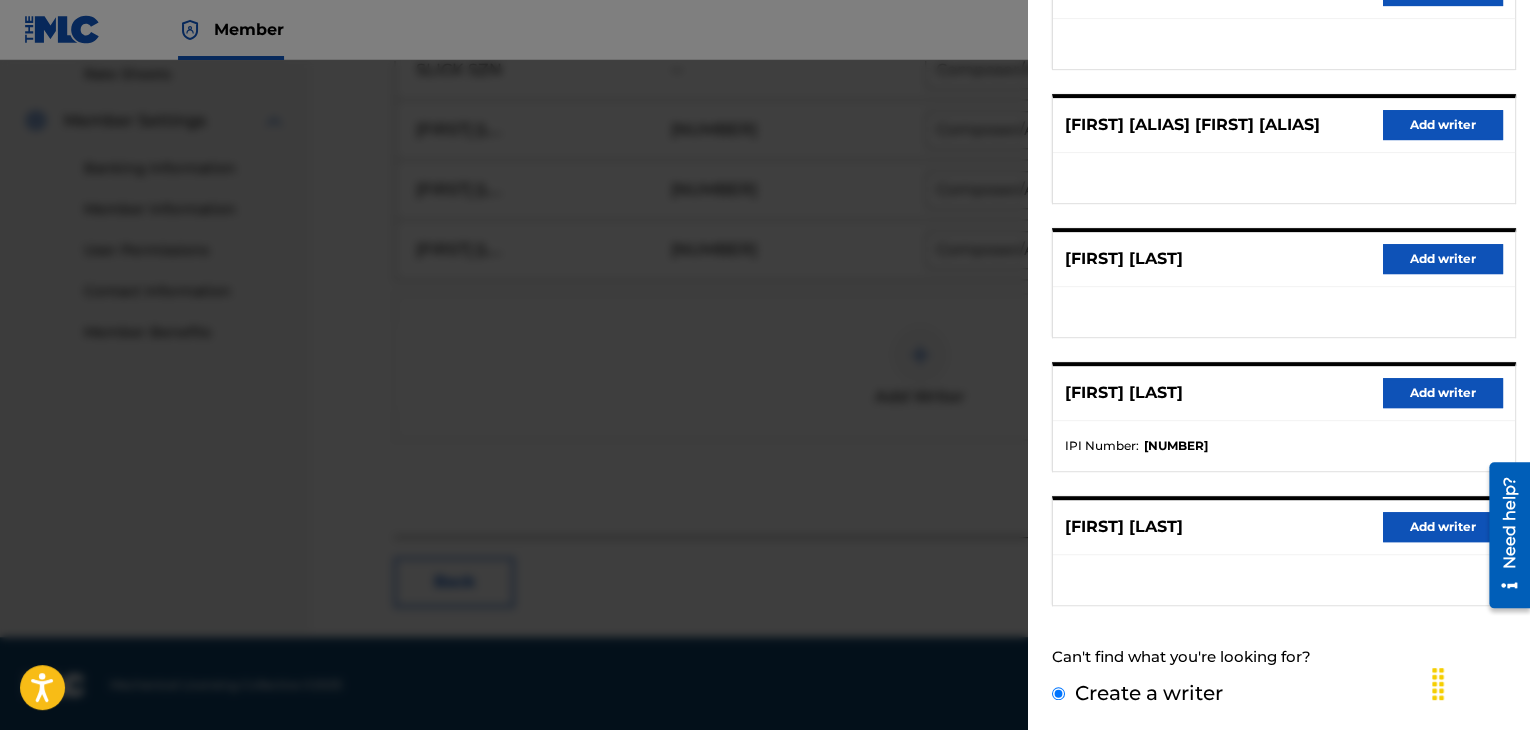 click on "Create a writer" at bounding box center [1058, 693] 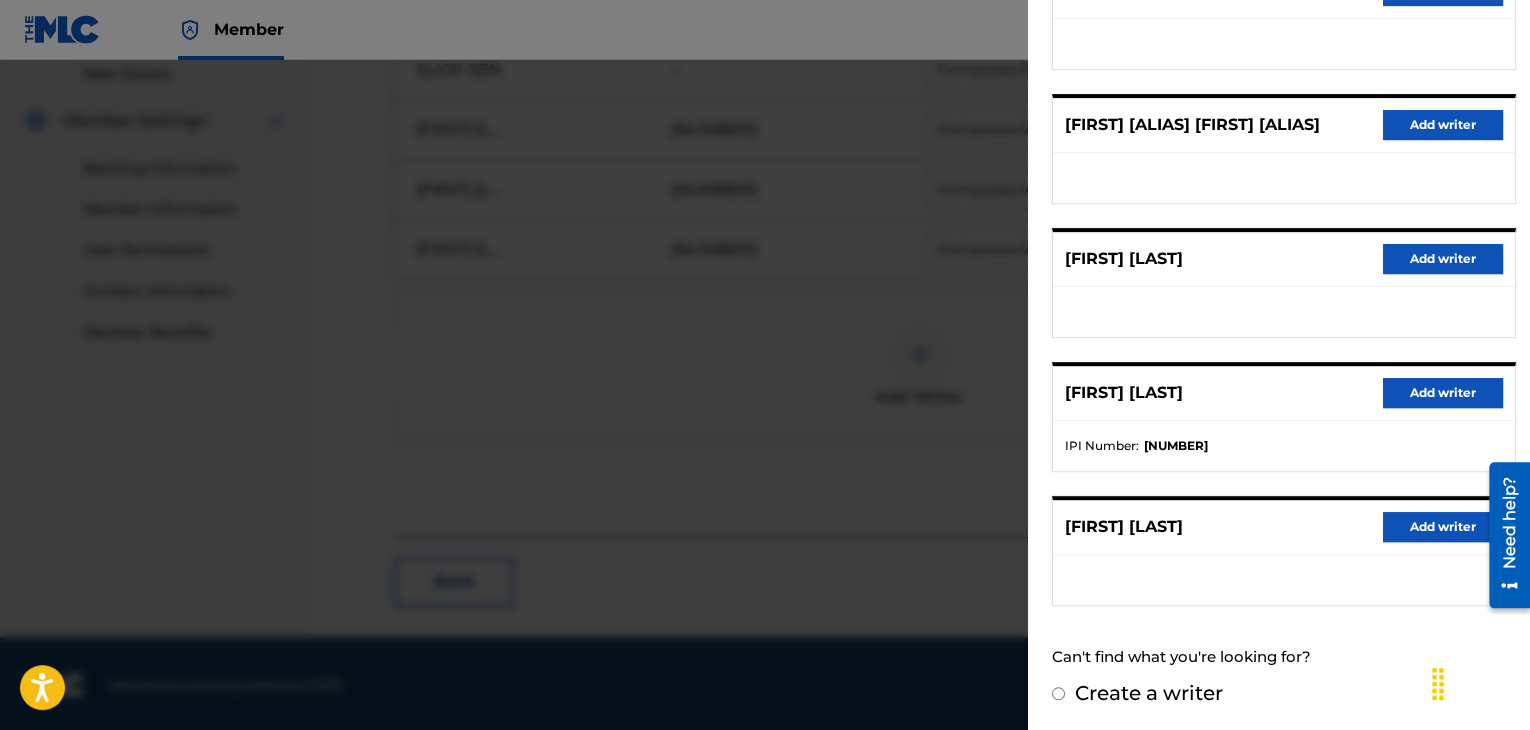 radio on "false" 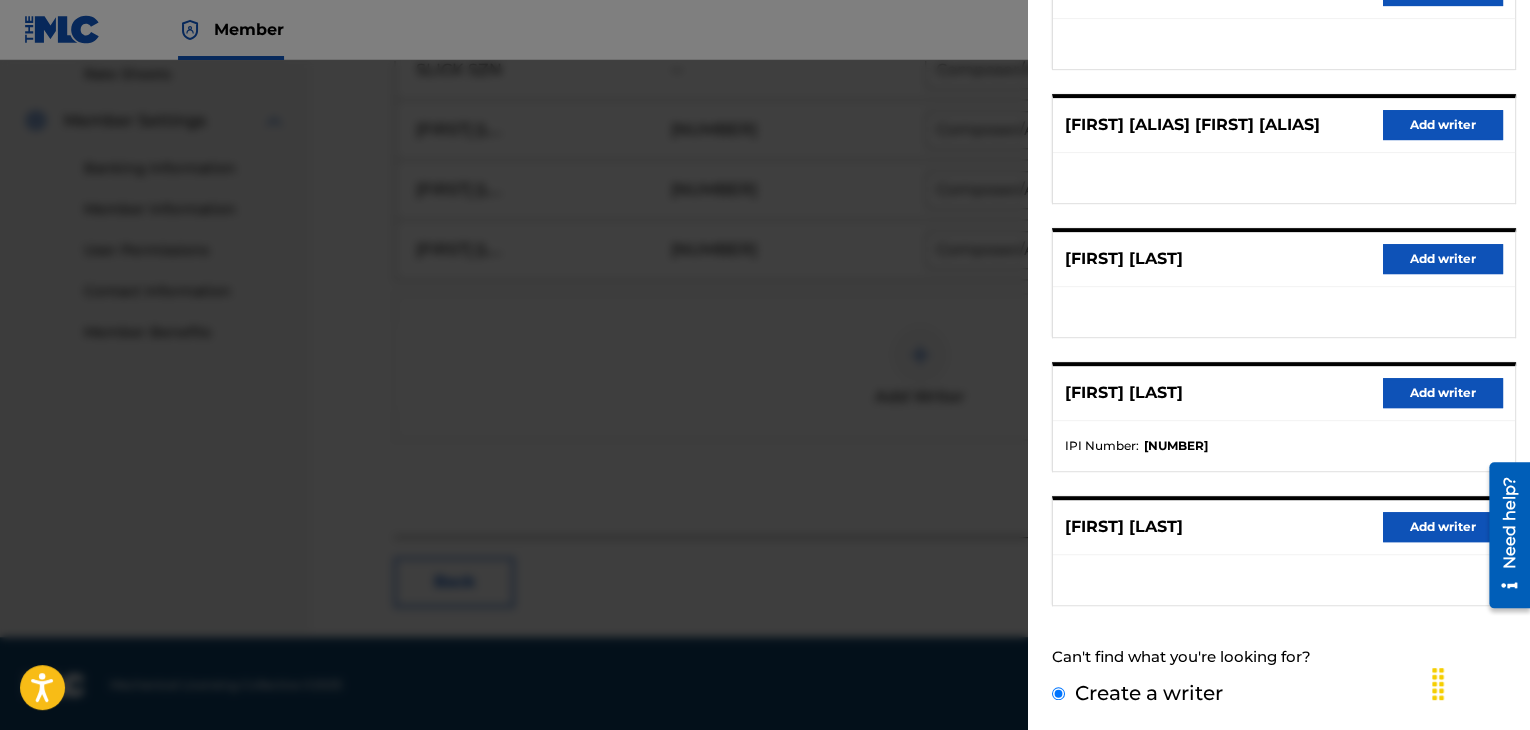 scroll, scrollTop: 73, scrollLeft: 0, axis: vertical 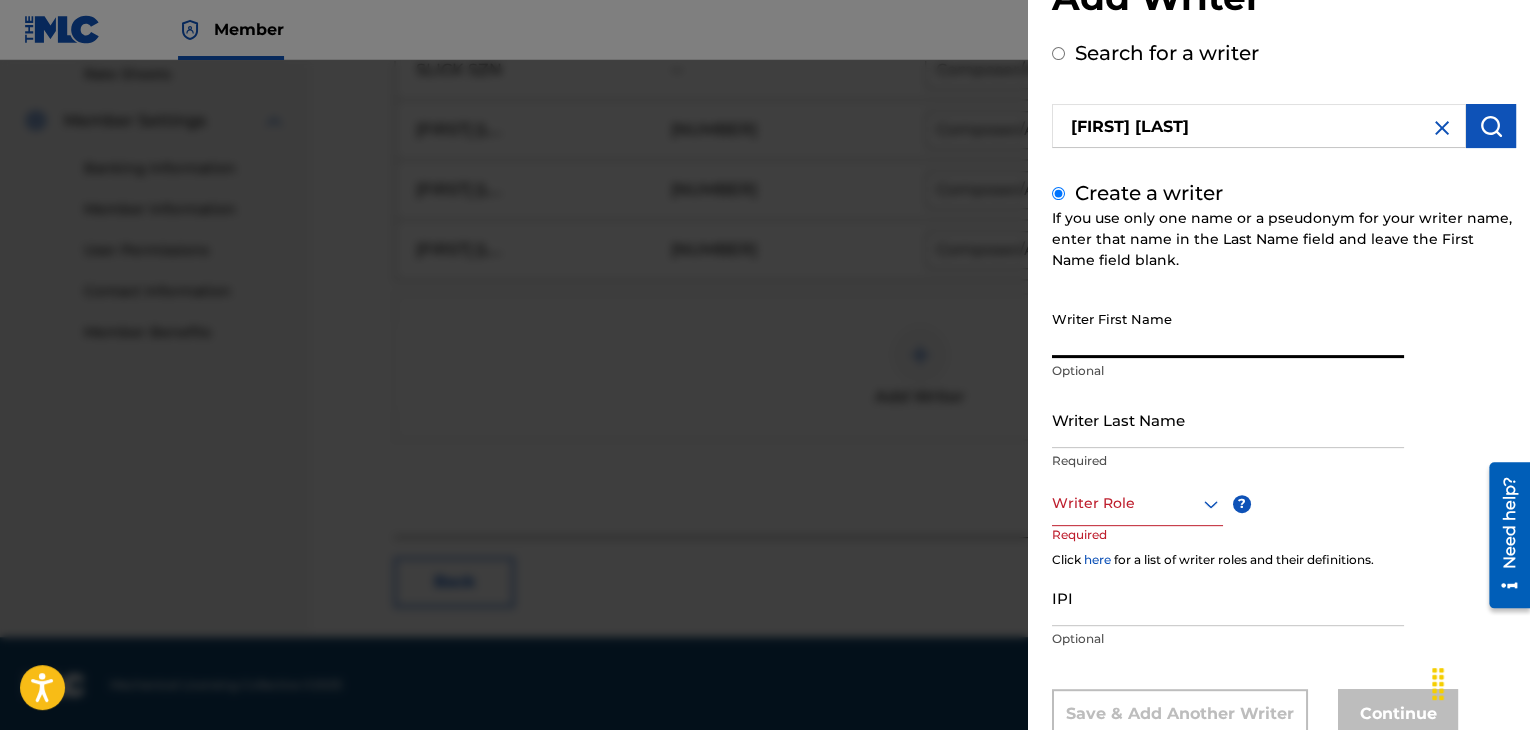 click on "Writer First Name" at bounding box center [1228, 329] 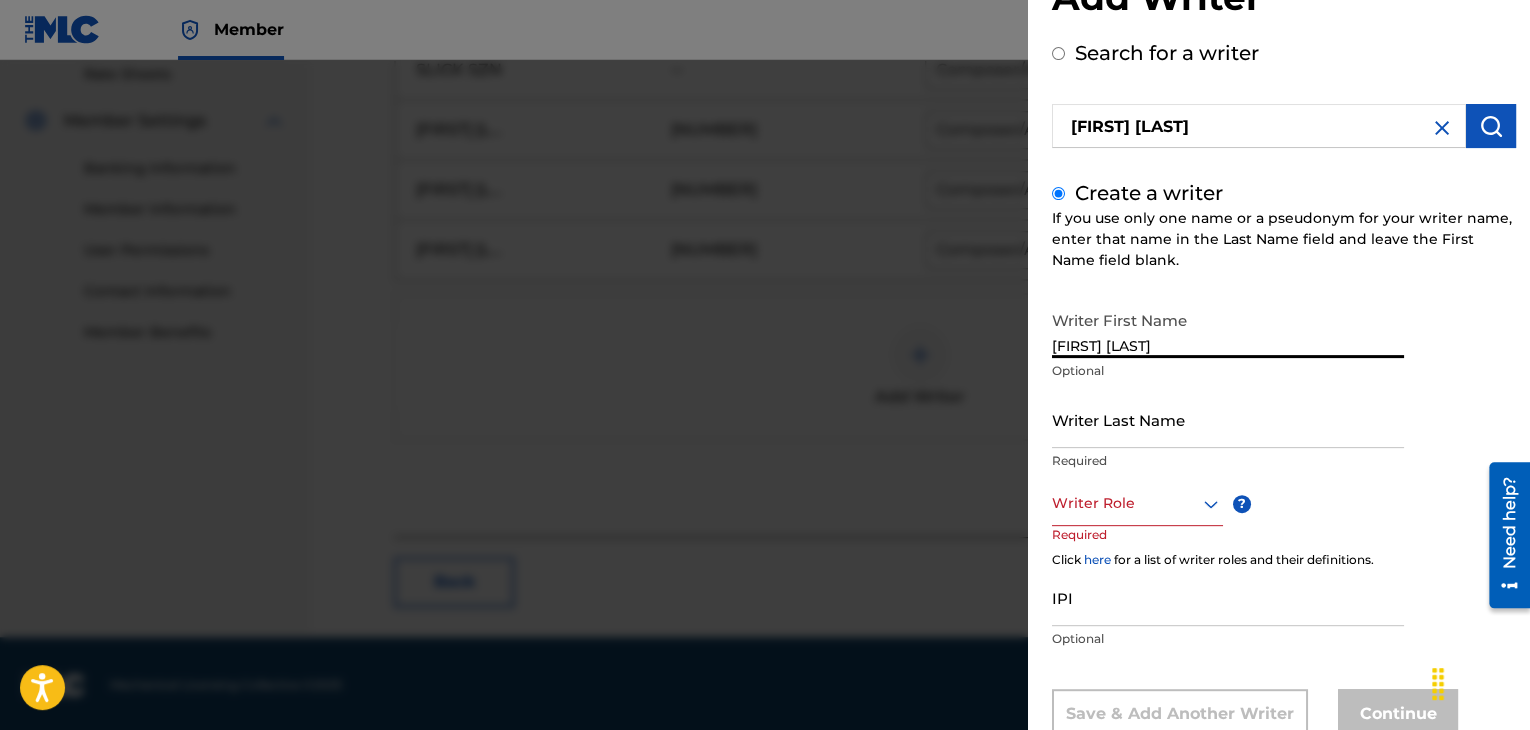 type on "[FIRST] [LAST]" 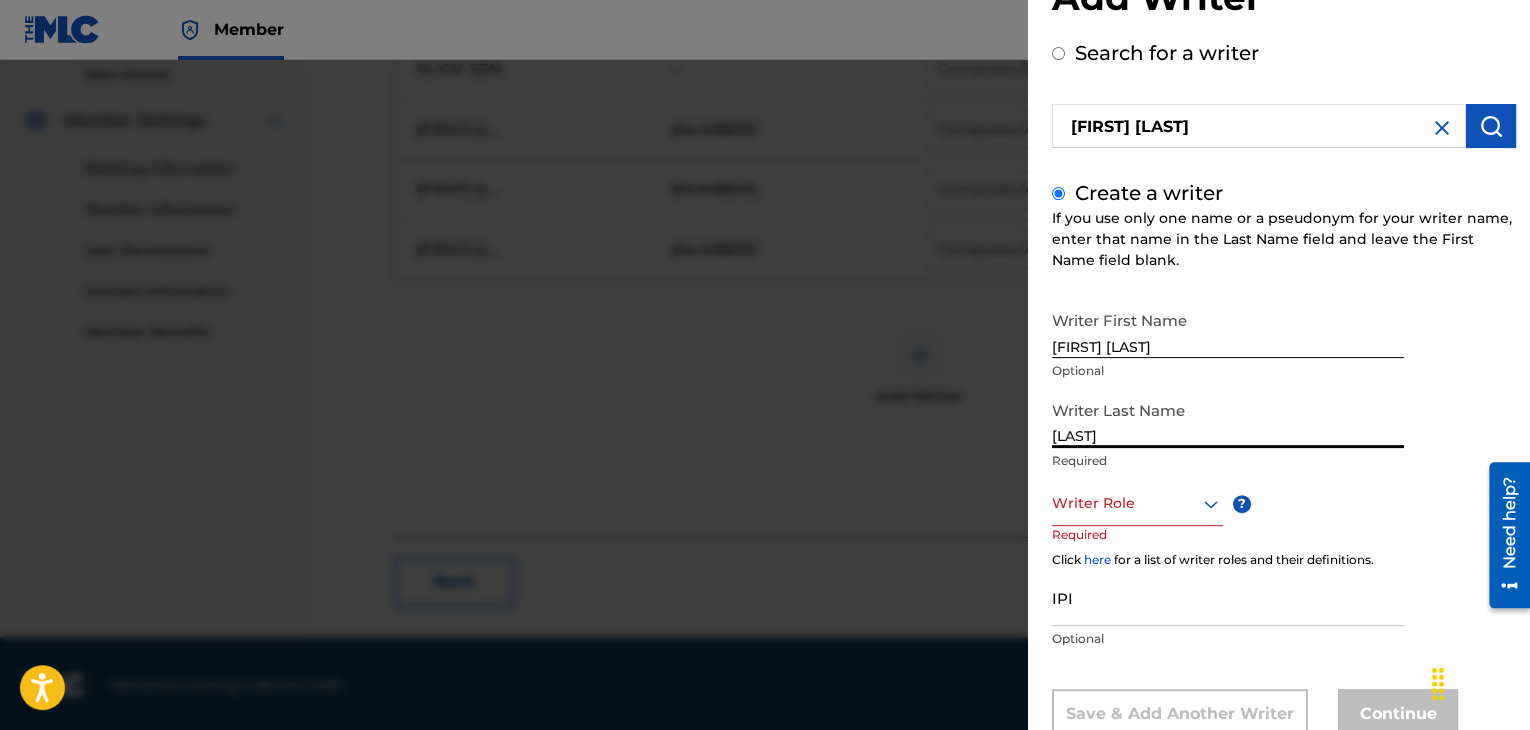 type on "[LAST]" 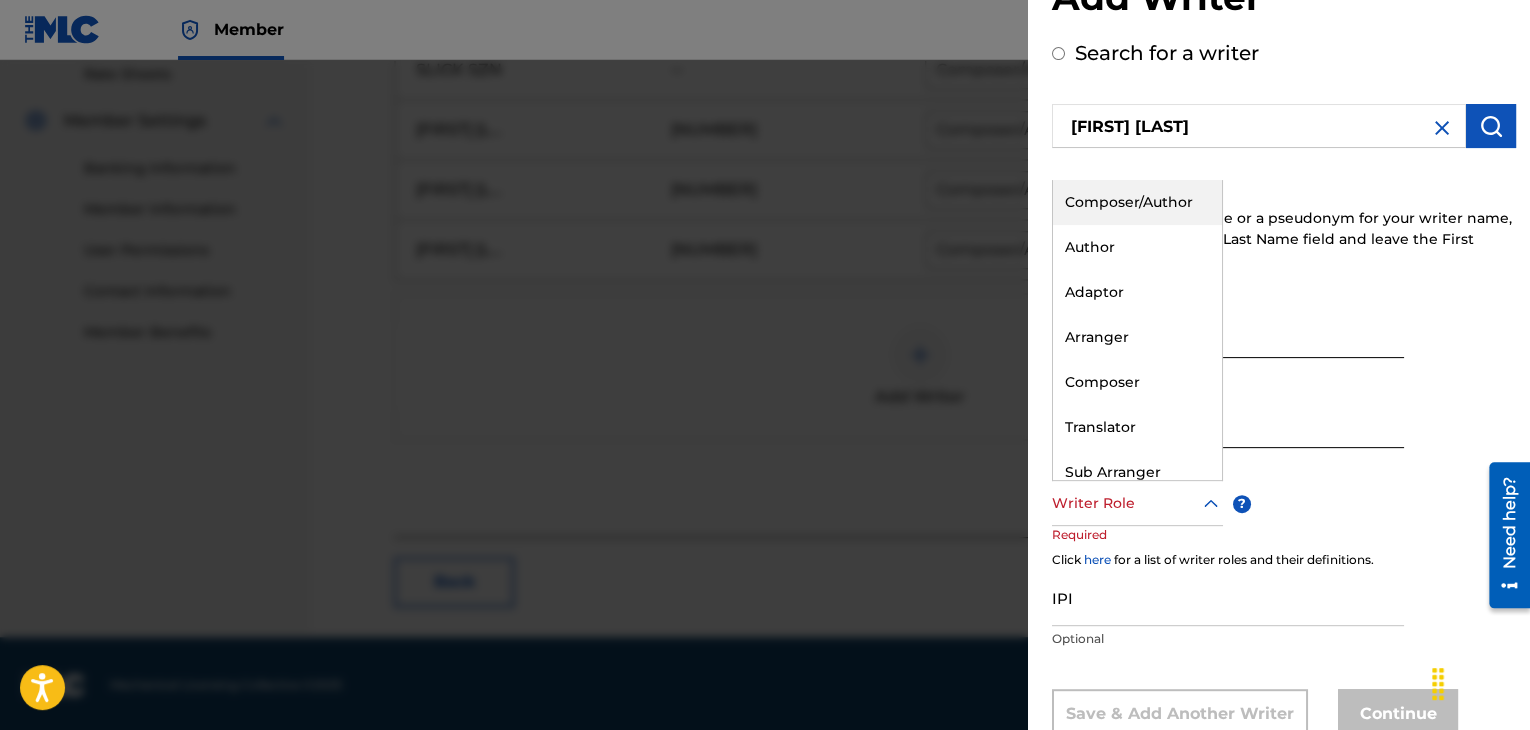 click at bounding box center (1137, 503) 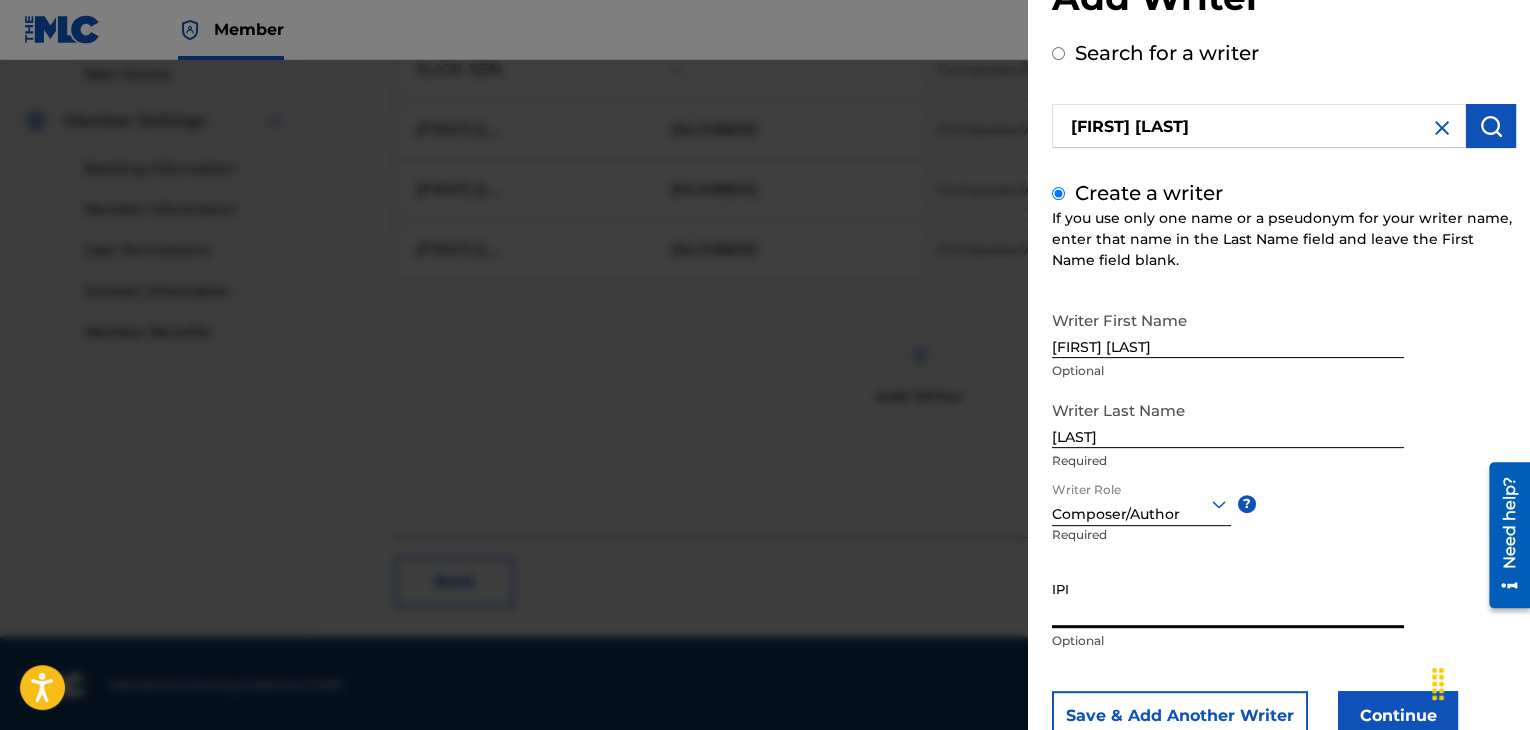 drag, startPoint x: 1171, startPoint y: 588, endPoint x: 1169, endPoint y: 624, distance: 36.05551 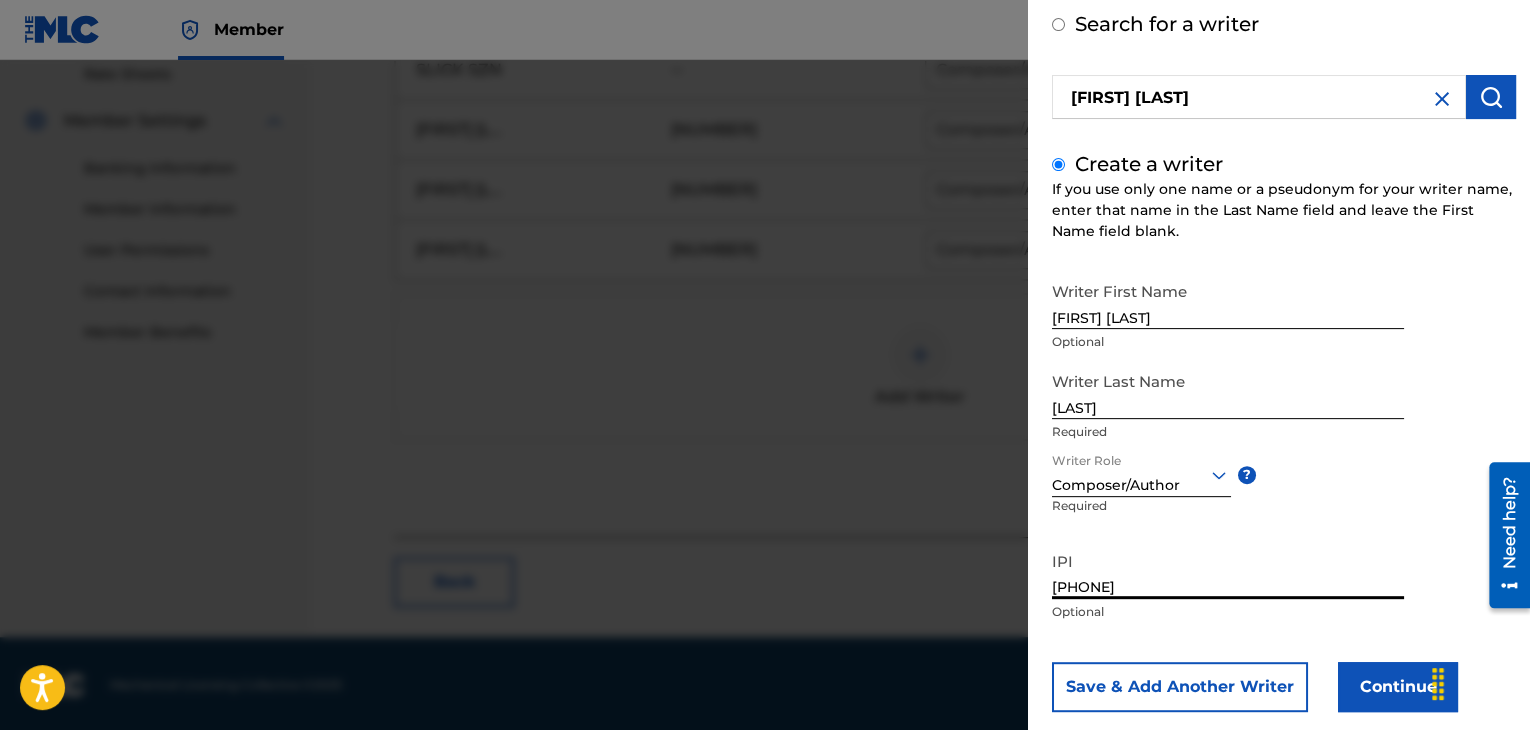 scroll, scrollTop: 138, scrollLeft: 0, axis: vertical 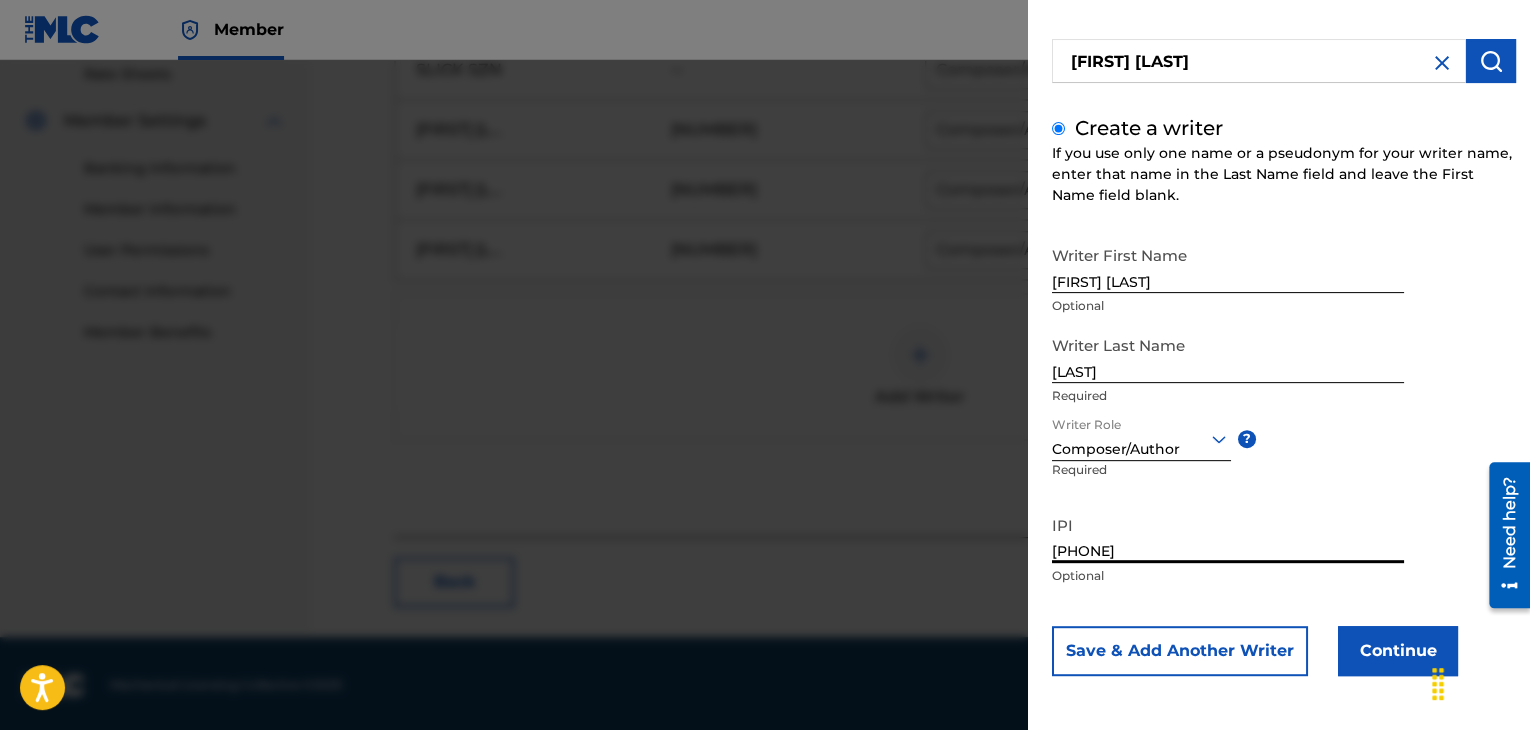 type on "[PHONE]" 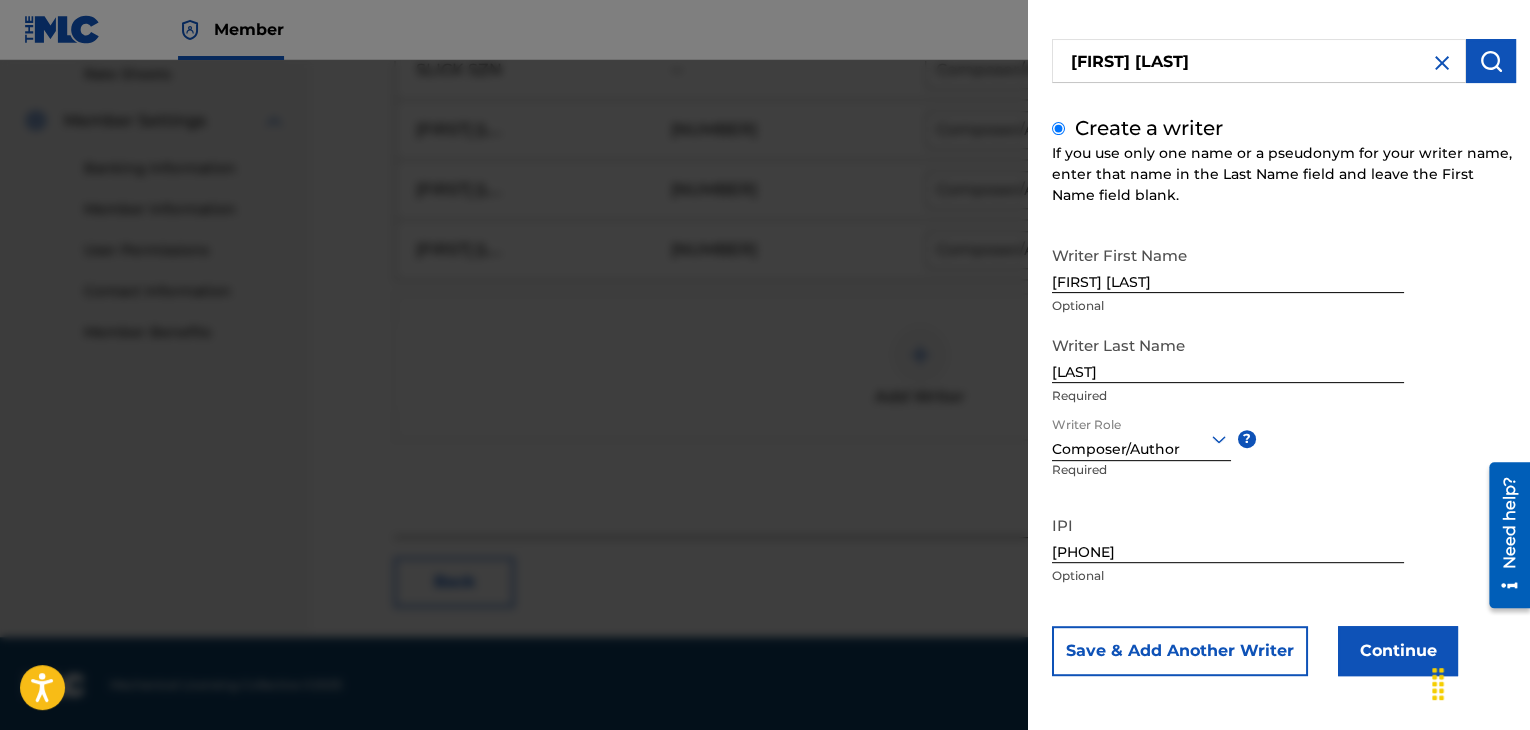 click on "Continue" at bounding box center (1398, 651) 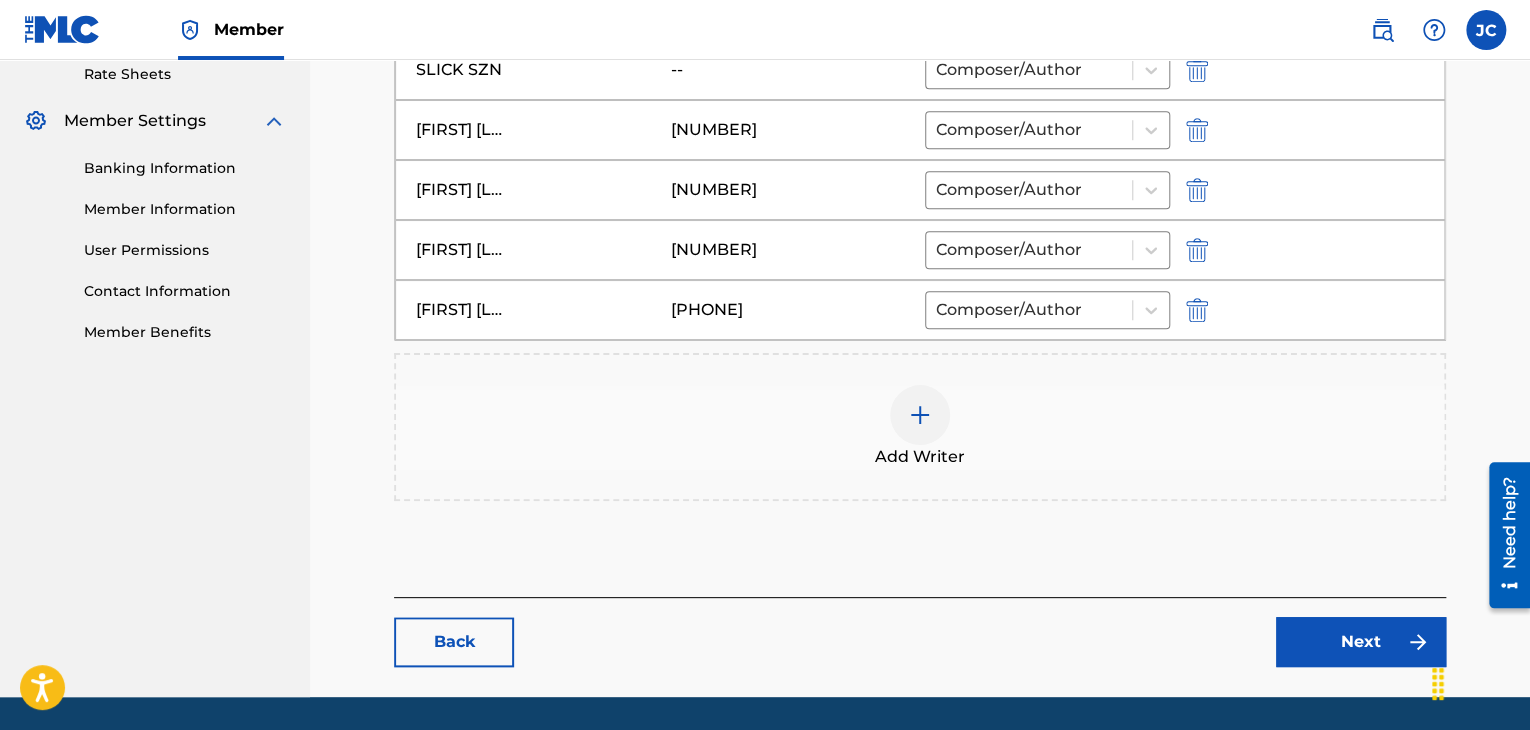 click on "Next" at bounding box center (1361, 642) 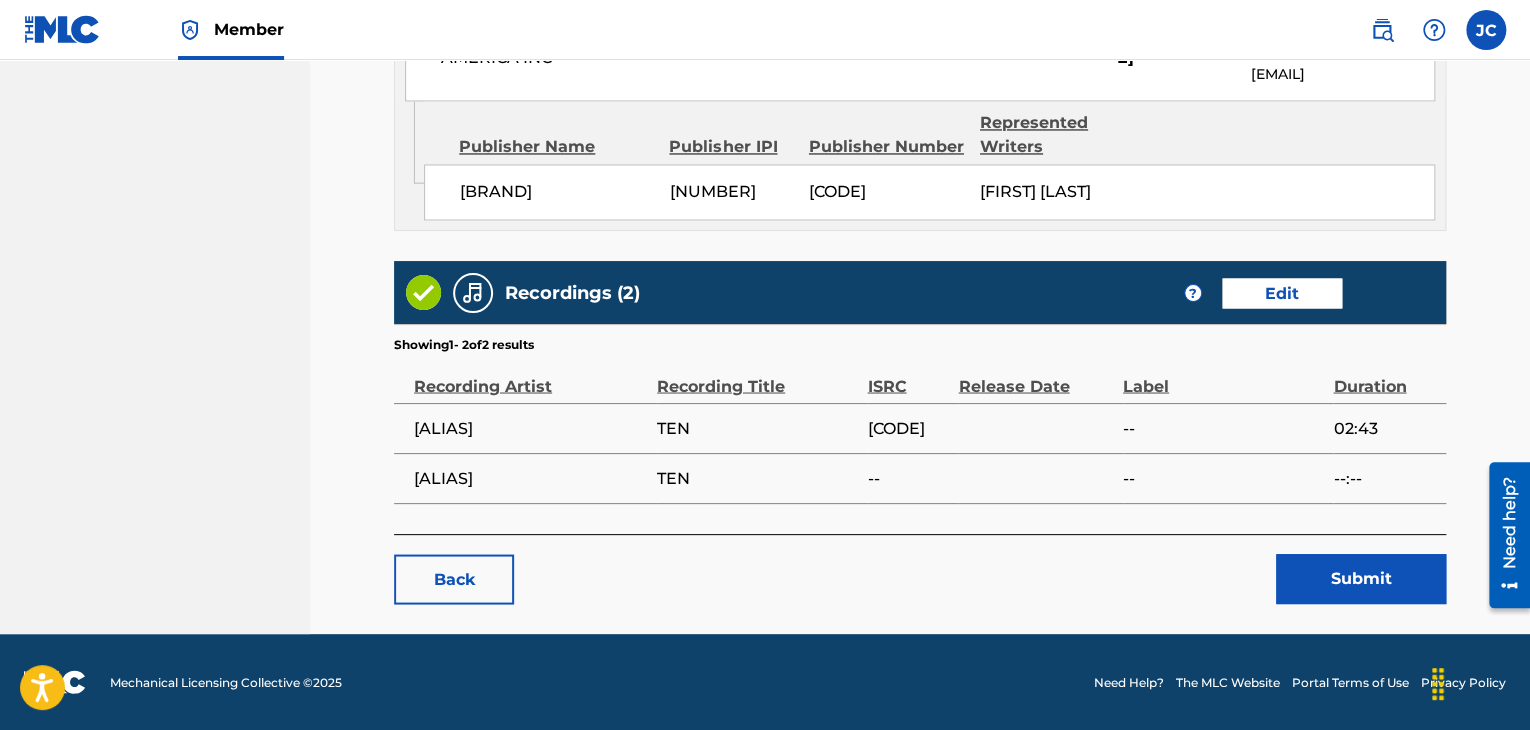 scroll, scrollTop: 1700, scrollLeft: 0, axis: vertical 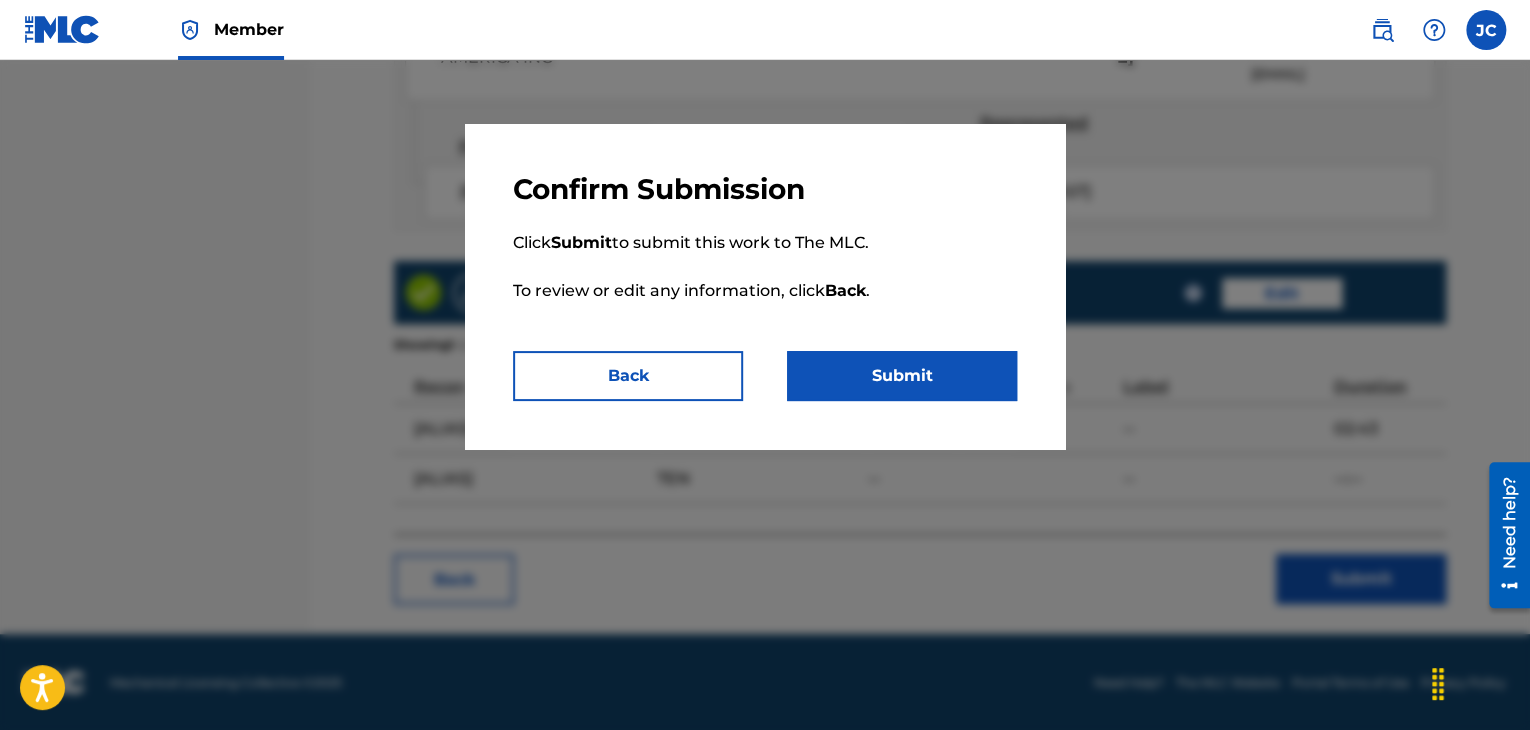 click on "Submit" at bounding box center [902, 376] 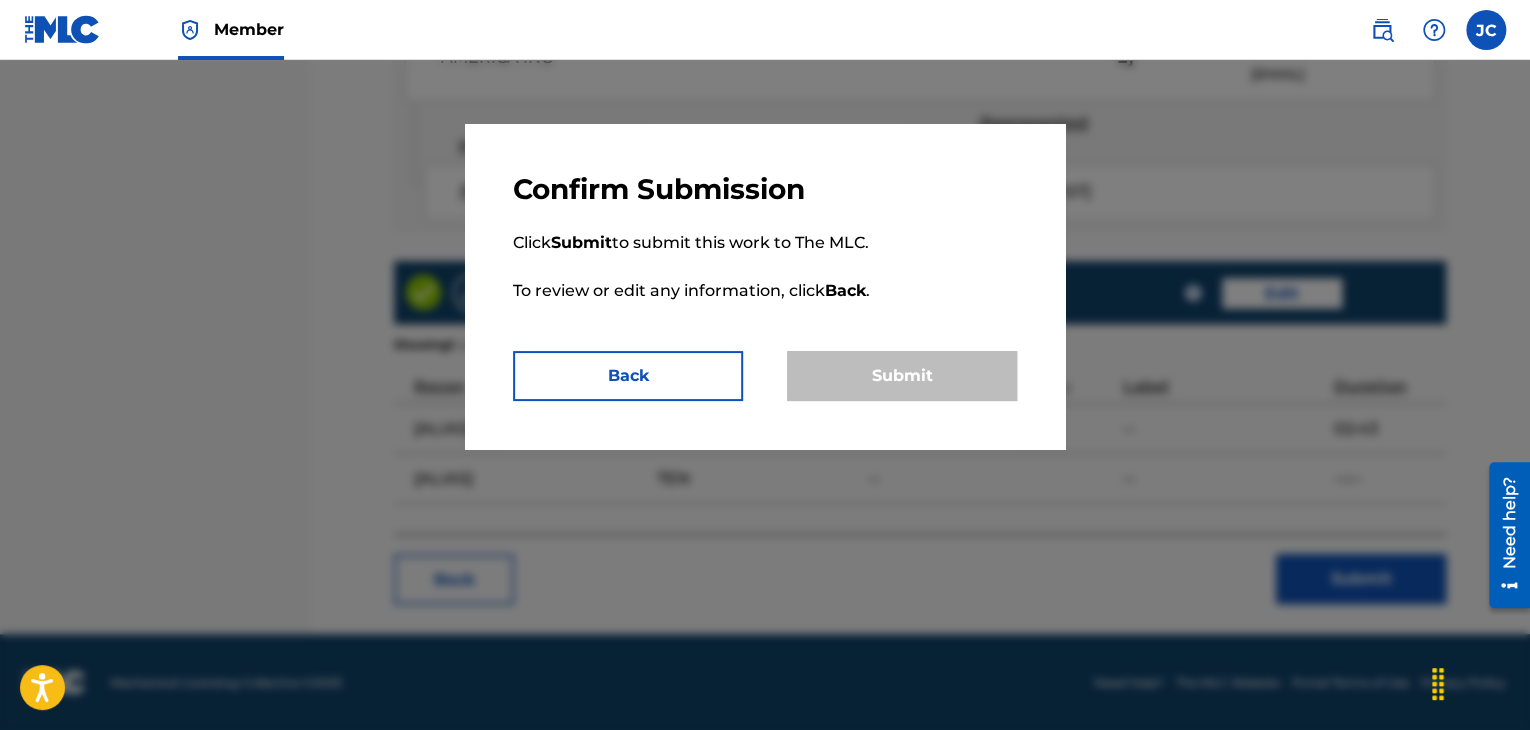 scroll, scrollTop: 0, scrollLeft: 0, axis: both 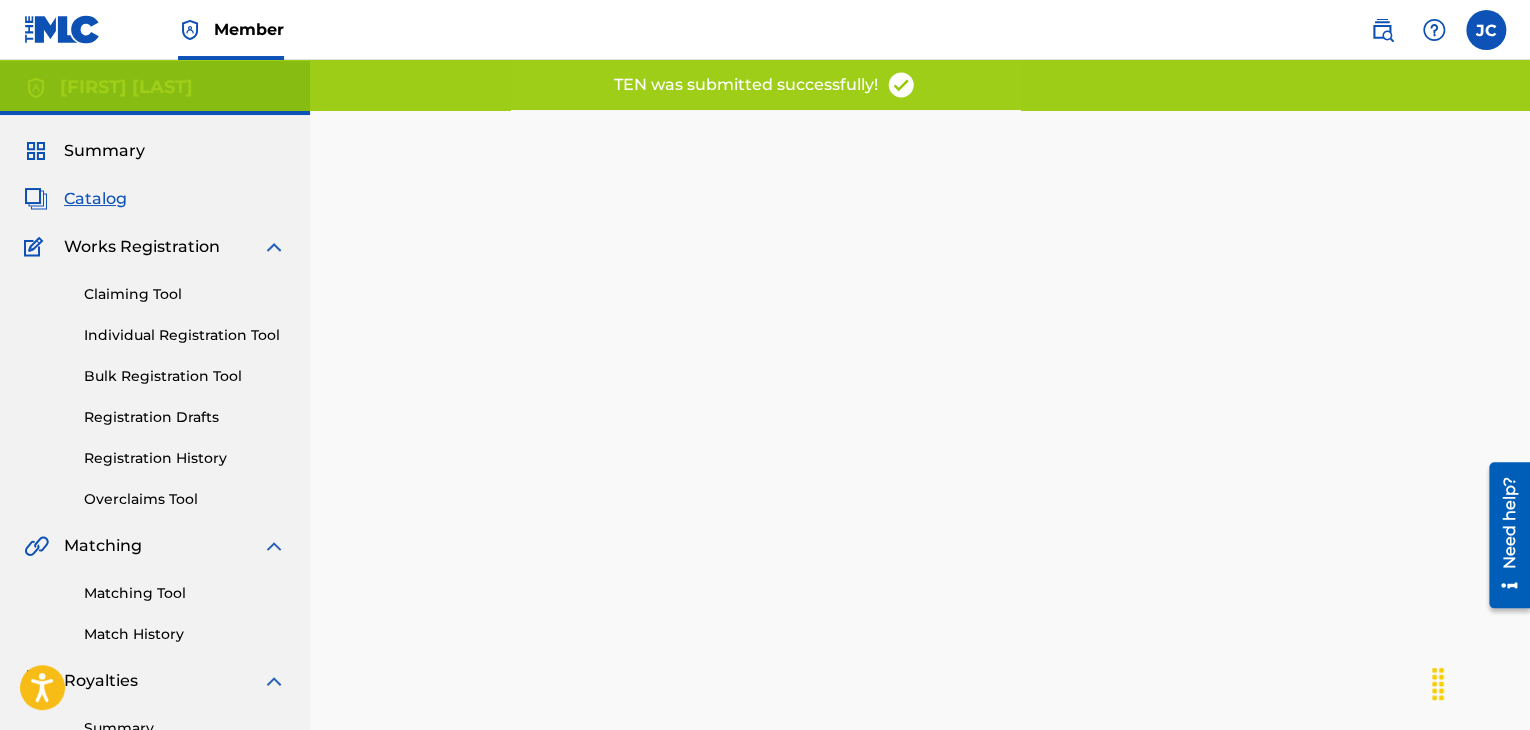 click on "Summary" at bounding box center [104, 151] 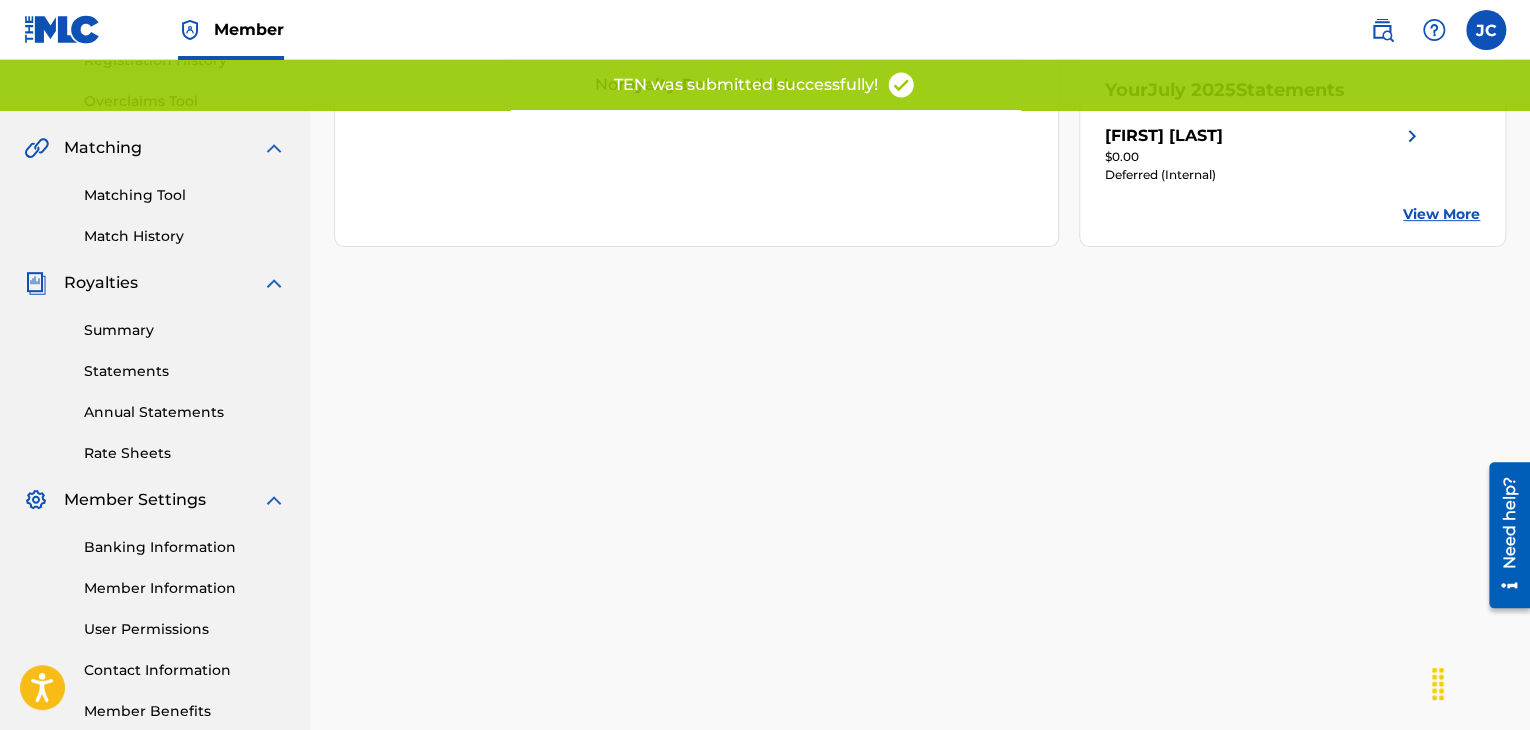 scroll, scrollTop: 400, scrollLeft: 0, axis: vertical 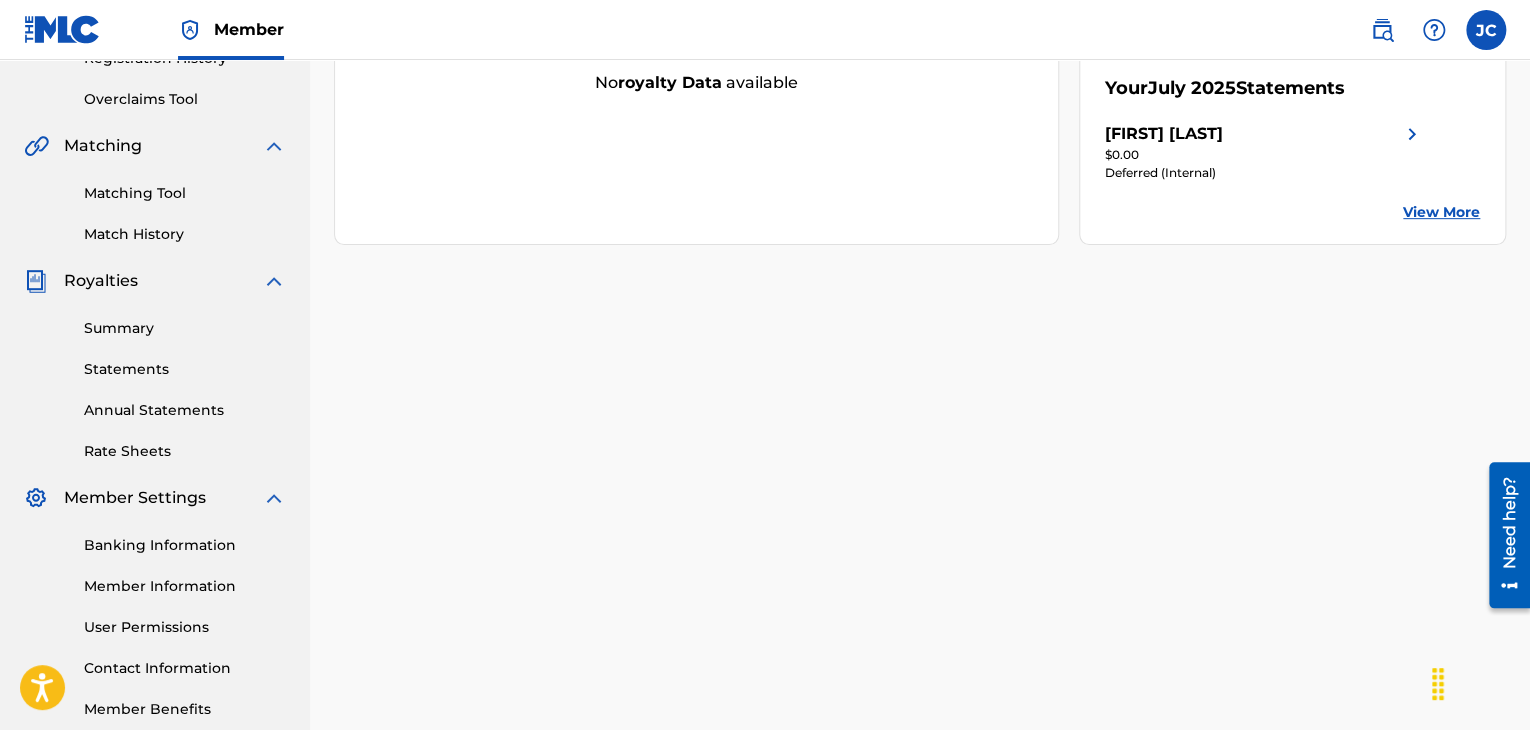 click at bounding box center (1412, 134) 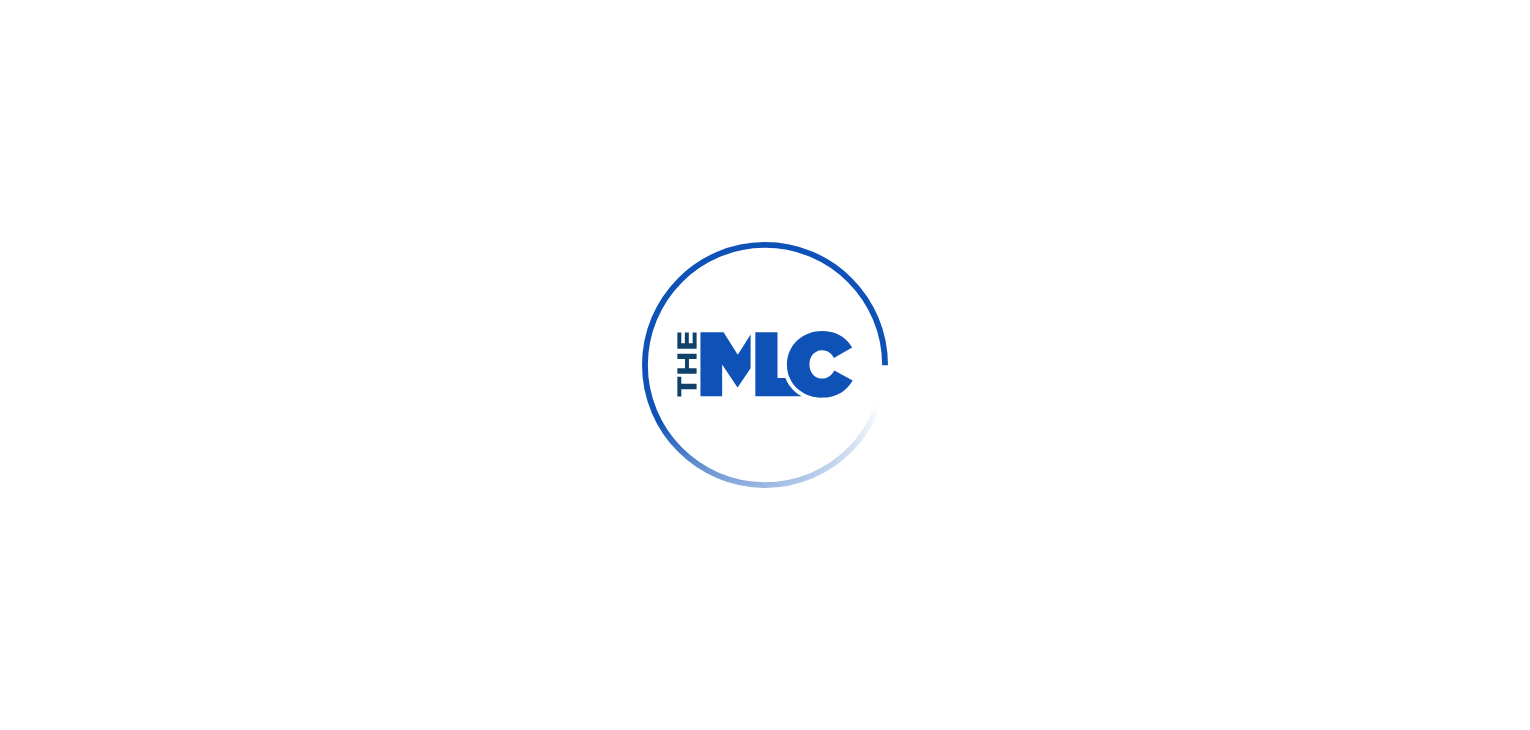 scroll, scrollTop: 0, scrollLeft: 0, axis: both 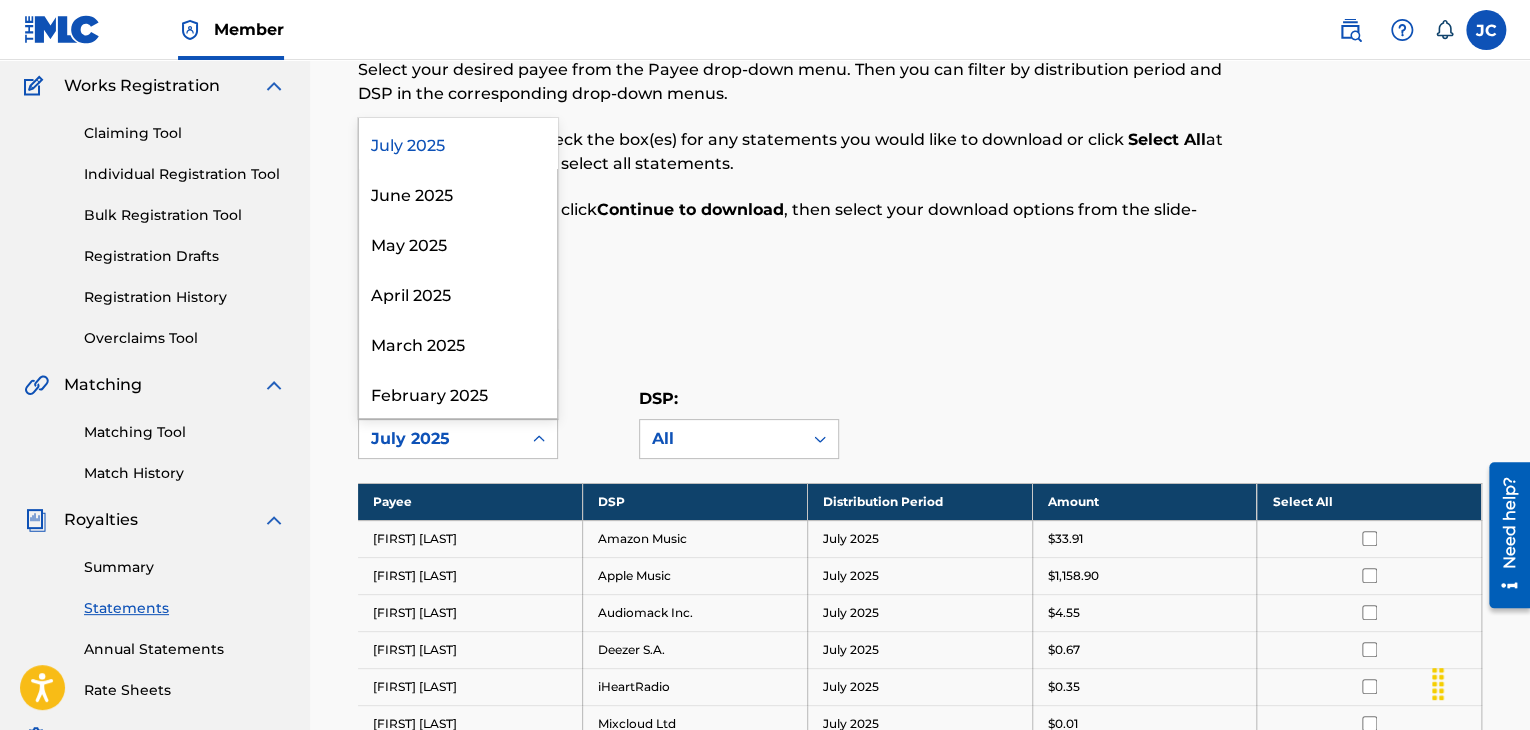 click 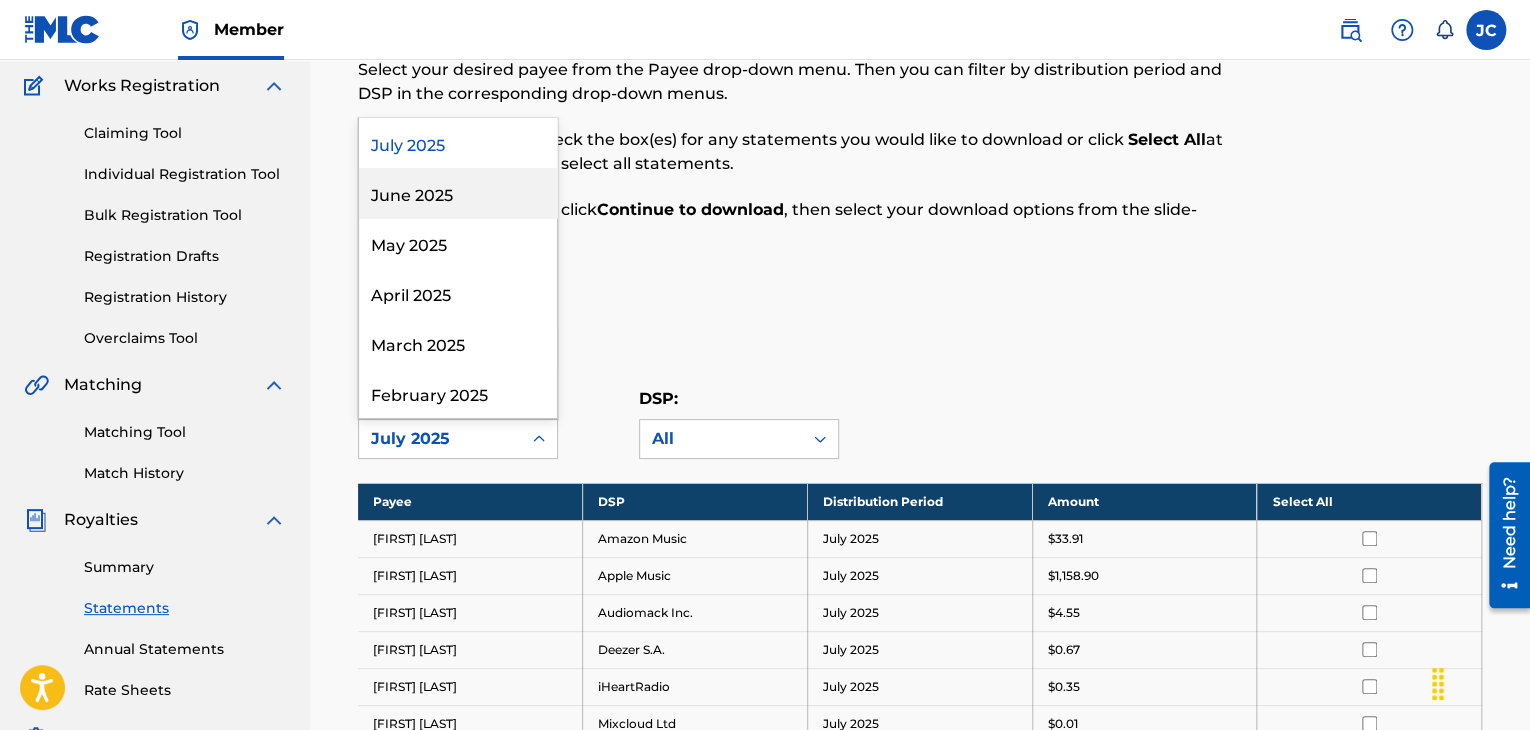 click on "July 2025" at bounding box center [458, 143] 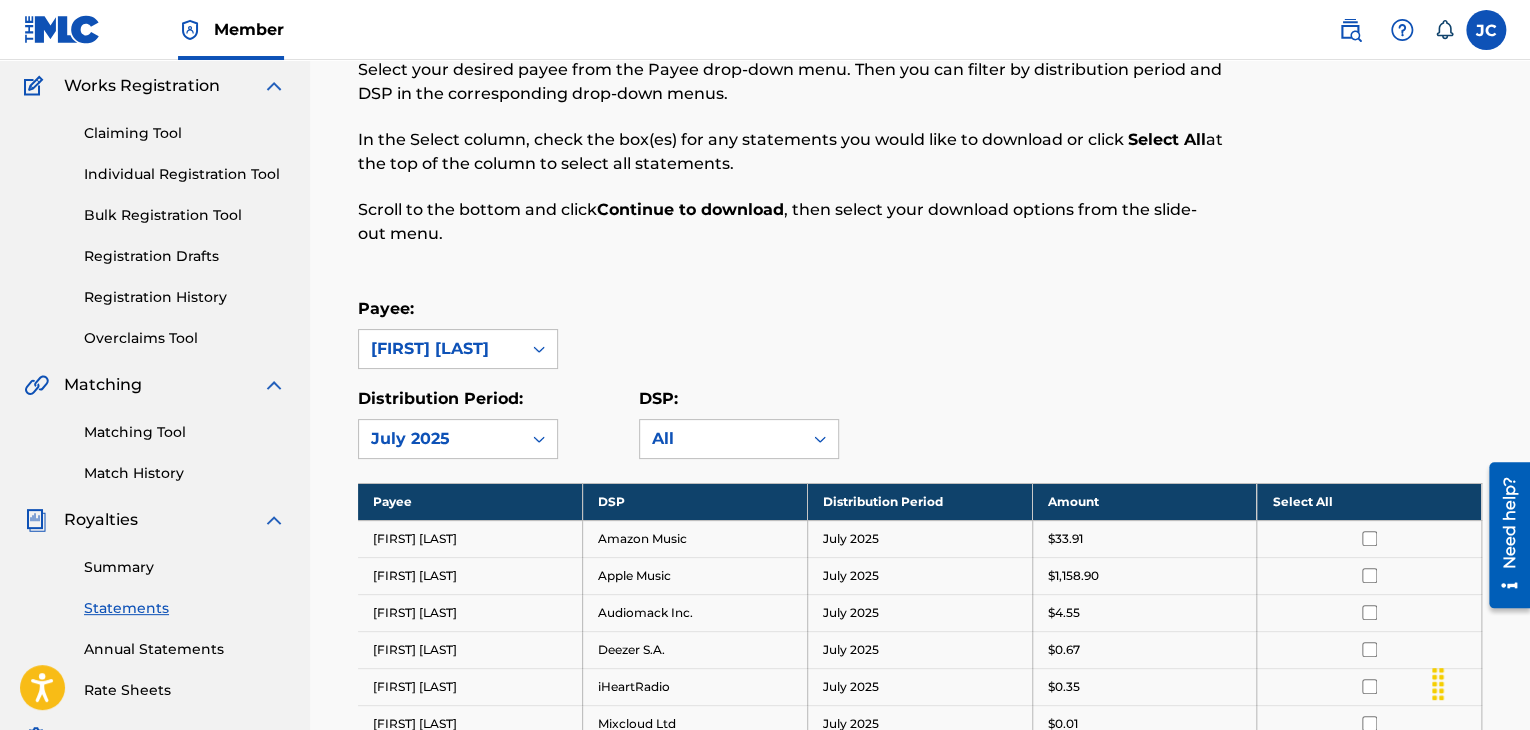 click on "July 2025" at bounding box center (440, 439) 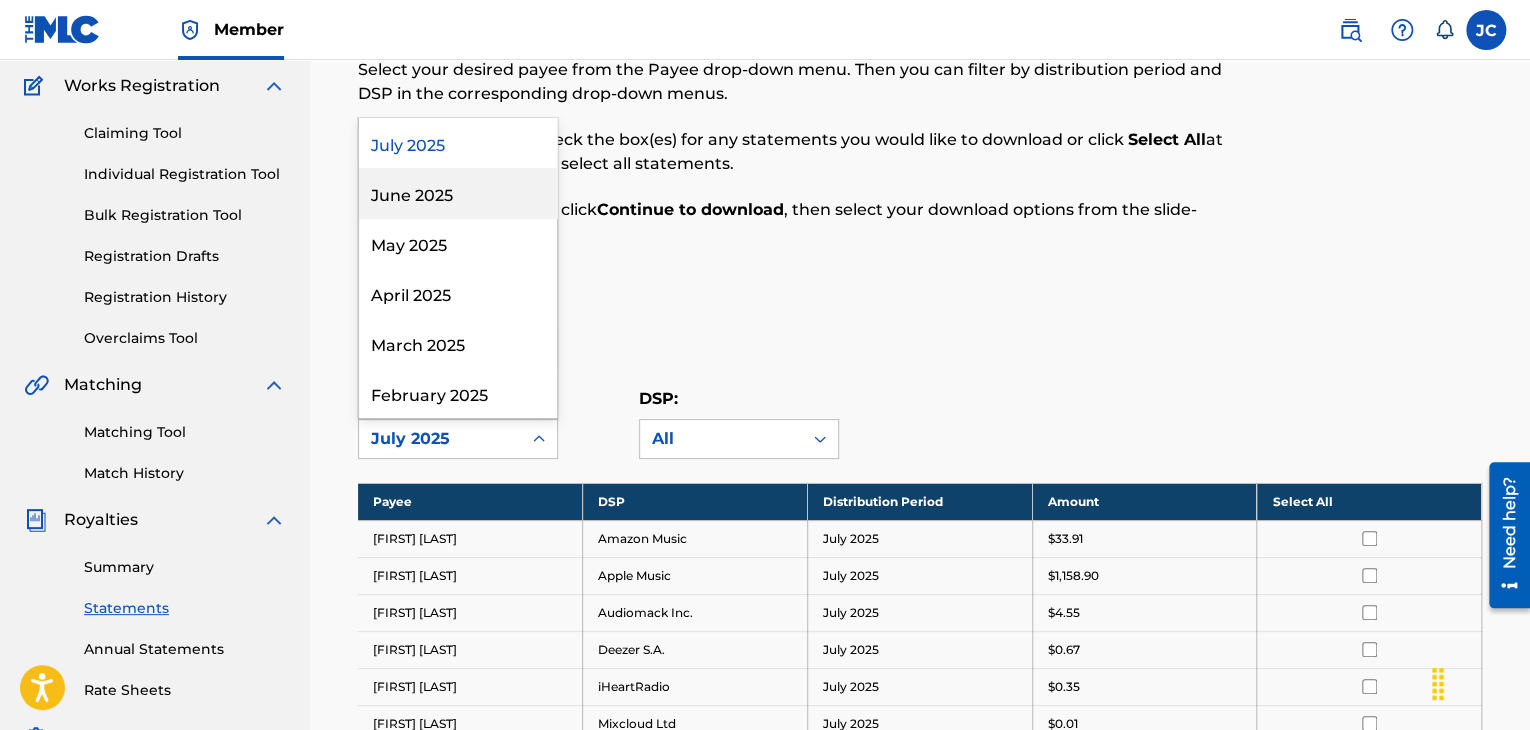 click on "June 2025" at bounding box center (458, 193) 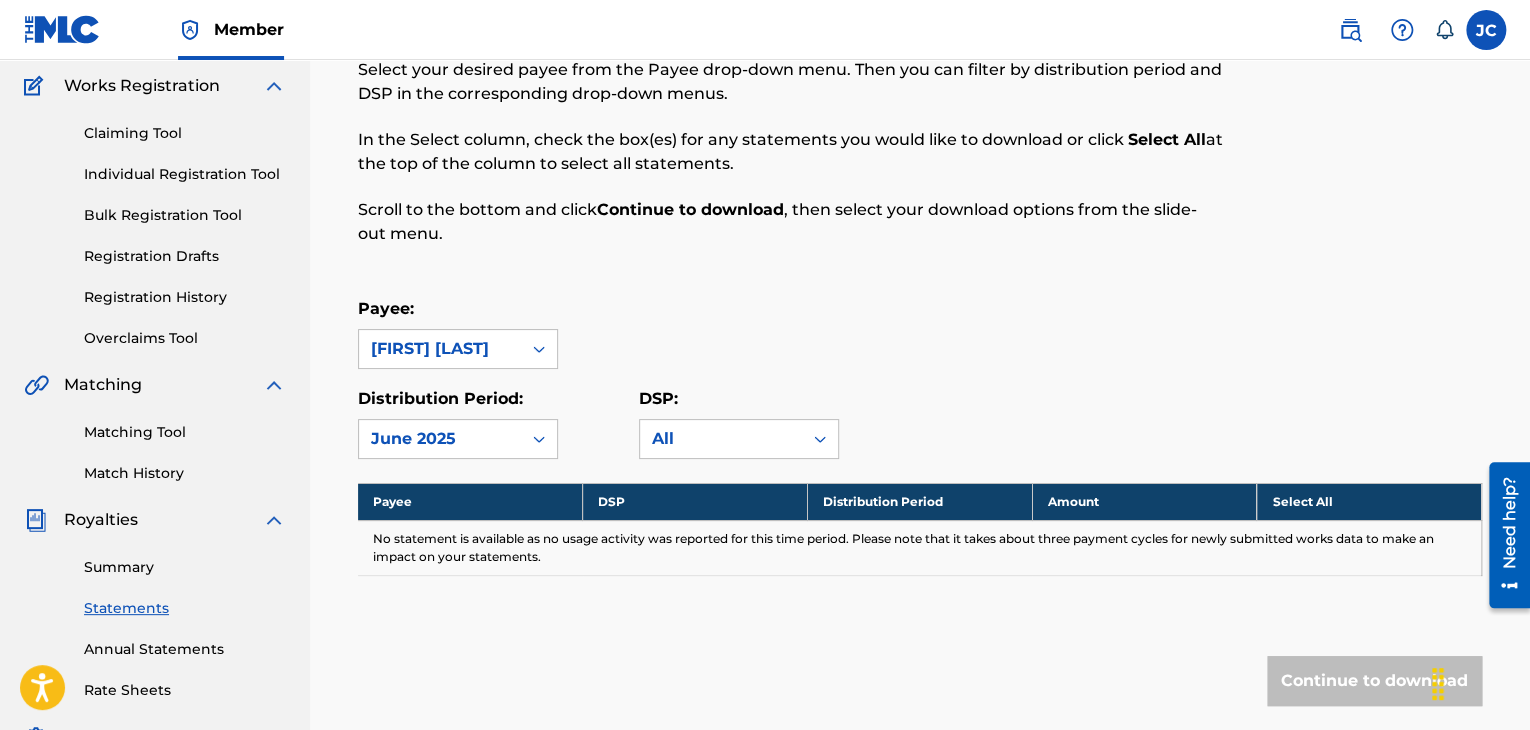 click on "June 2025" at bounding box center [440, 439] 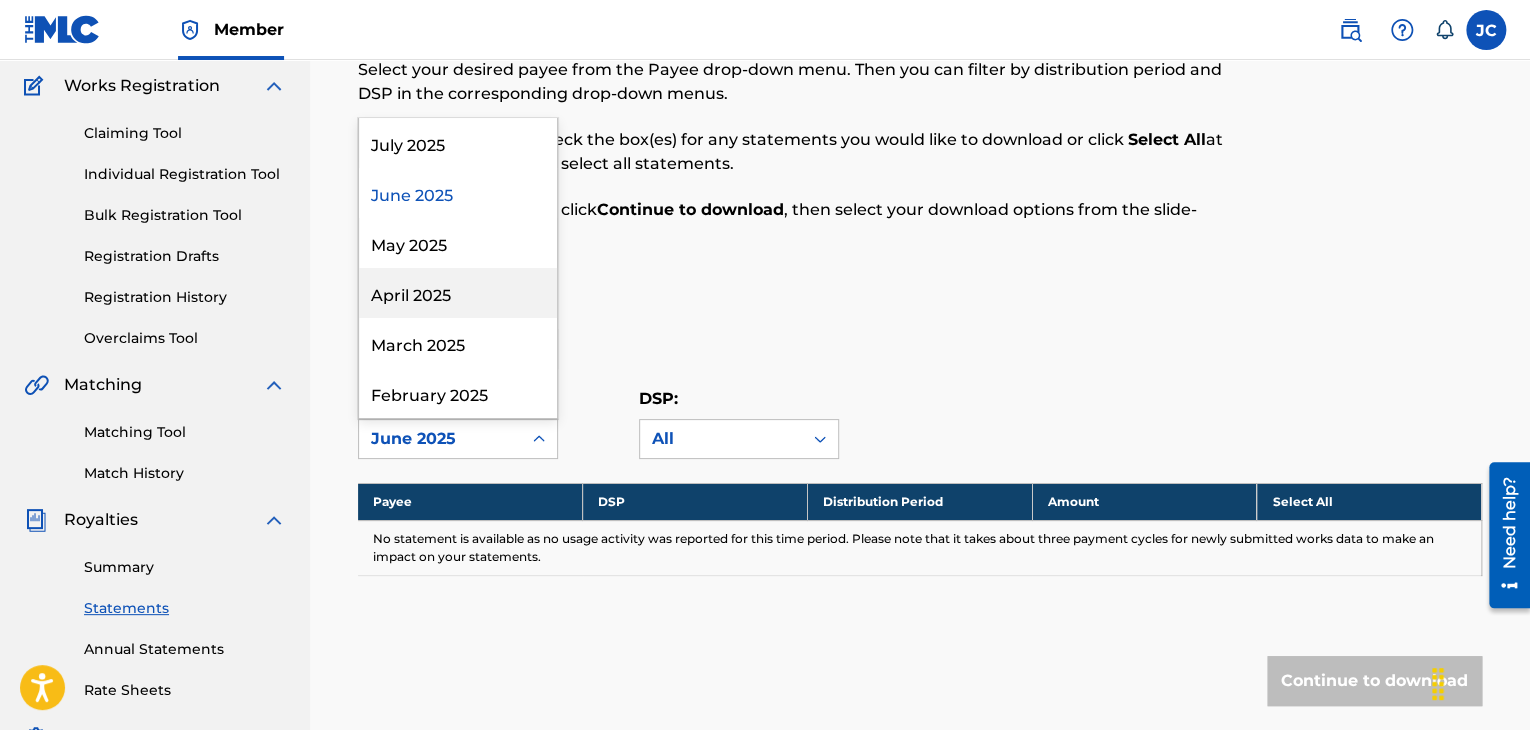 click on "April 2025" at bounding box center [458, 293] 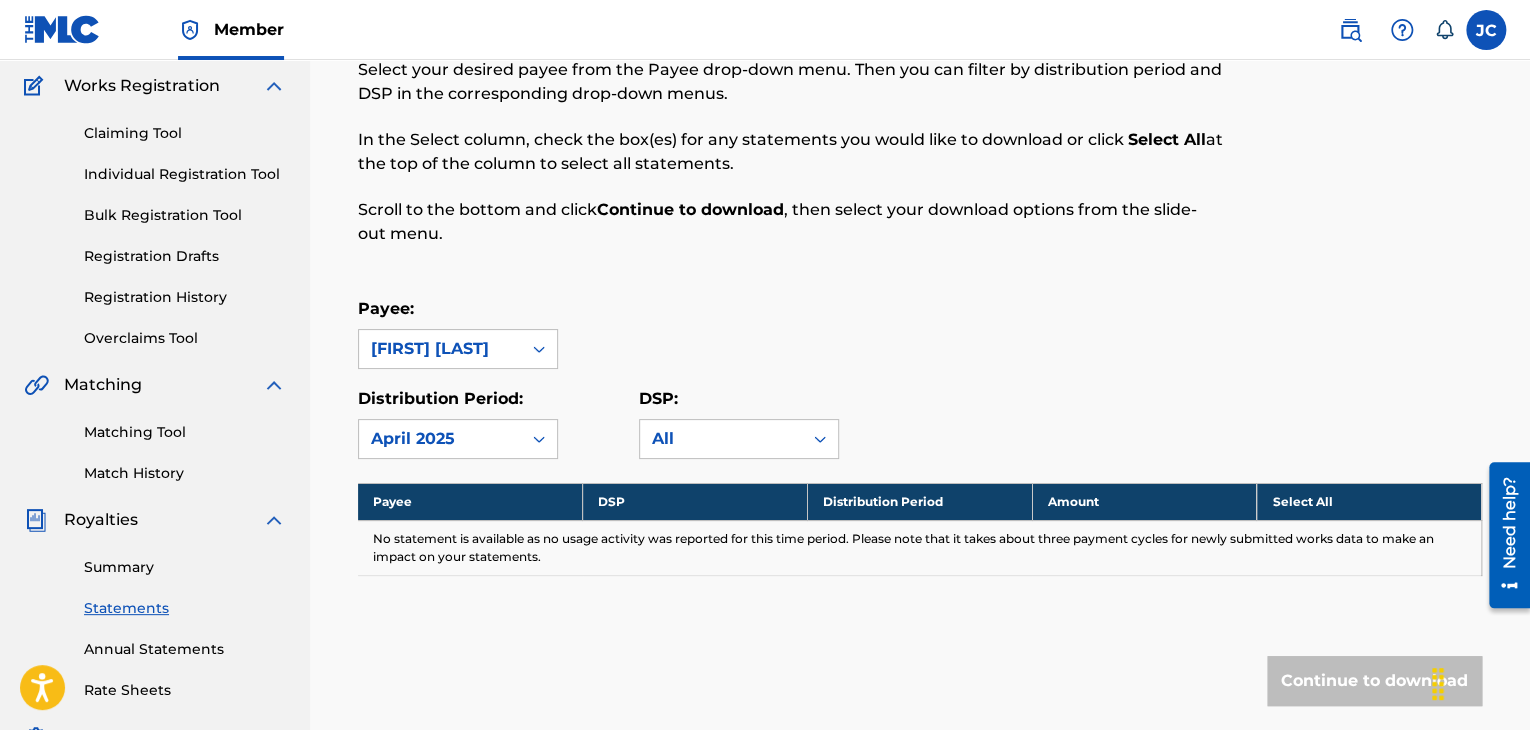 click on "April 2025" at bounding box center (440, 439) 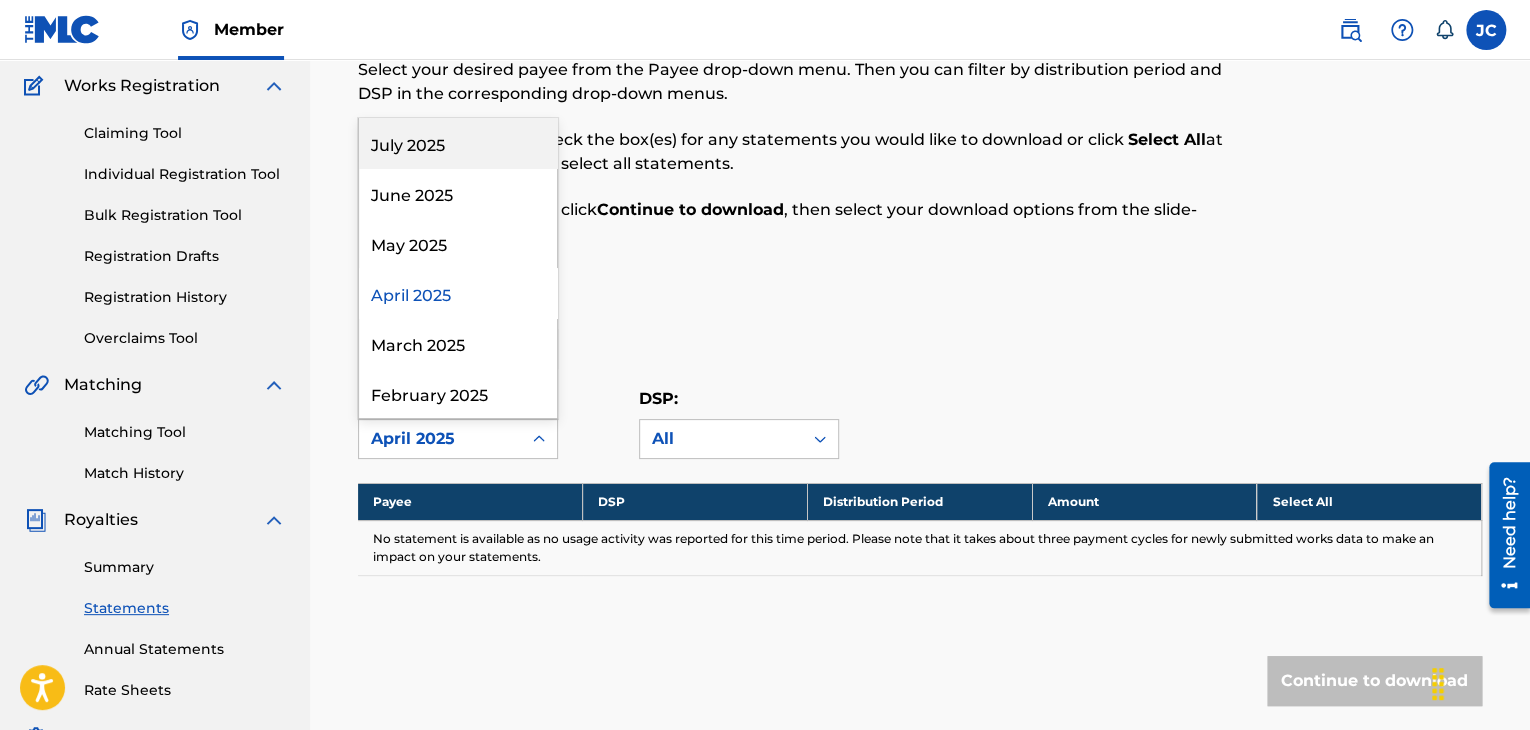 click on "January 2025" at bounding box center [458, 443] 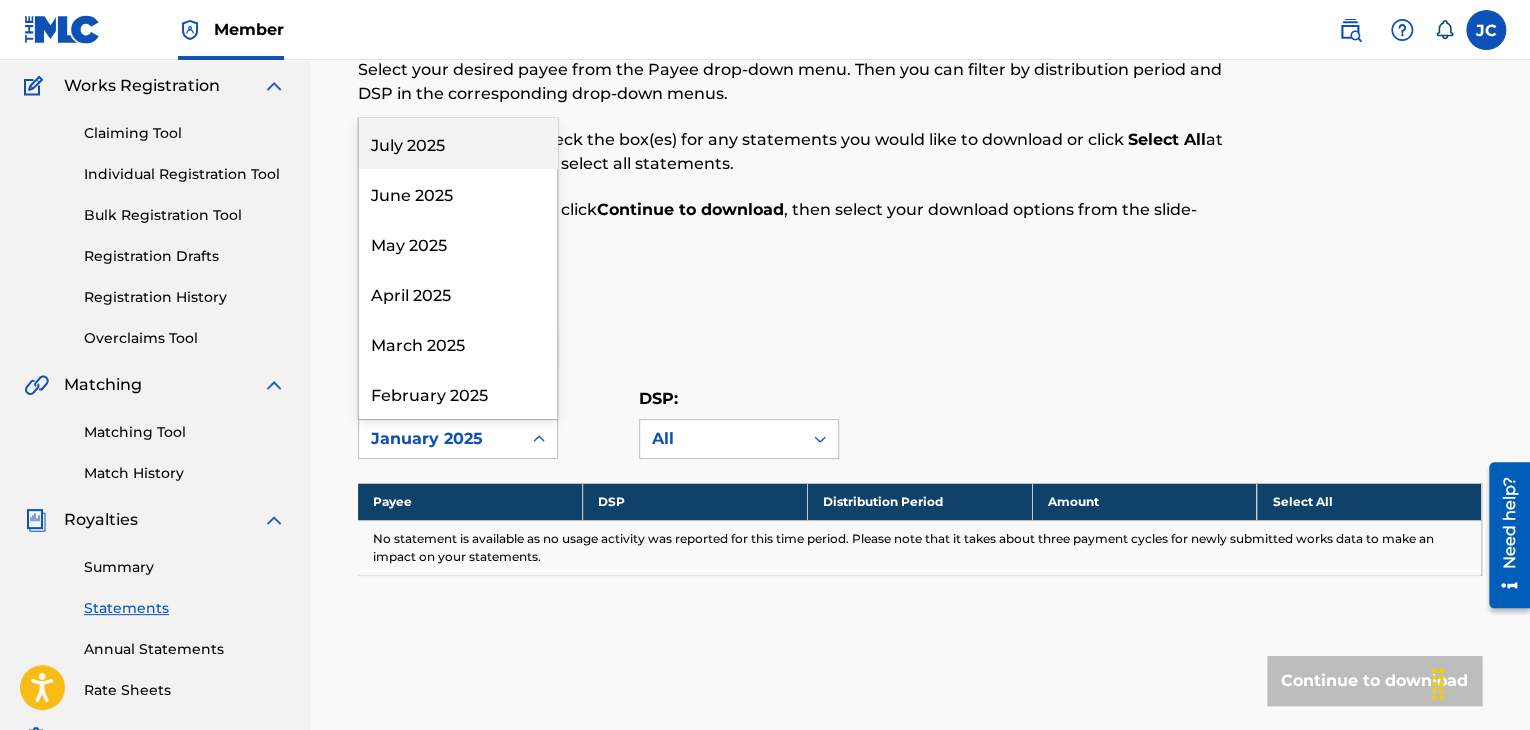 click on "January 2025" at bounding box center (440, 439) 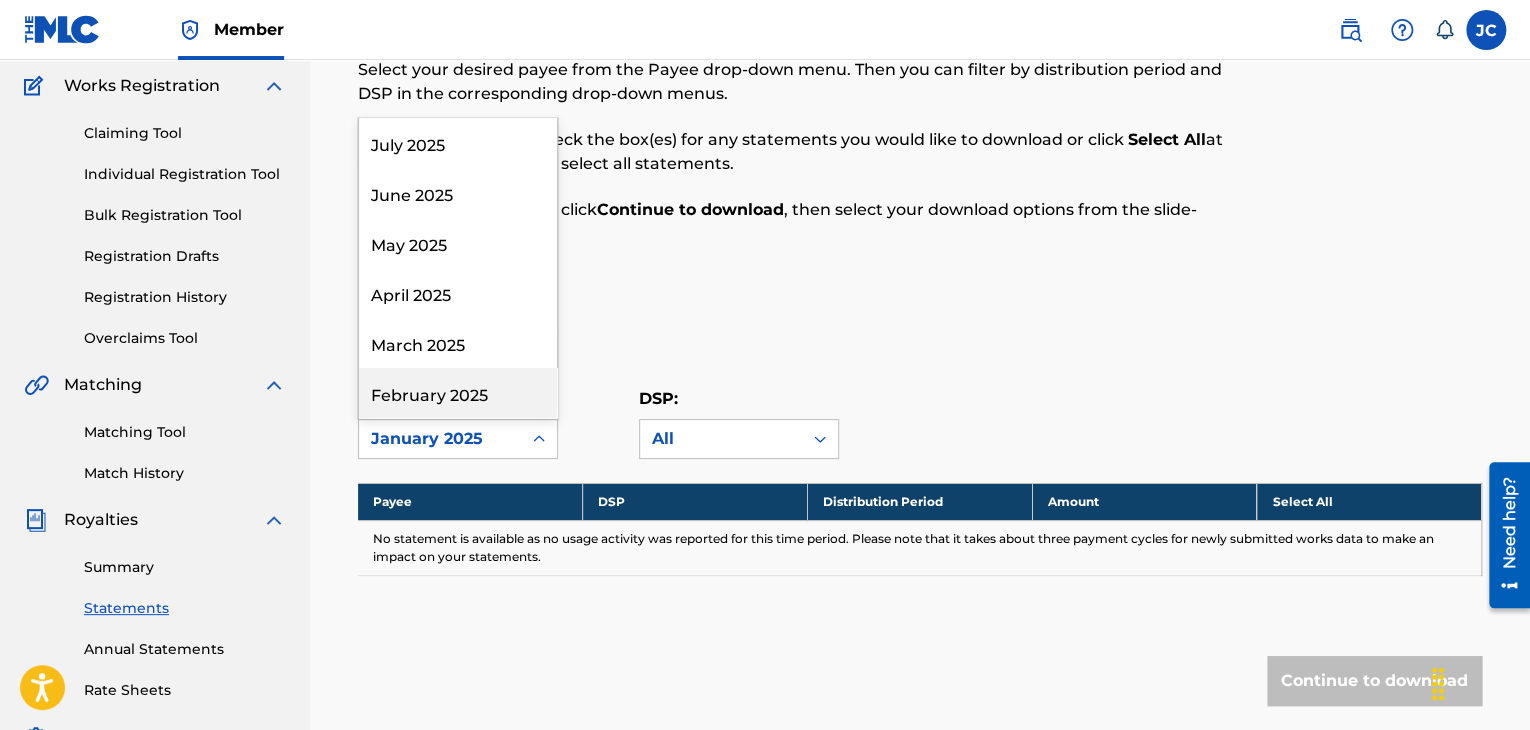 click on "February 2025" at bounding box center [458, 393] 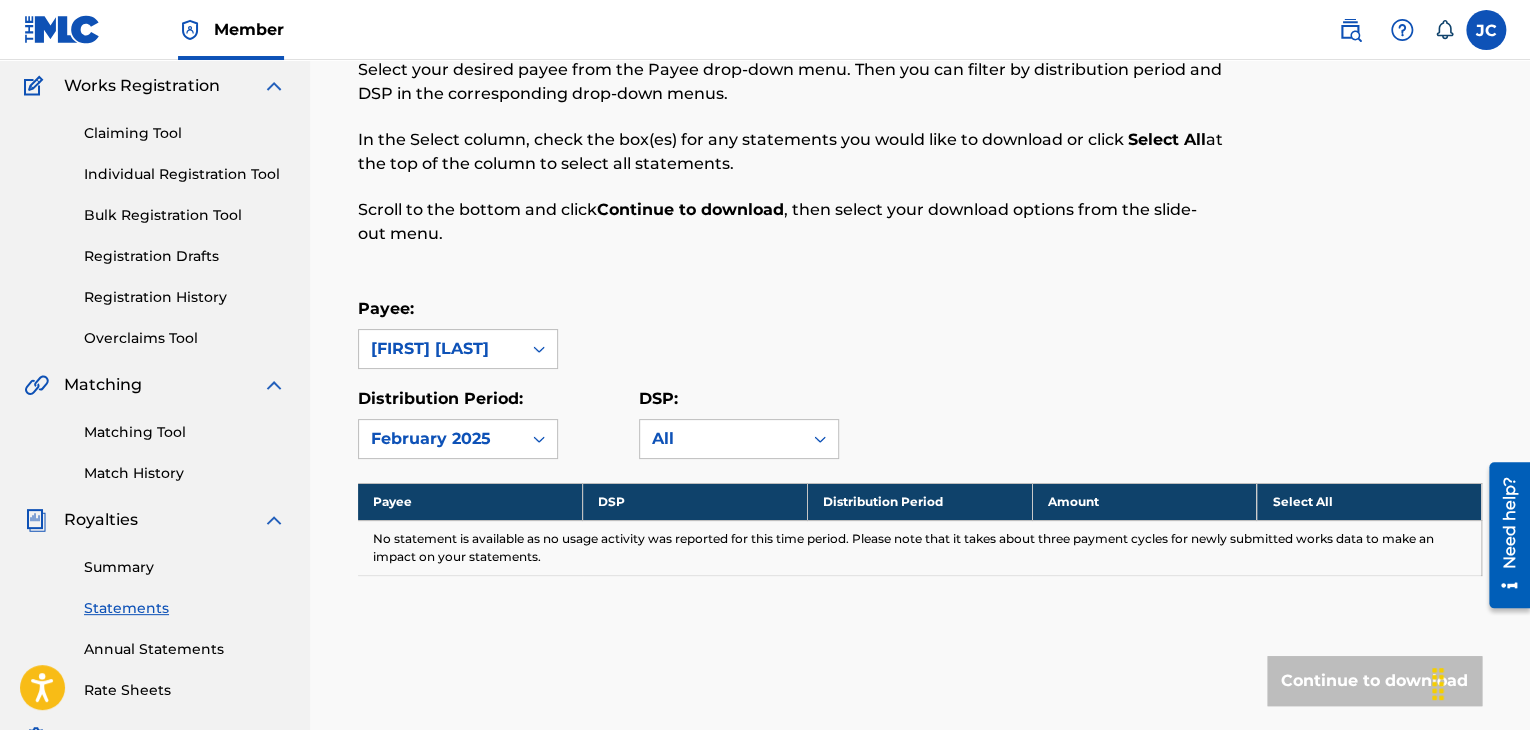 click on "Royalty Statements Select your desired payee from the Payee drop-down menu. Then you can filter by distribution period and DSP in the corresponding drop-down menus. In the Select column, check the box(es) for any statements you would like to download or click    Select All   at the top of the column to select all statements. Scroll to the bottom and click  Continue to download , then select your download options from the slide-out menu. Payee: Jahleel Carter Distribution Period: option February 2025, selected. February 2025 DSP: All Payee DSP Distribution Period Amount Select All No statement is available as no usage activity was reported for this time period. Please note that it takes about three payment cycles for newly submitted works data to make an impact on your statements. Continue to download" at bounding box center (920, 392) 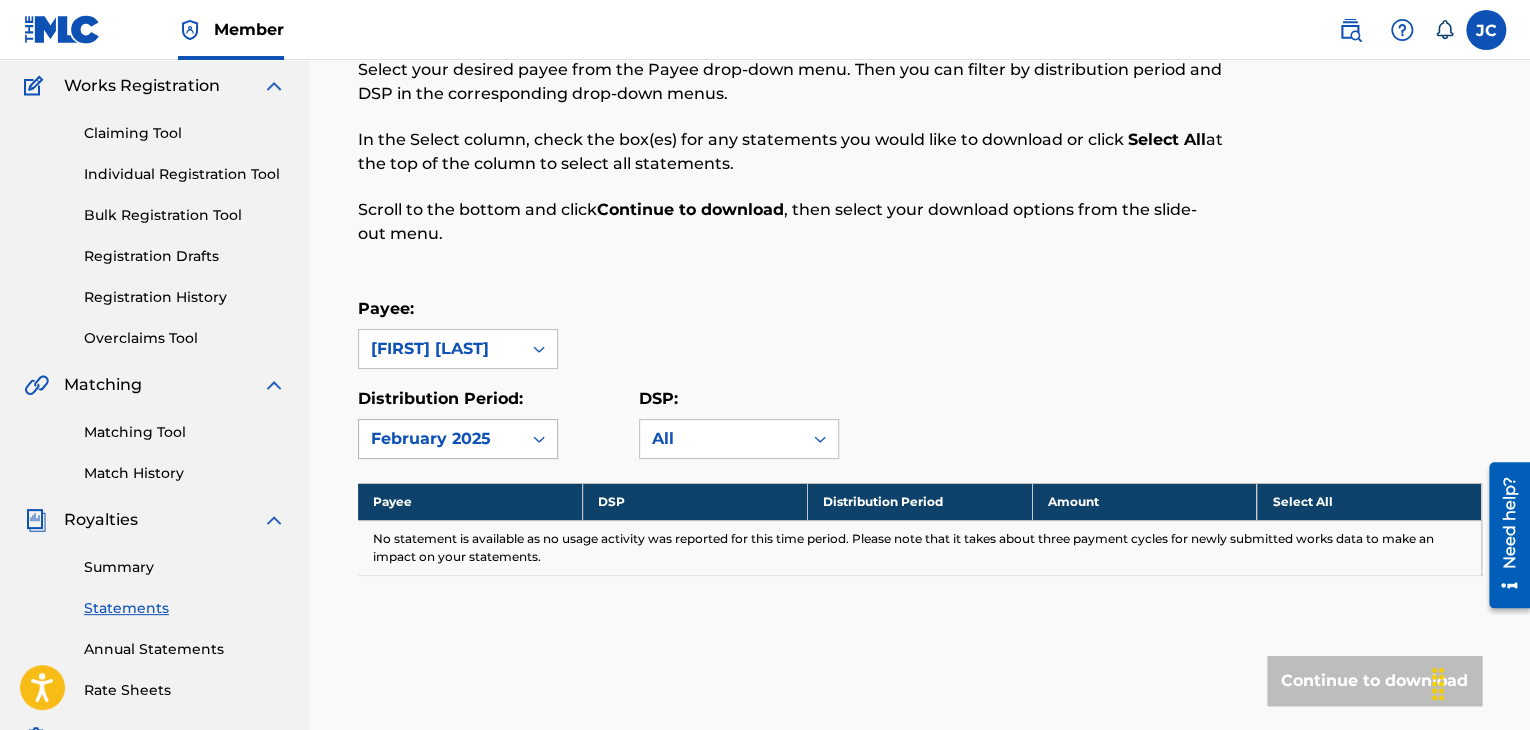 click on "February 2025" at bounding box center (440, 439) 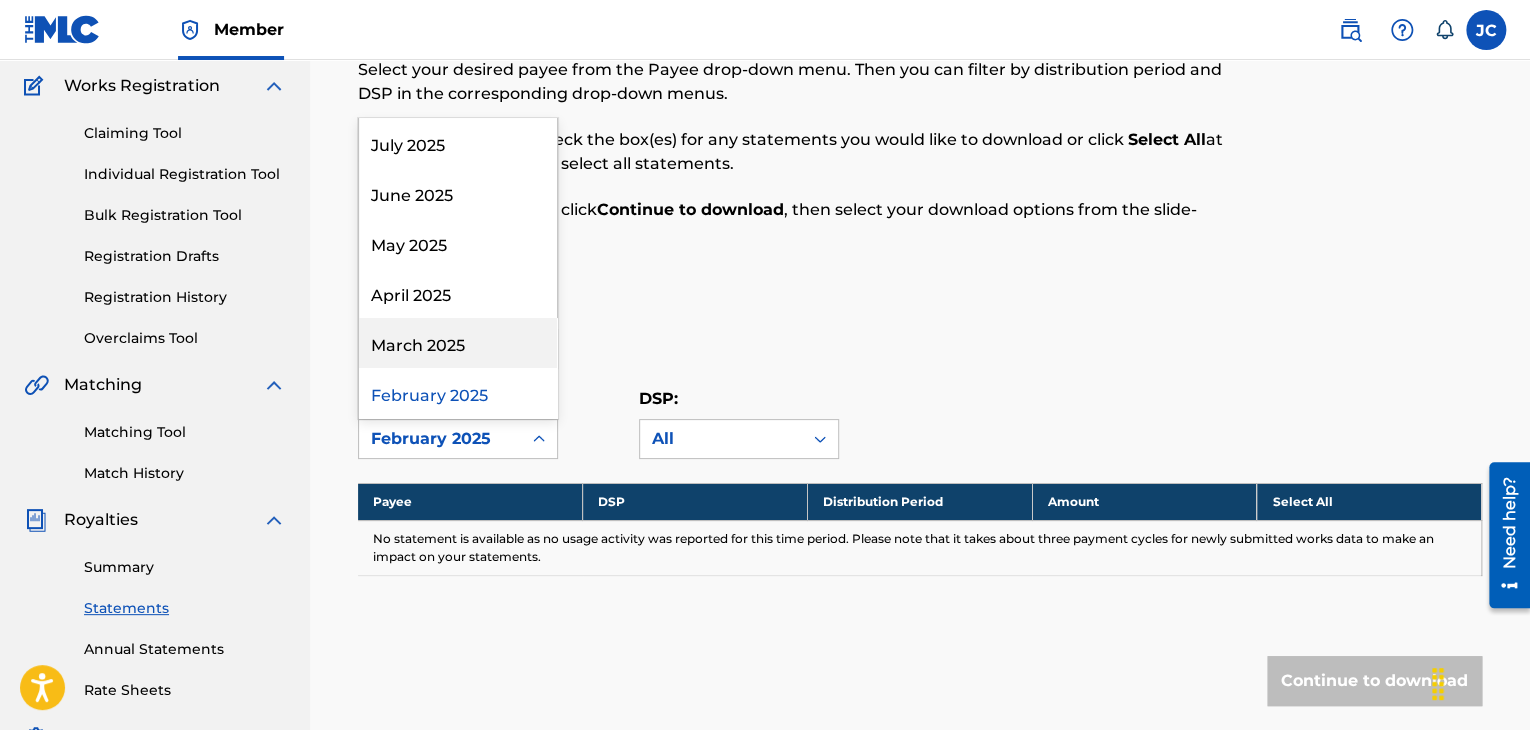 click on "March 2025" at bounding box center [458, 343] 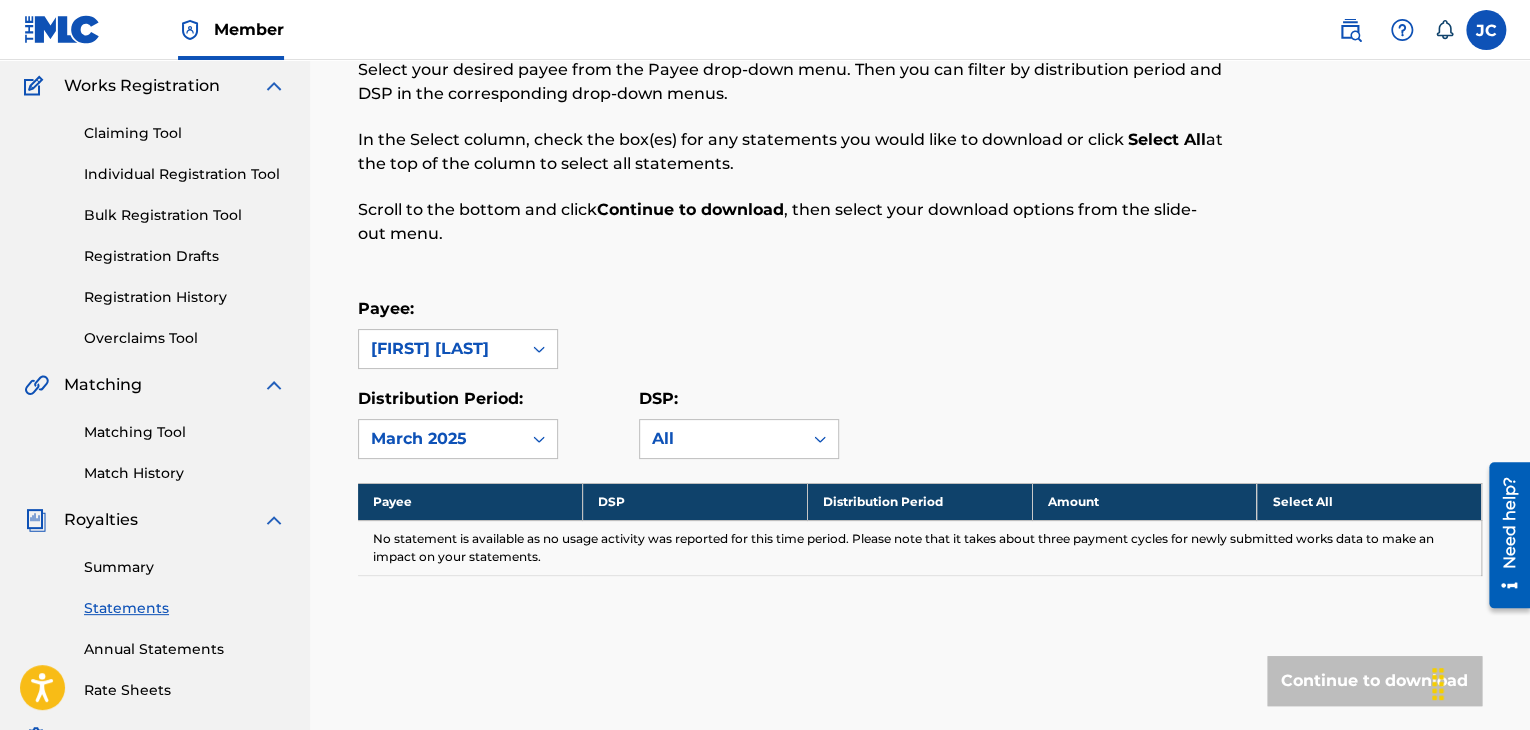 click on "March 2025" at bounding box center [440, 439] 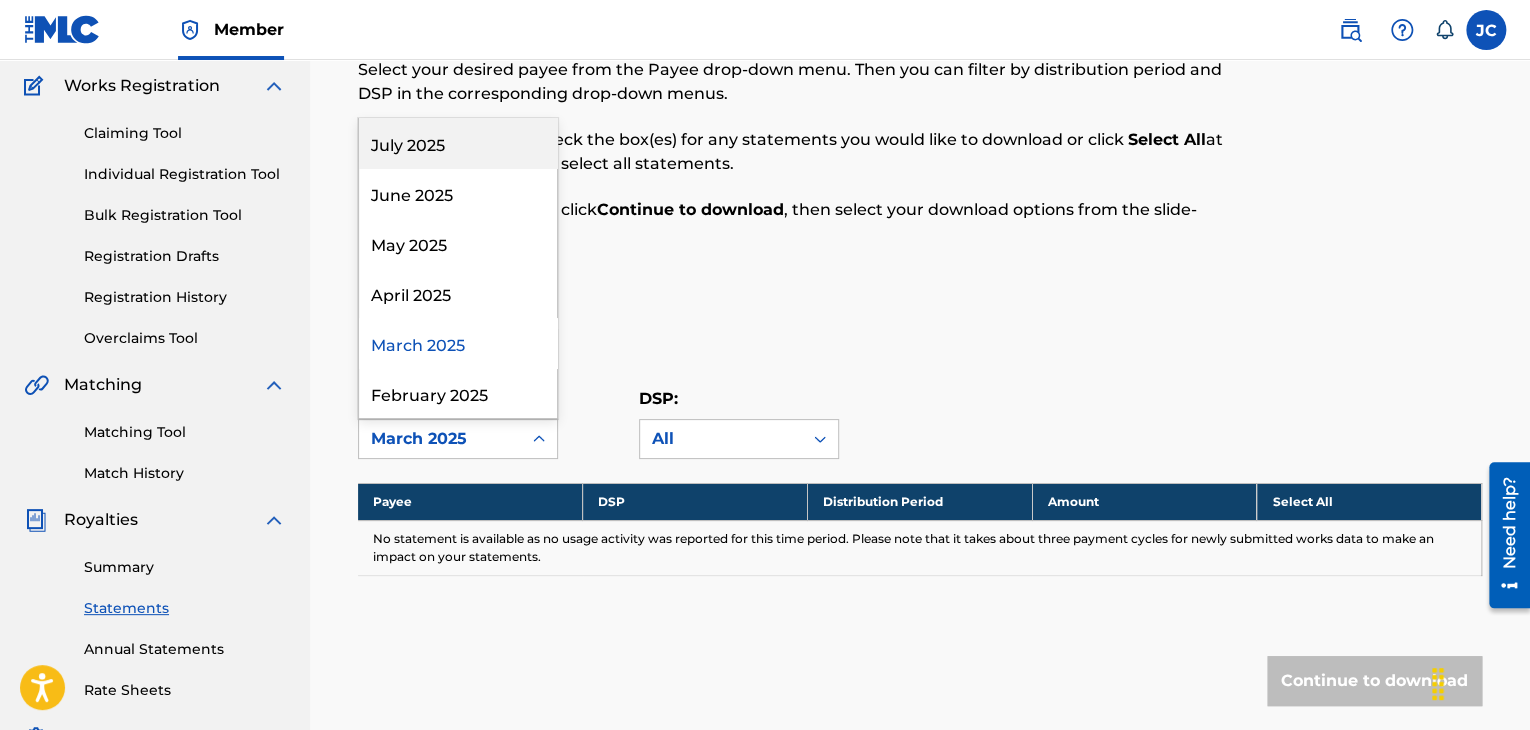 click on "June 2025" at bounding box center (458, 193) 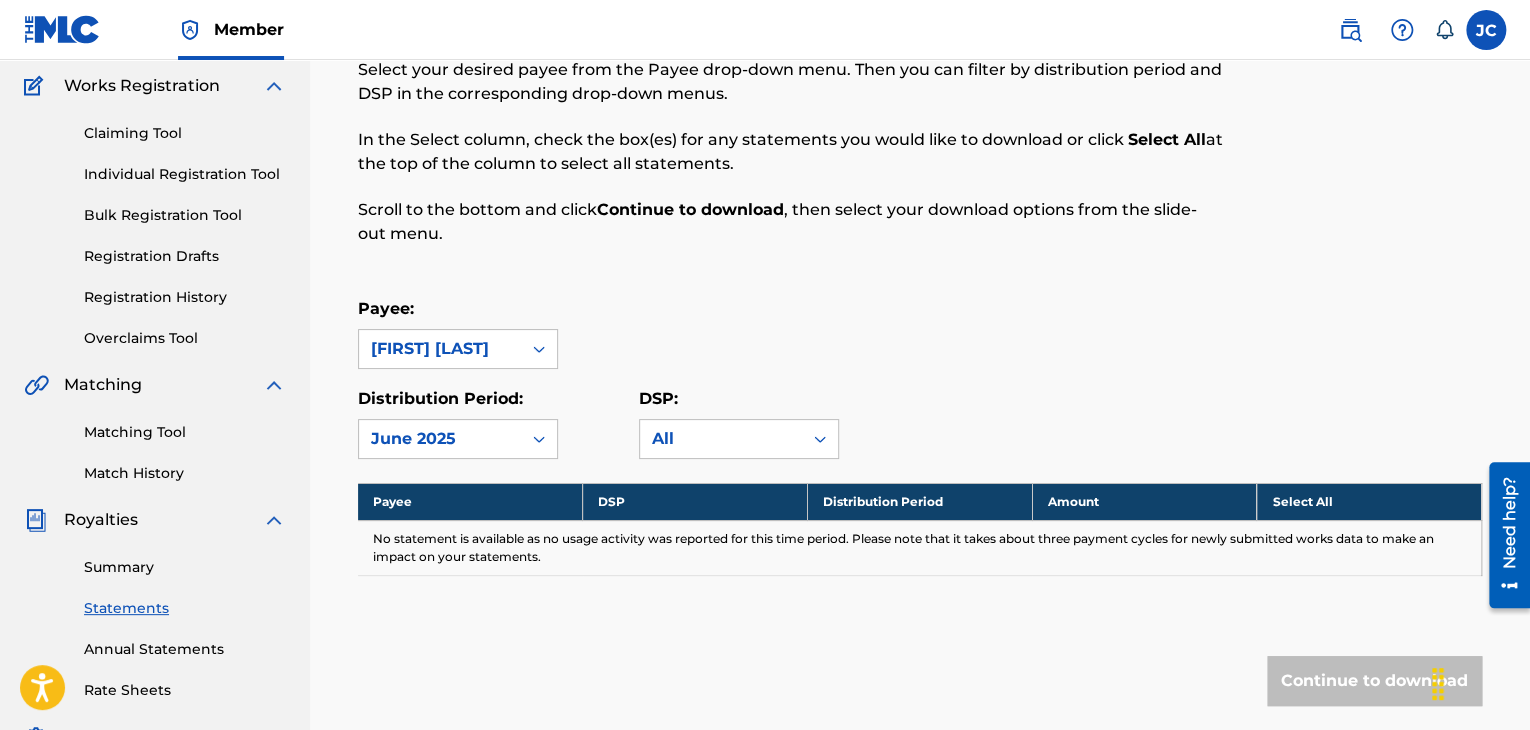 click at bounding box center (539, 439) 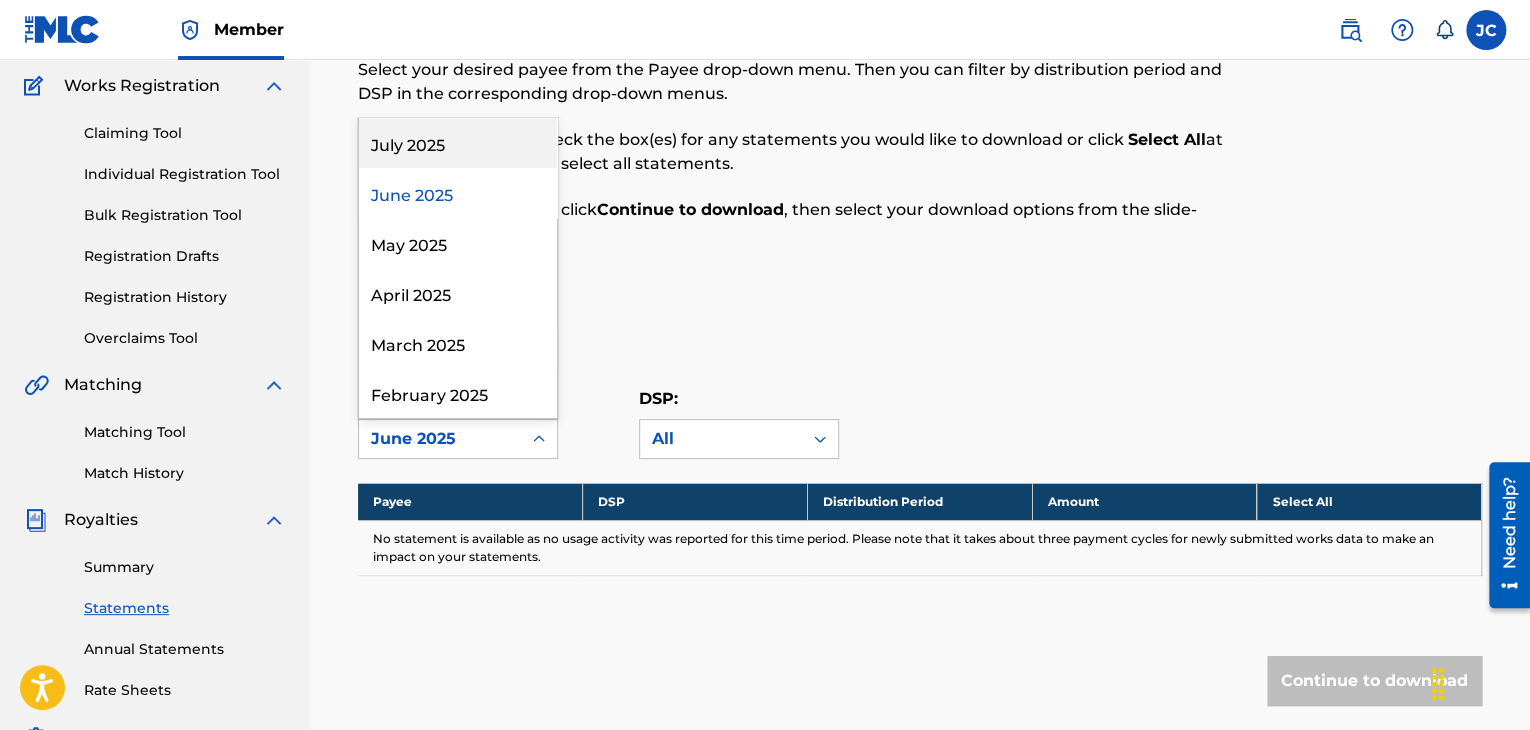 click on "July 2025" at bounding box center (458, 143) 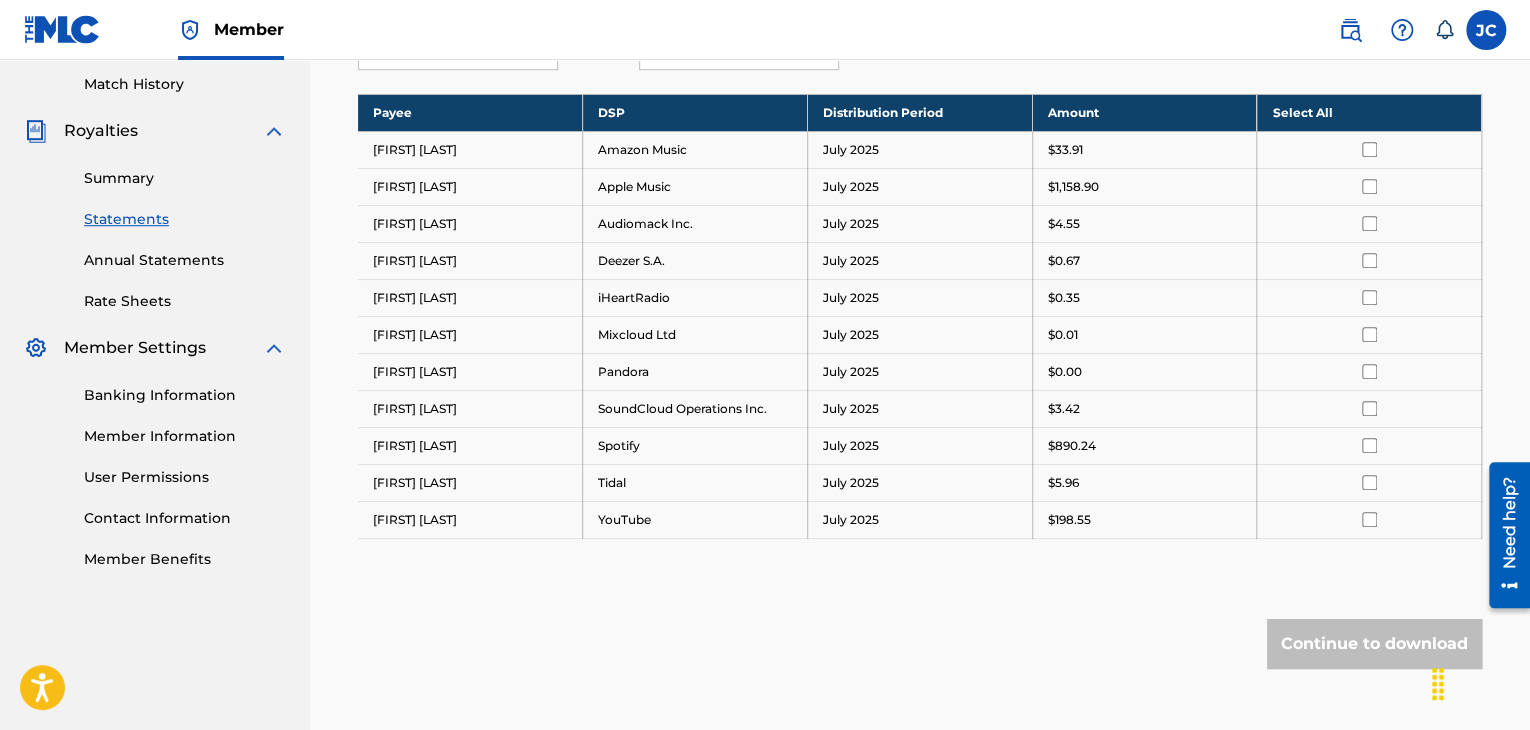 scroll, scrollTop: 561, scrollLeft: 0, axis: vertical 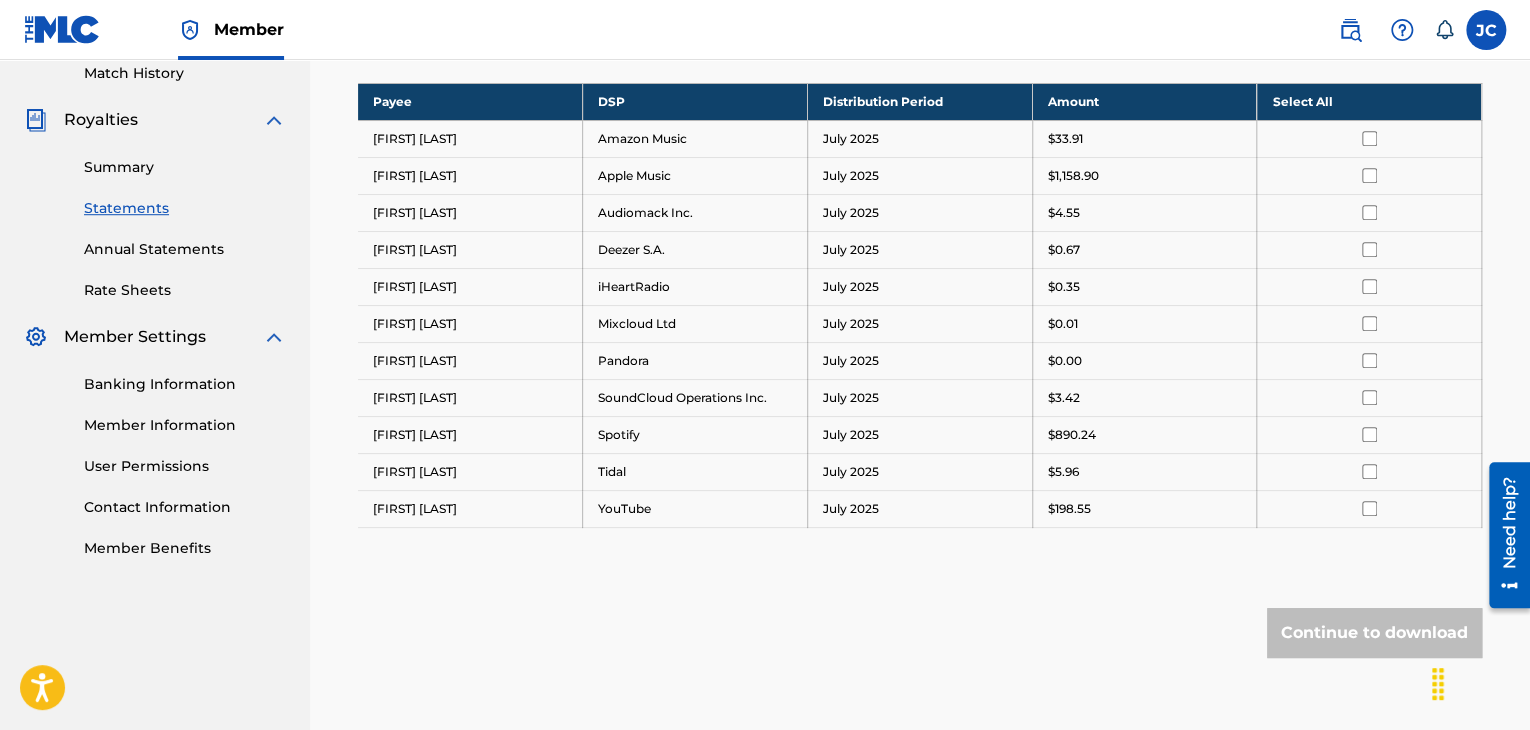 click on "Banking Information" at bounding box center (185, 384) 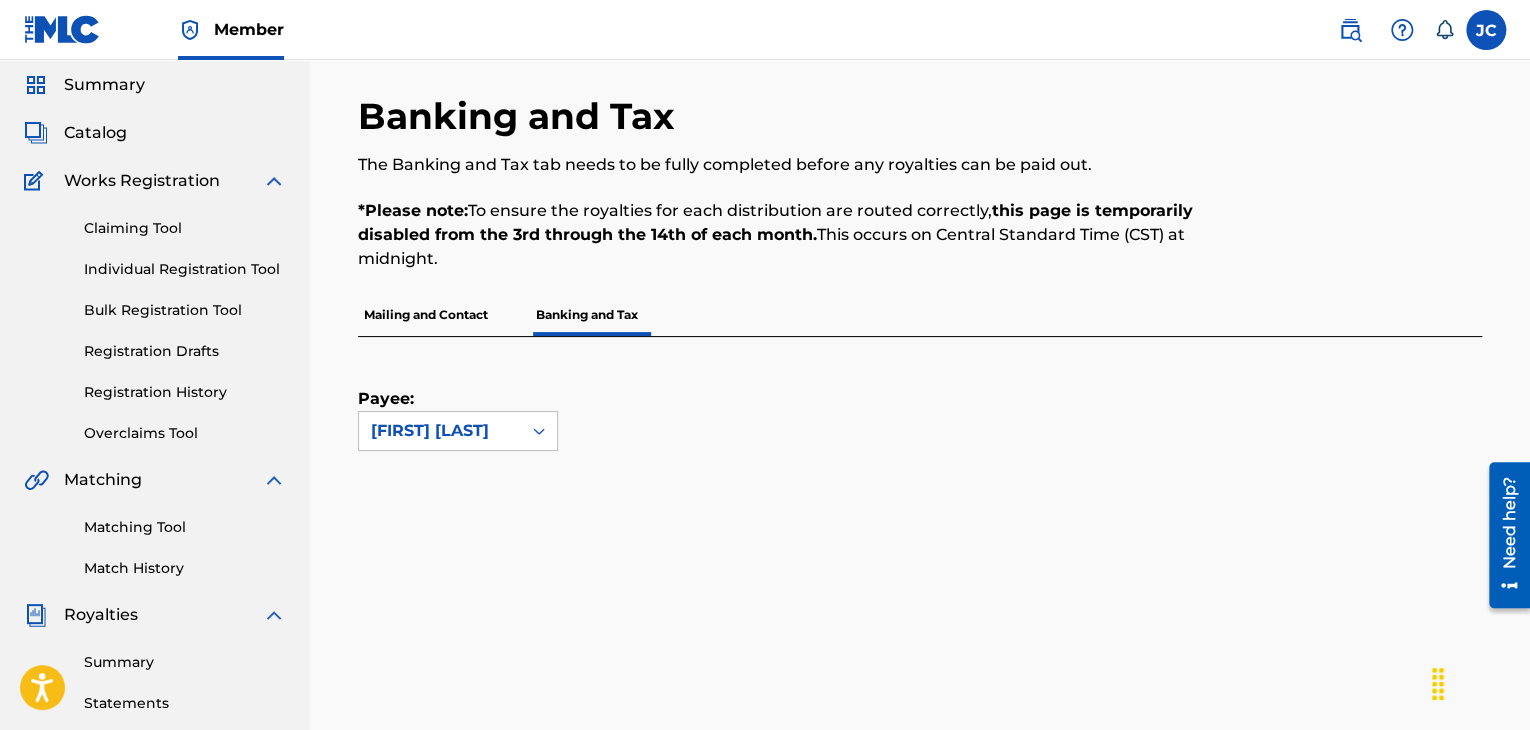 scroll, scrollTop: 0, scrollLeft: 0, axis: both 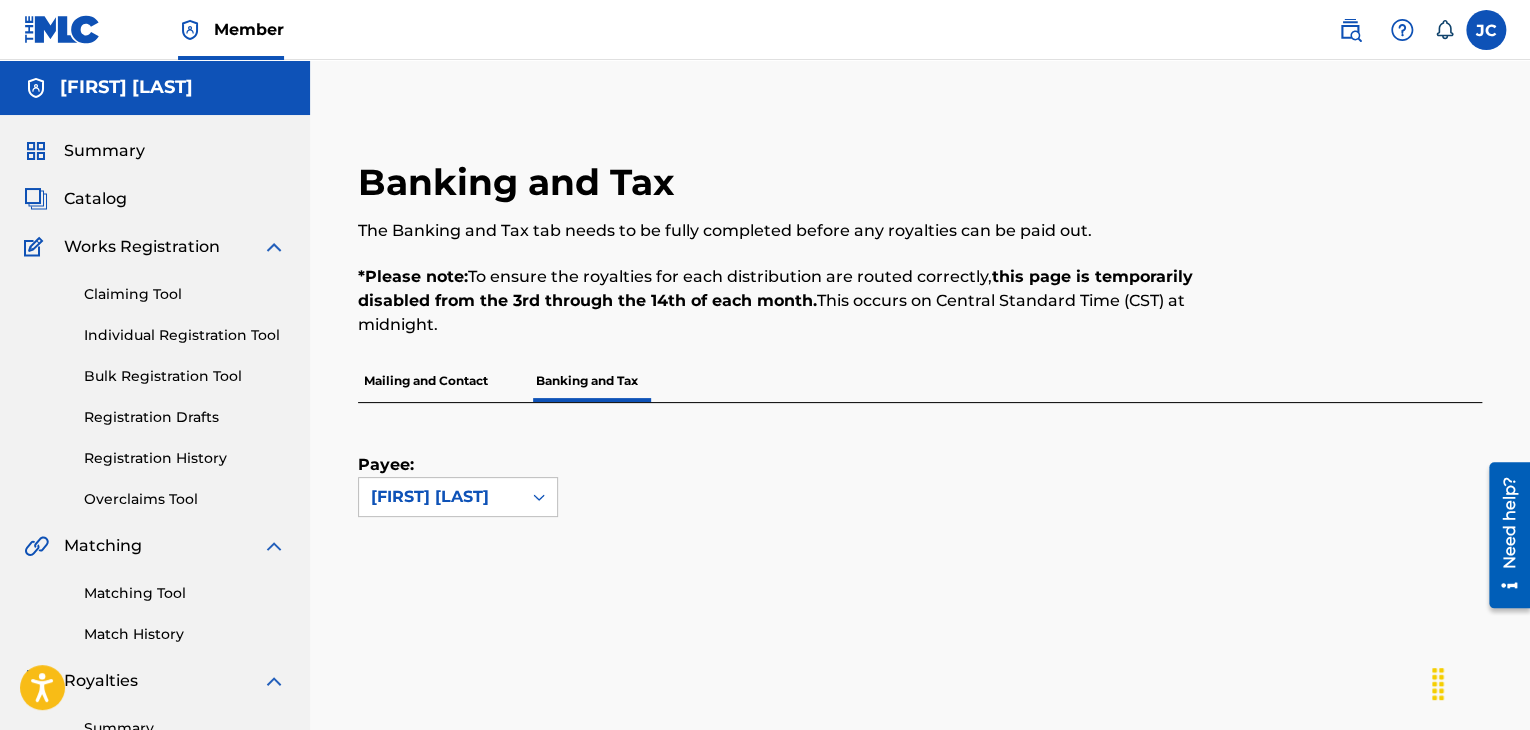 click on "Catalog" at bounding box center [95, 199] 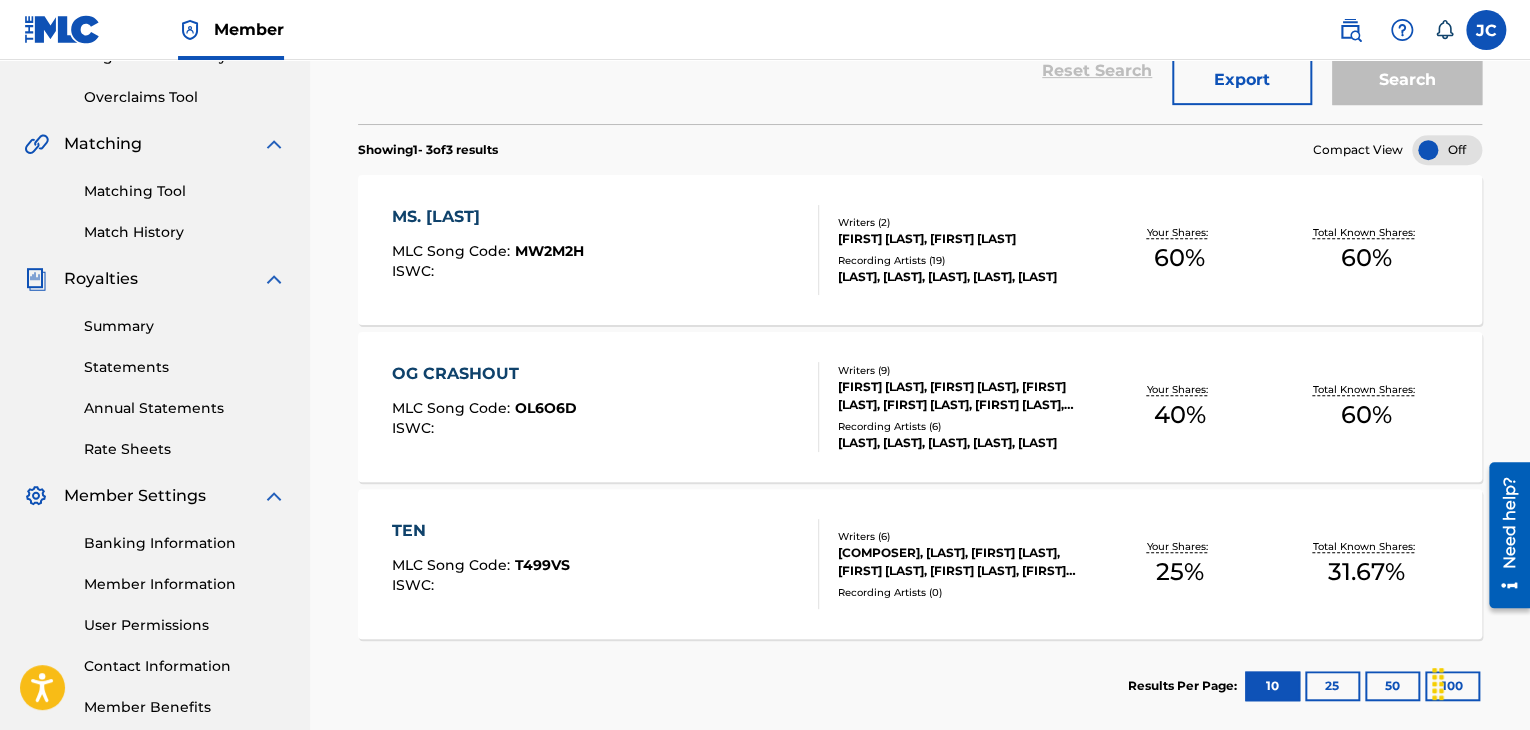 scroll, scrollTop: 400, scrollLeft: 0, axis: vertical 